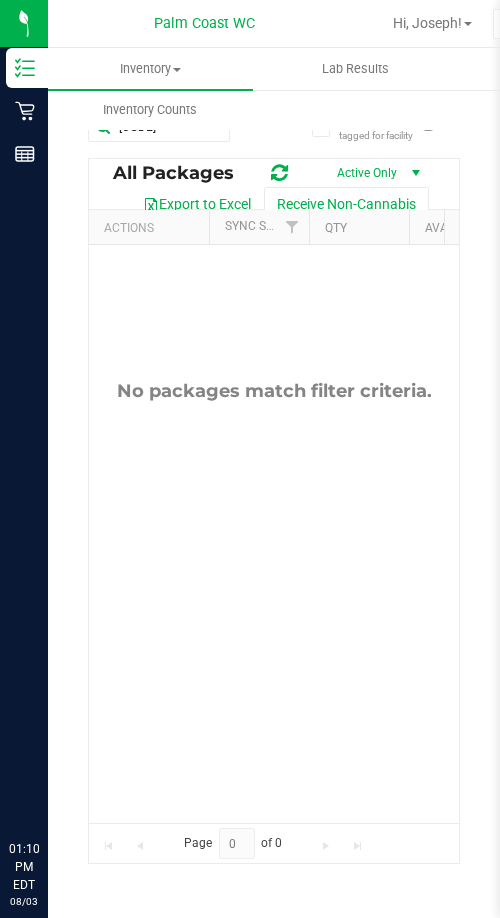 scroll, scrollTop: 0, scrollLeft: 0, axis: both 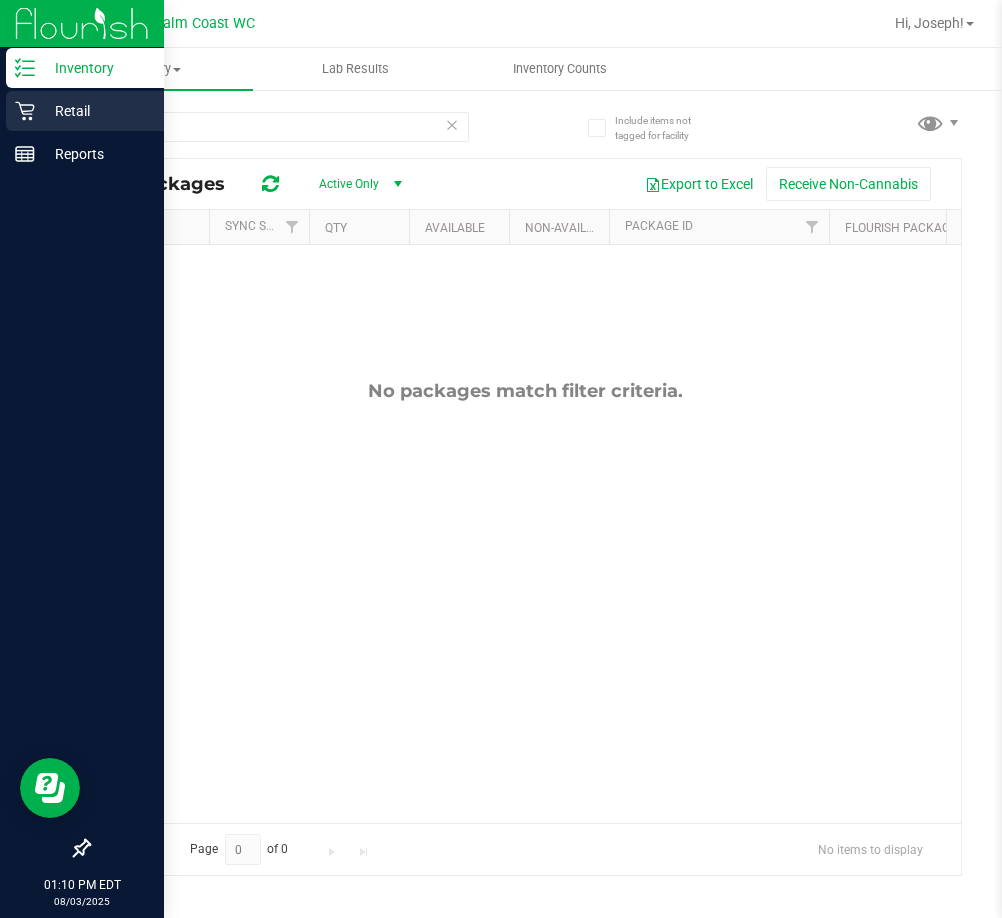 click 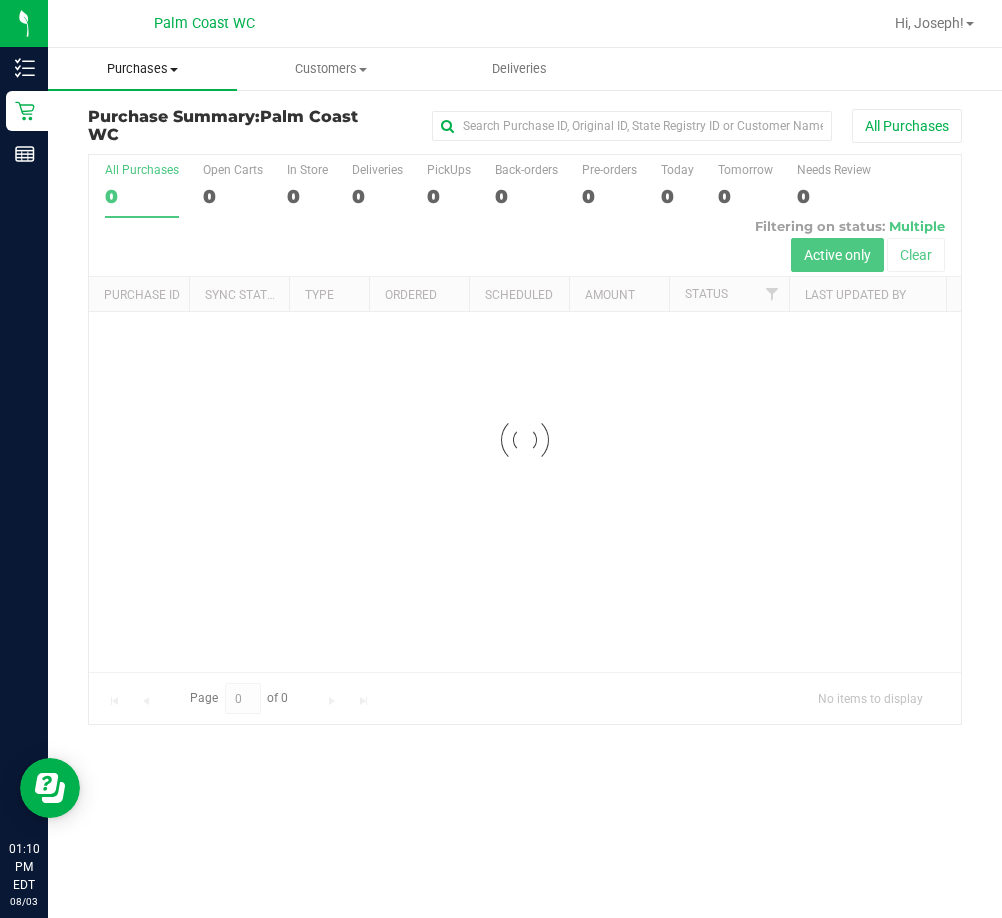 click at bounding box center [174, 70] 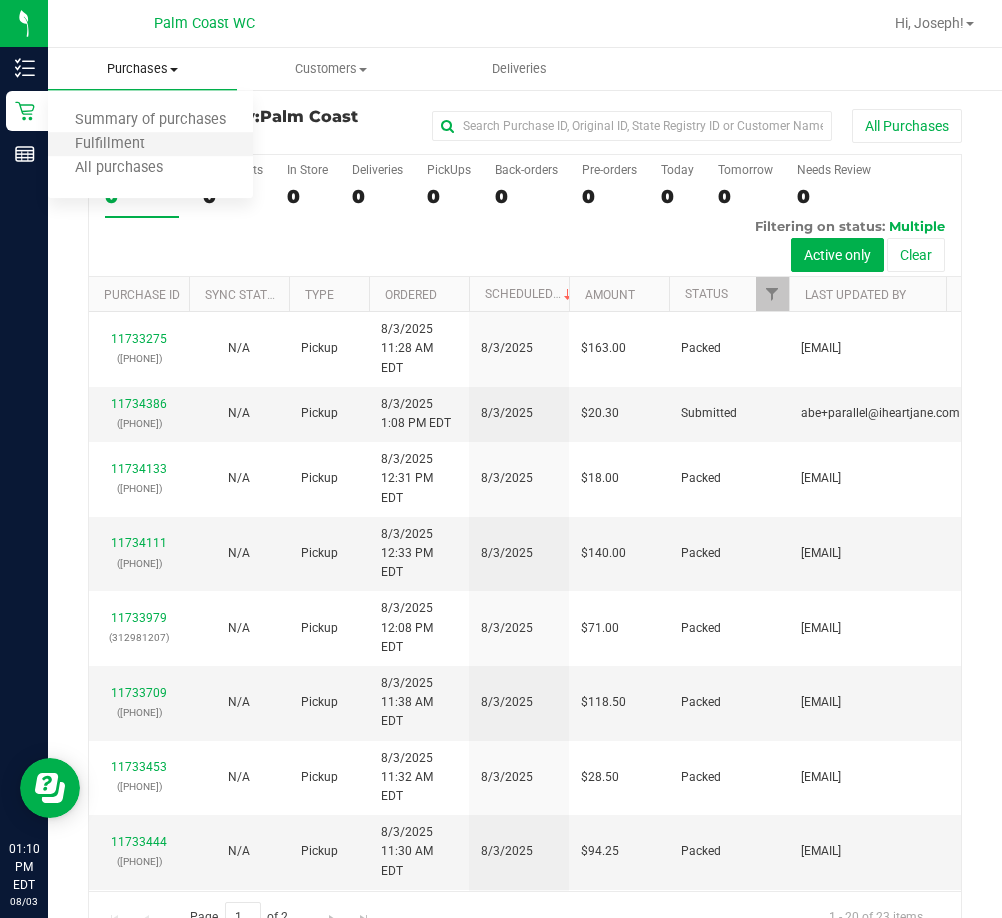 click on "Fulfillment" at bounding box center [150, 145] 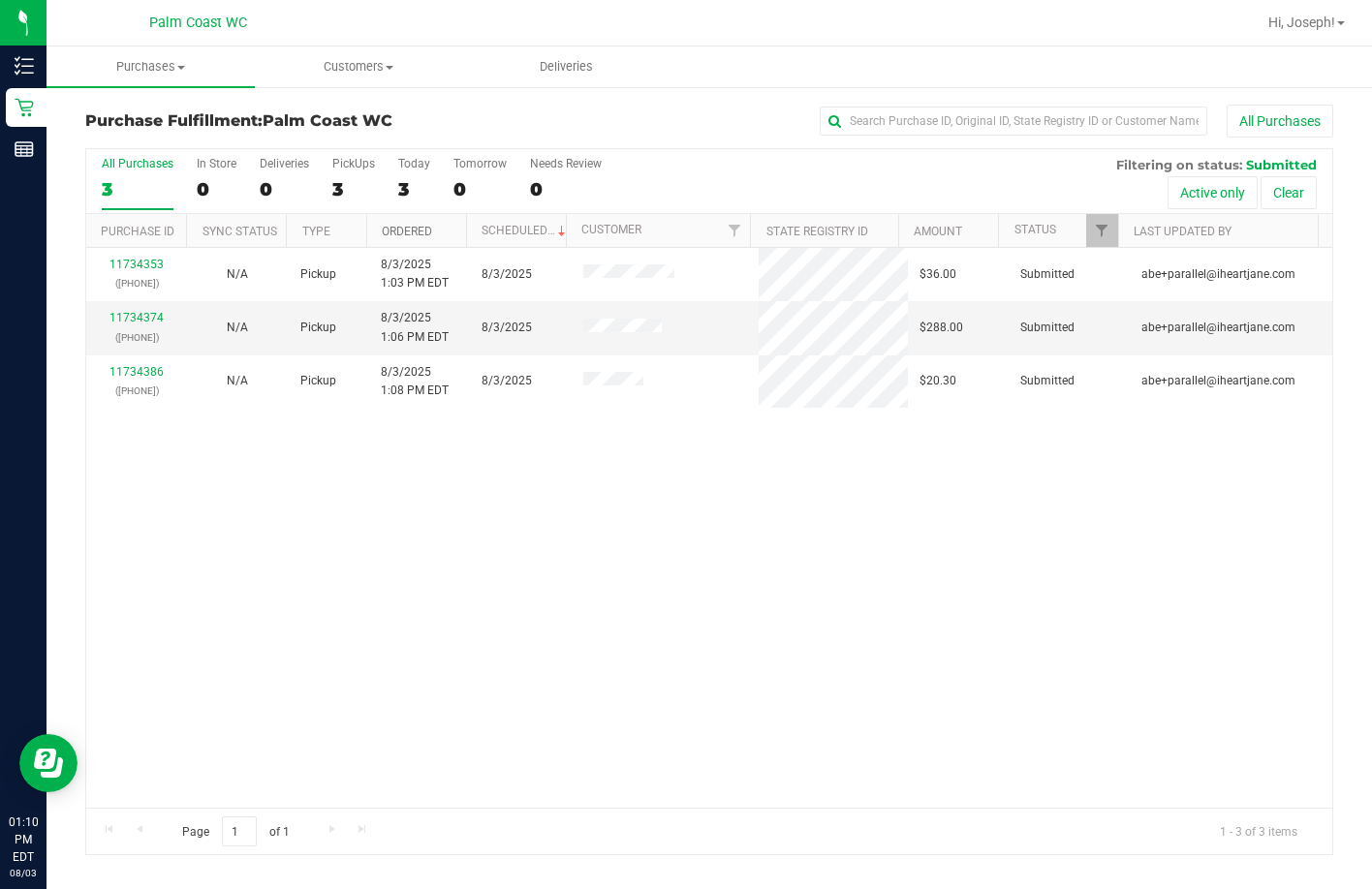 click on "Ordered" at bounding box center (407, 231) 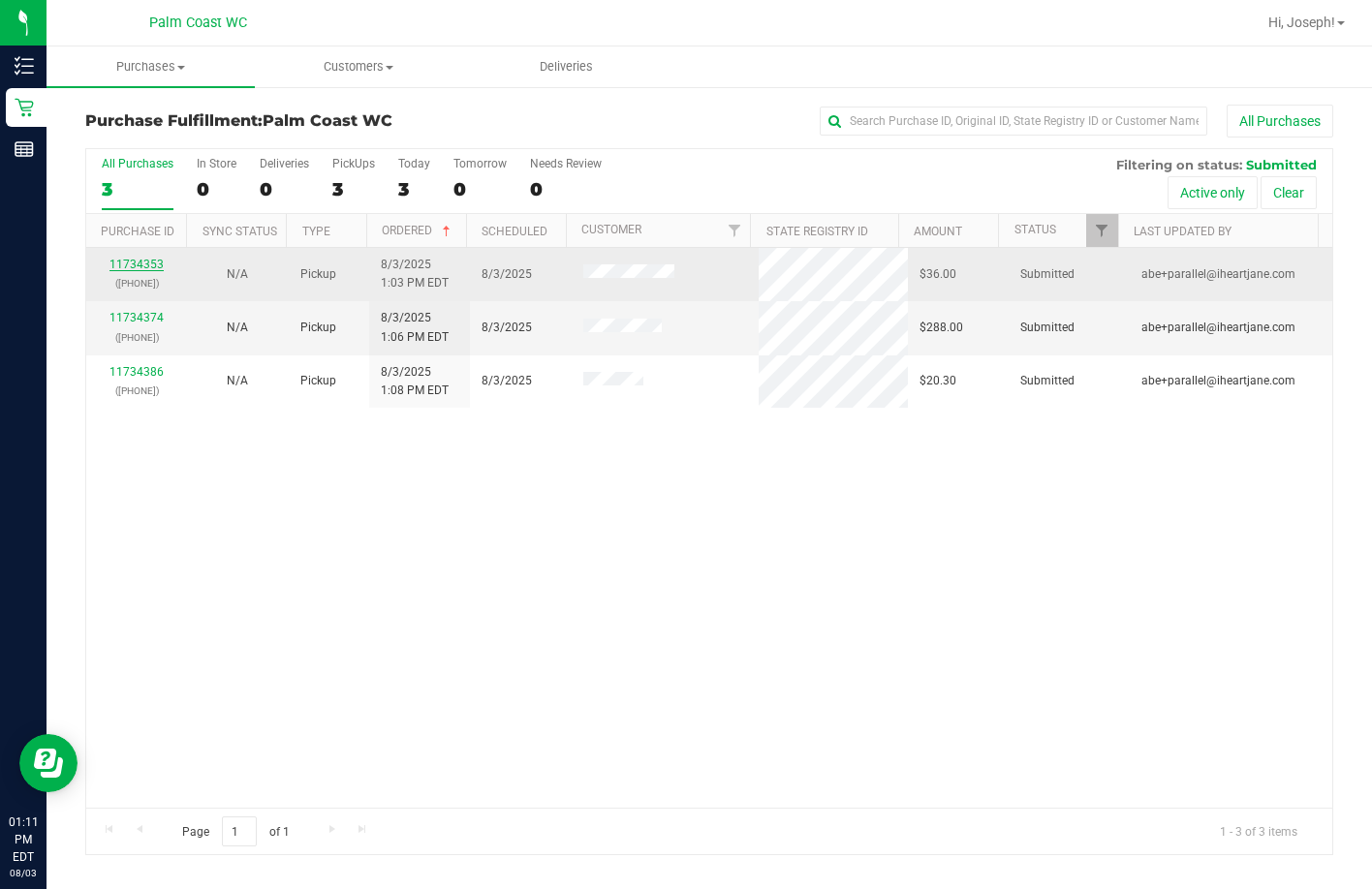 click on "11734353" at bounding box center [137, 264] 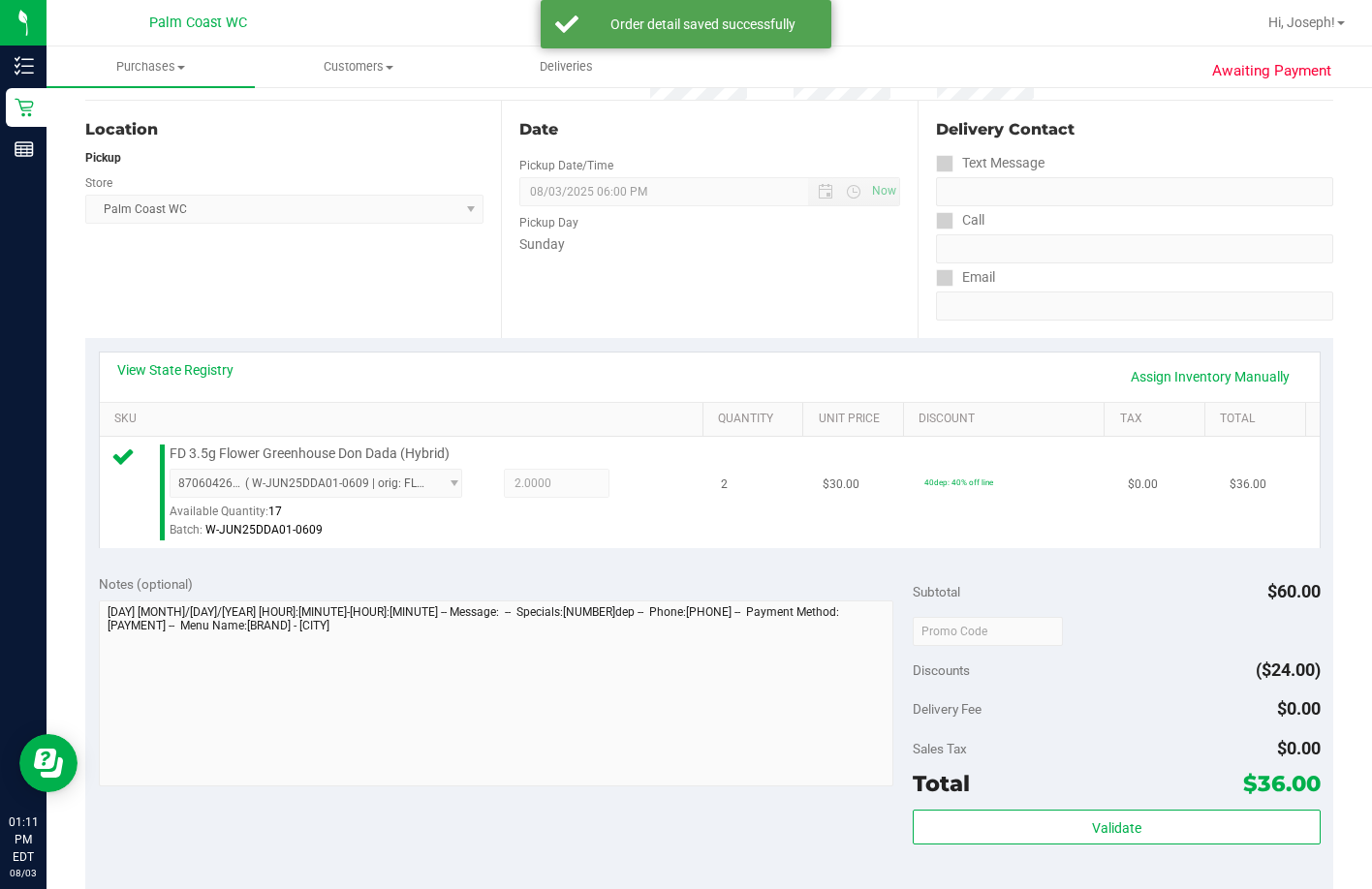 scroll, scrollTop: 291, scrollLeft: 0, axis: vertical 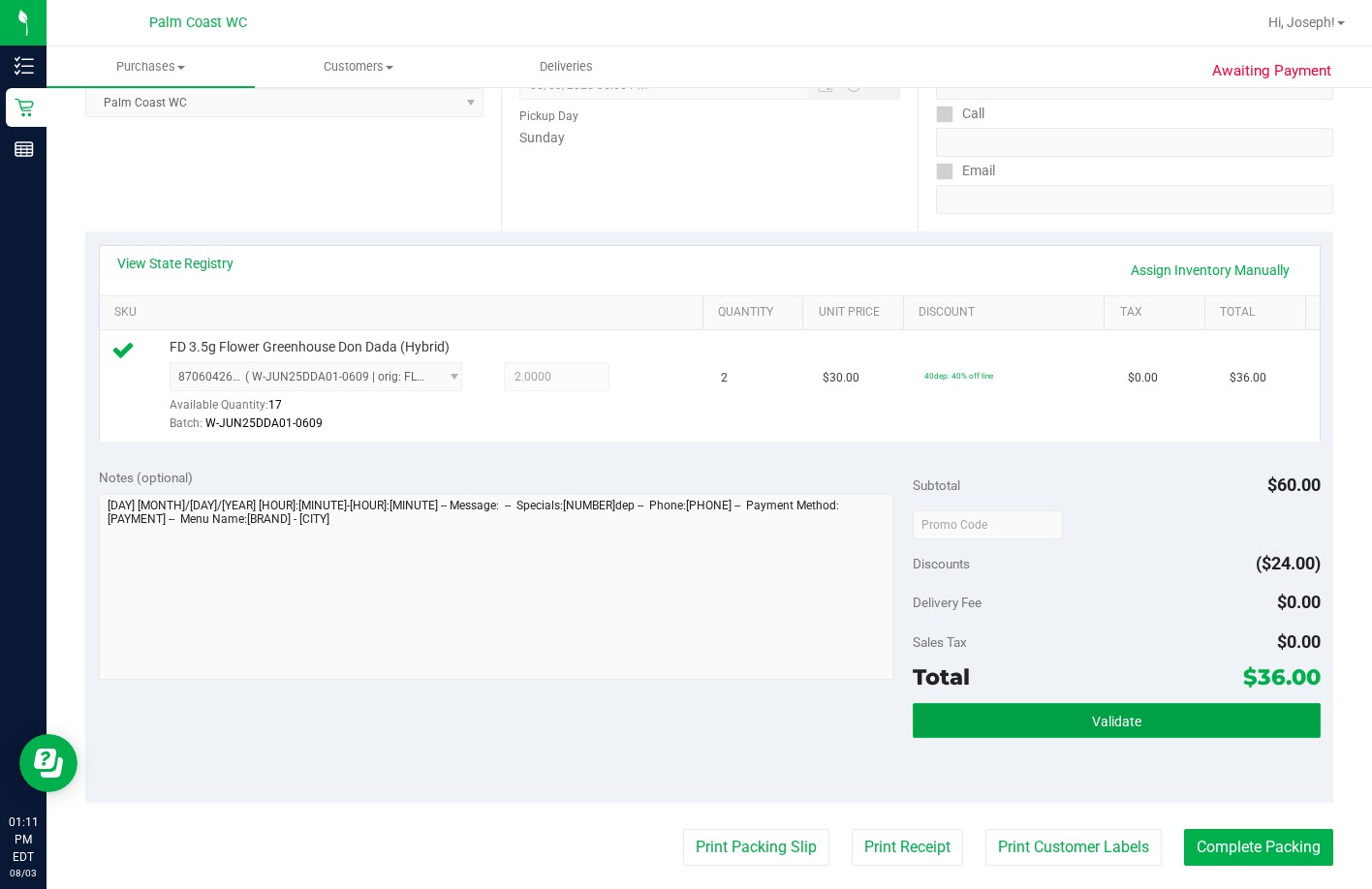 click on "Validate" at bounding box center (1116, 720) 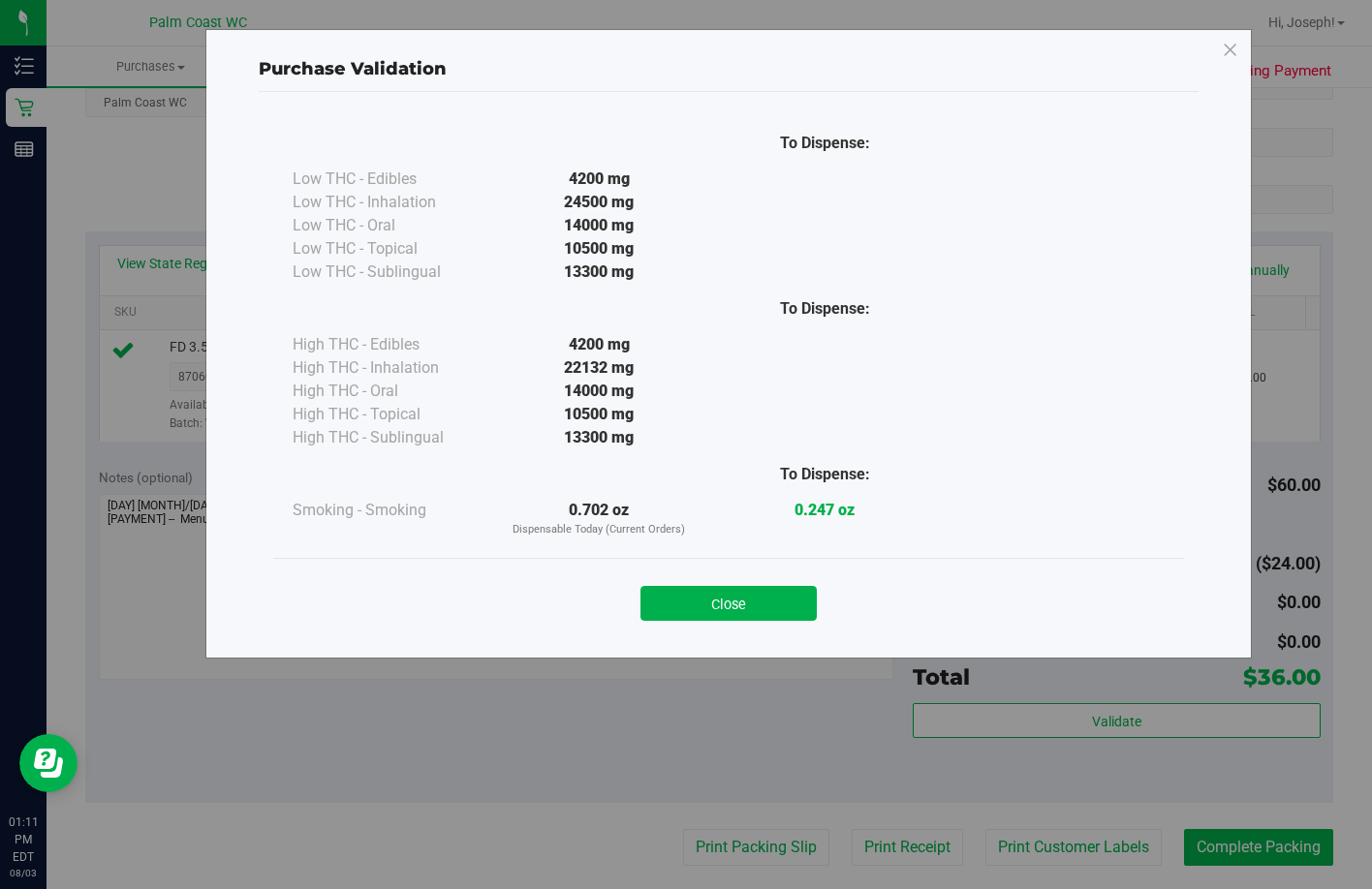 drag, startPoint x: 757, startPoint y: 613, endPoint x: 737, endPoint y: 611, distance: 20.09975 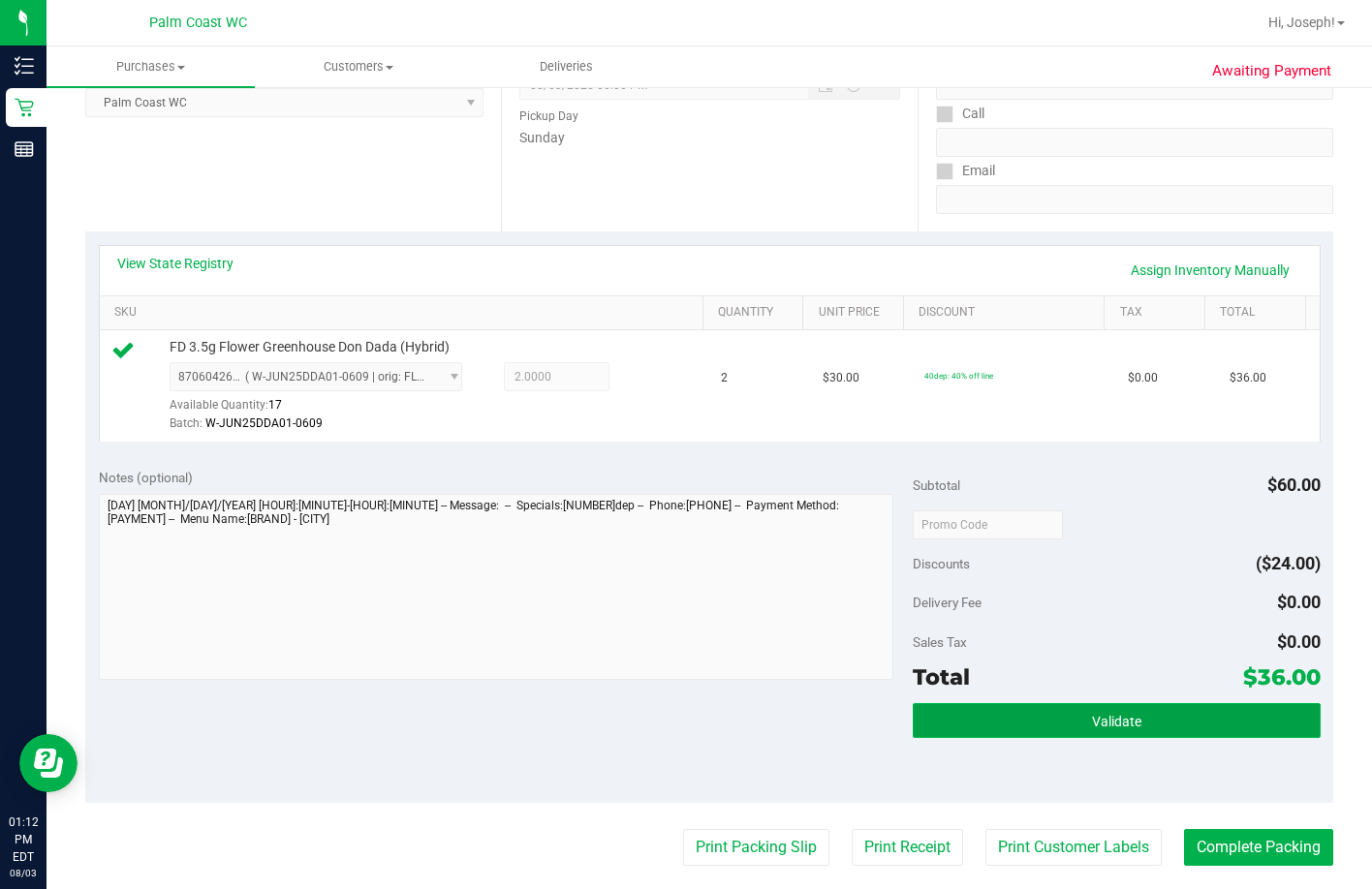 click on "Validate" at bounding box center (1116, 720) 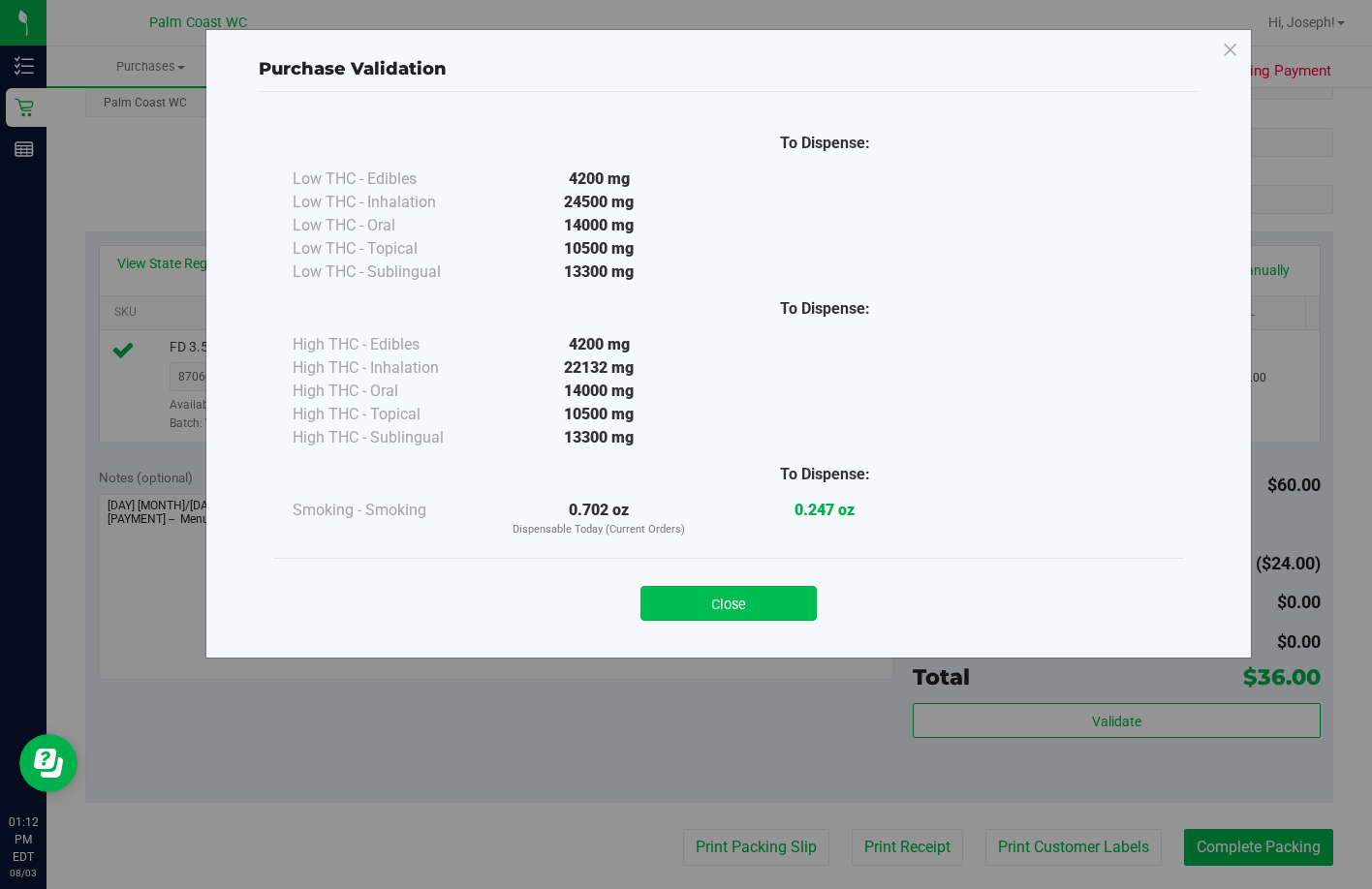 click on "Close" at bounding box center [729, 603] 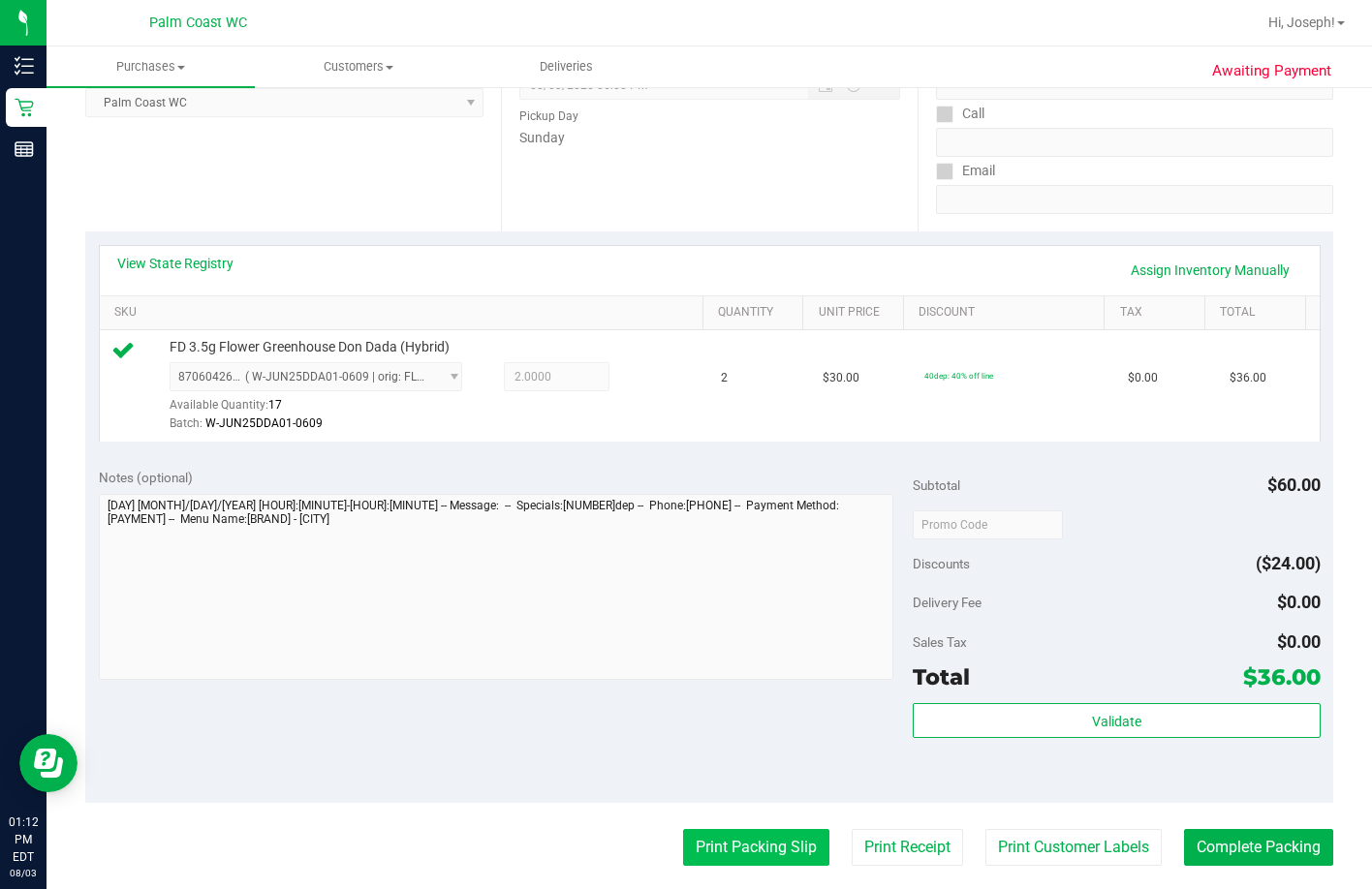 click on "Print Packing Slip" at bounding box center [756, 847] 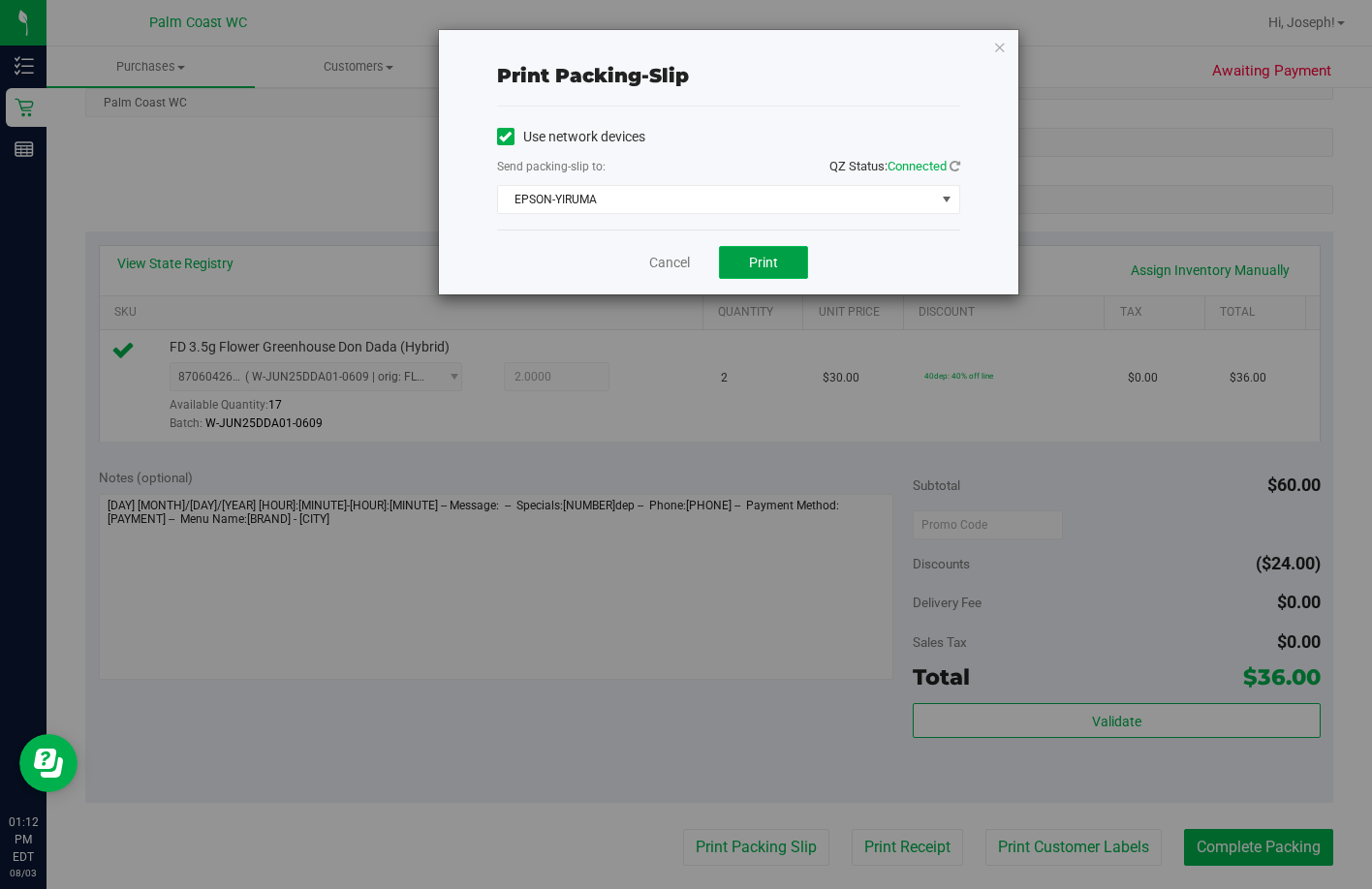 click on "Print" at bounding box center [764, 262] 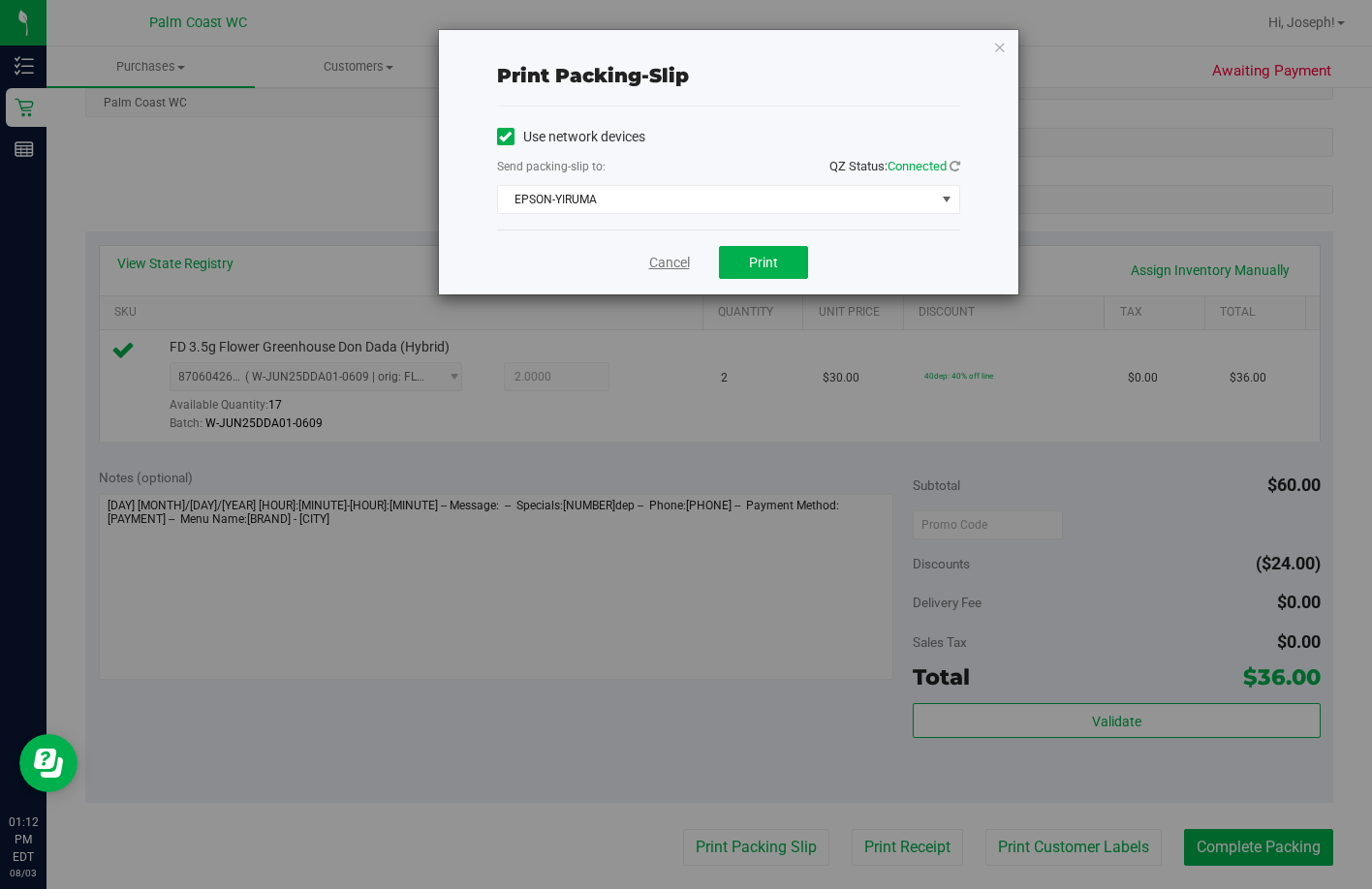 click on "Cancel" at bounding box center (670, 262) 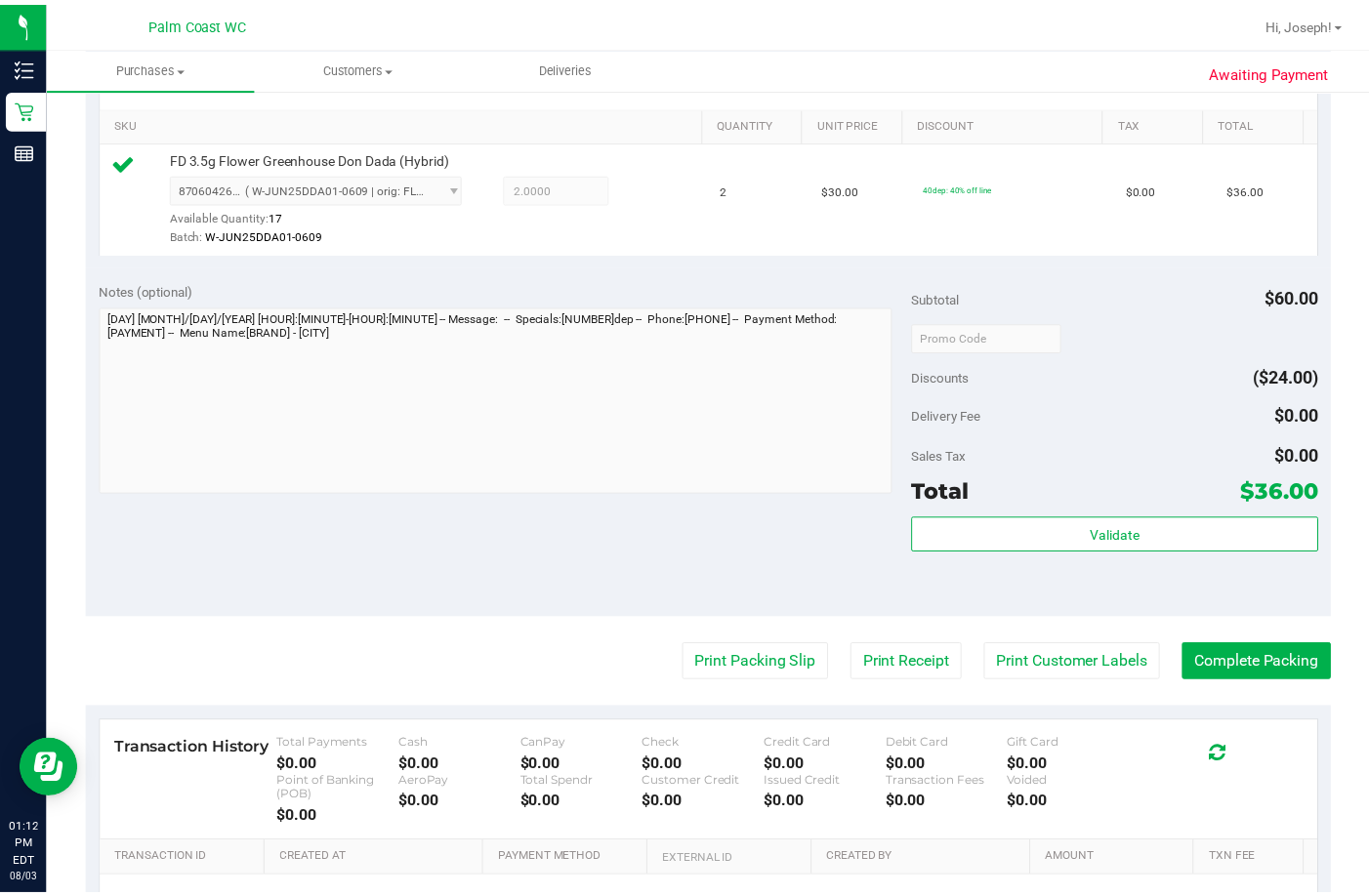 scroll, scrollTop: 590, scrollLeft: 0, axis: vertical 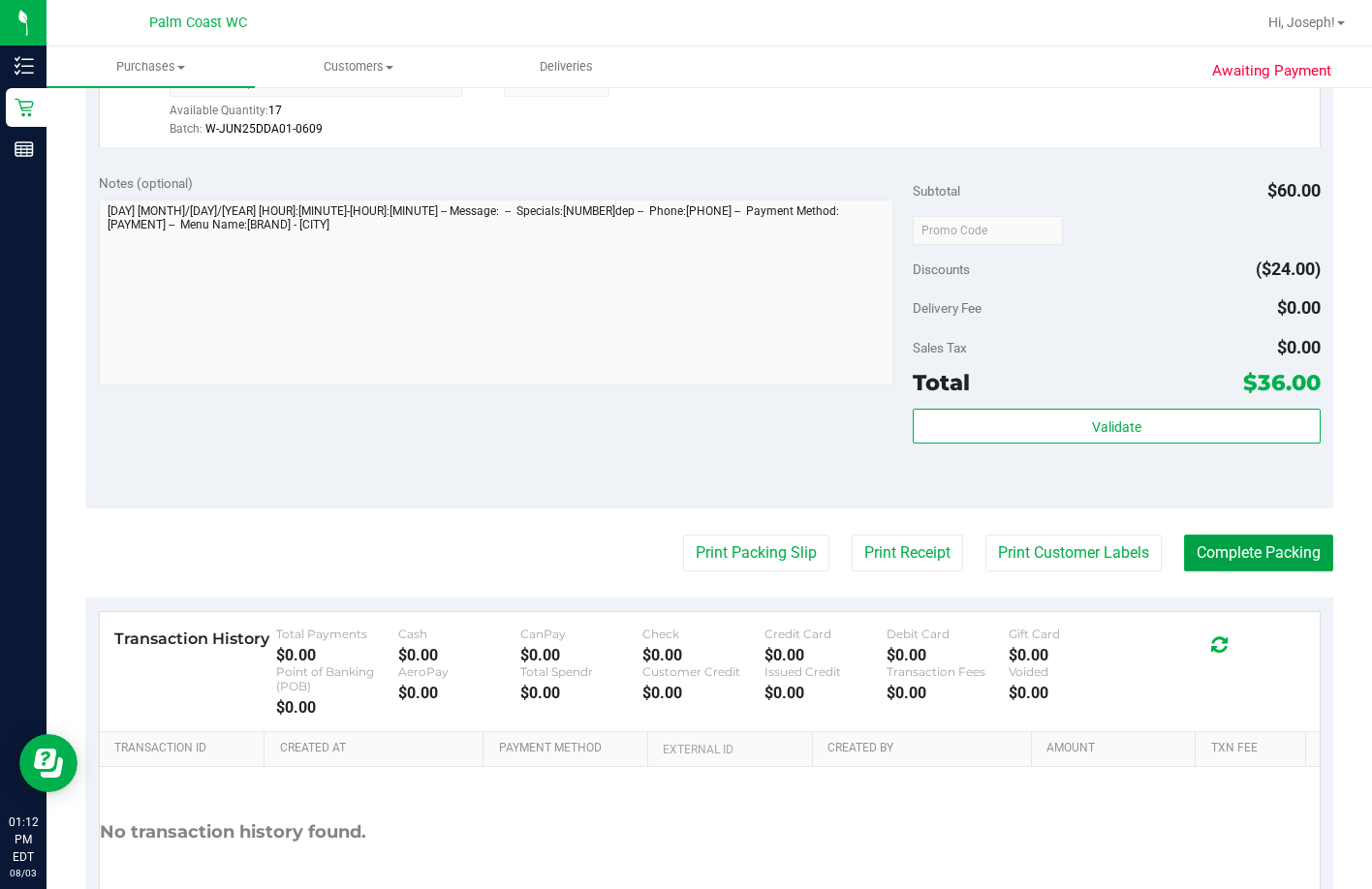 drag, startPoint x: 1219, startPoint y: 568, endPoint x: 1179, endPoint y: 517, distance: 64.81512 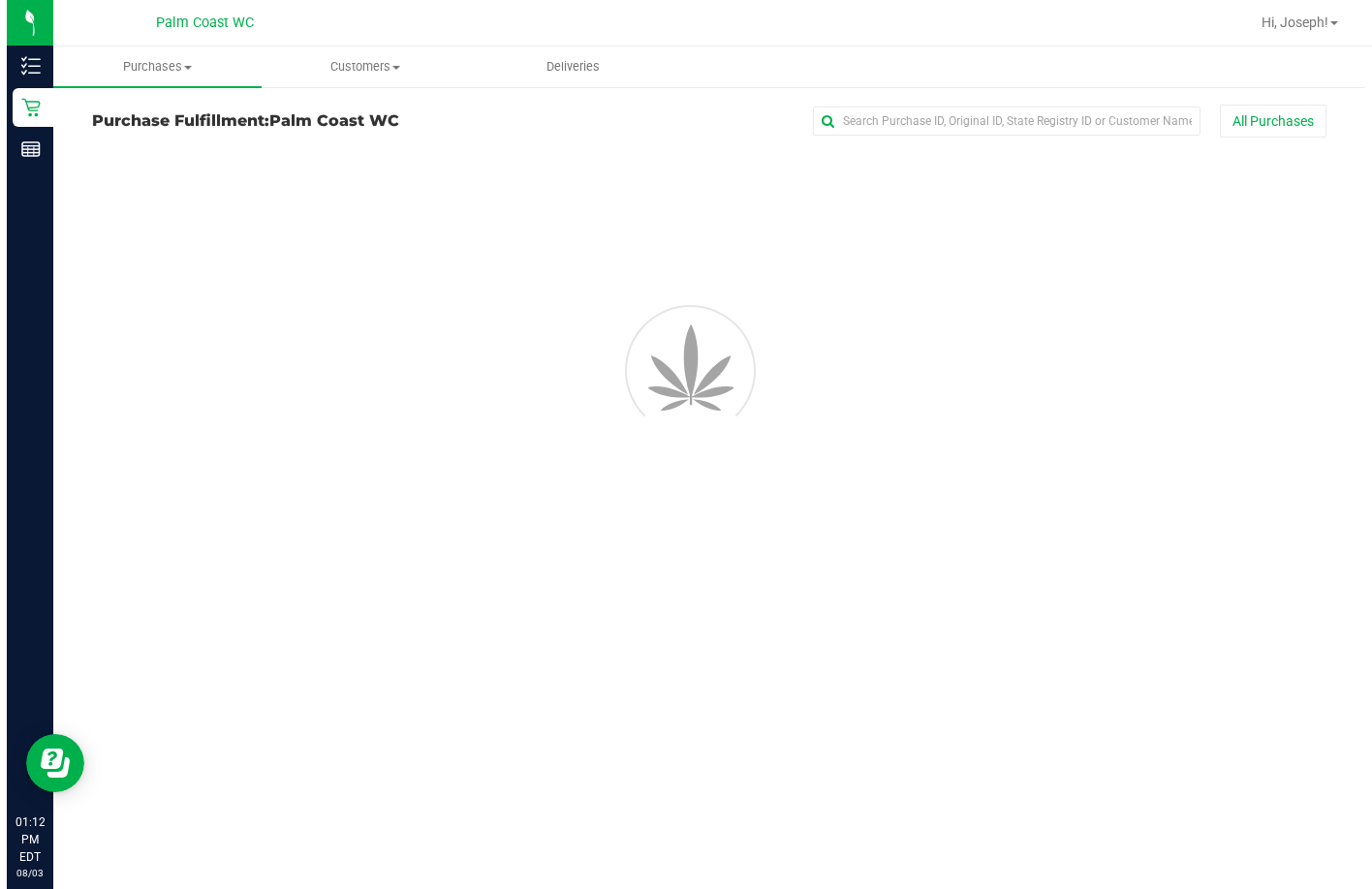 scroll, scrollTop: 0, scrollLeft: 0, axis: both 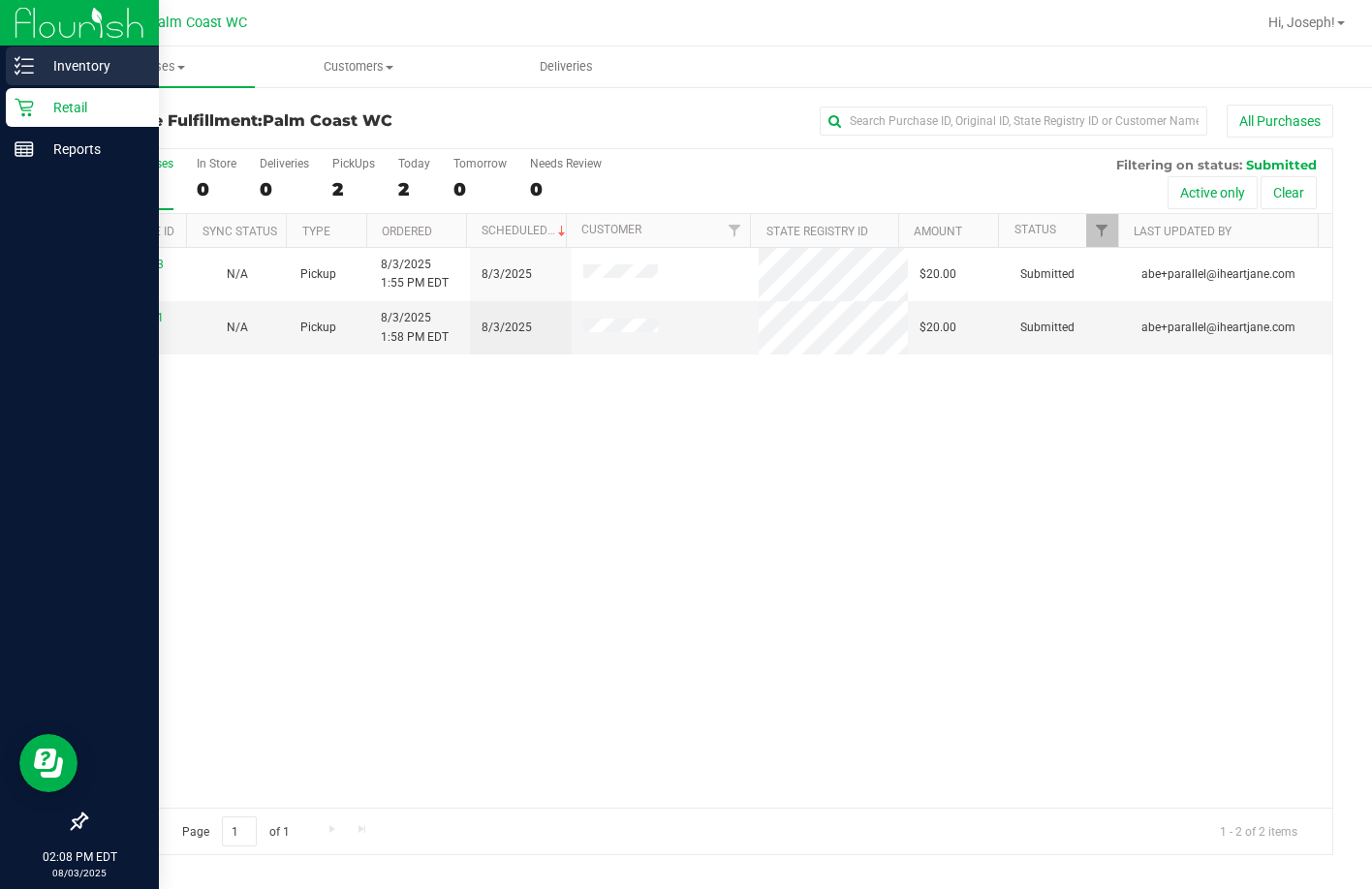 click 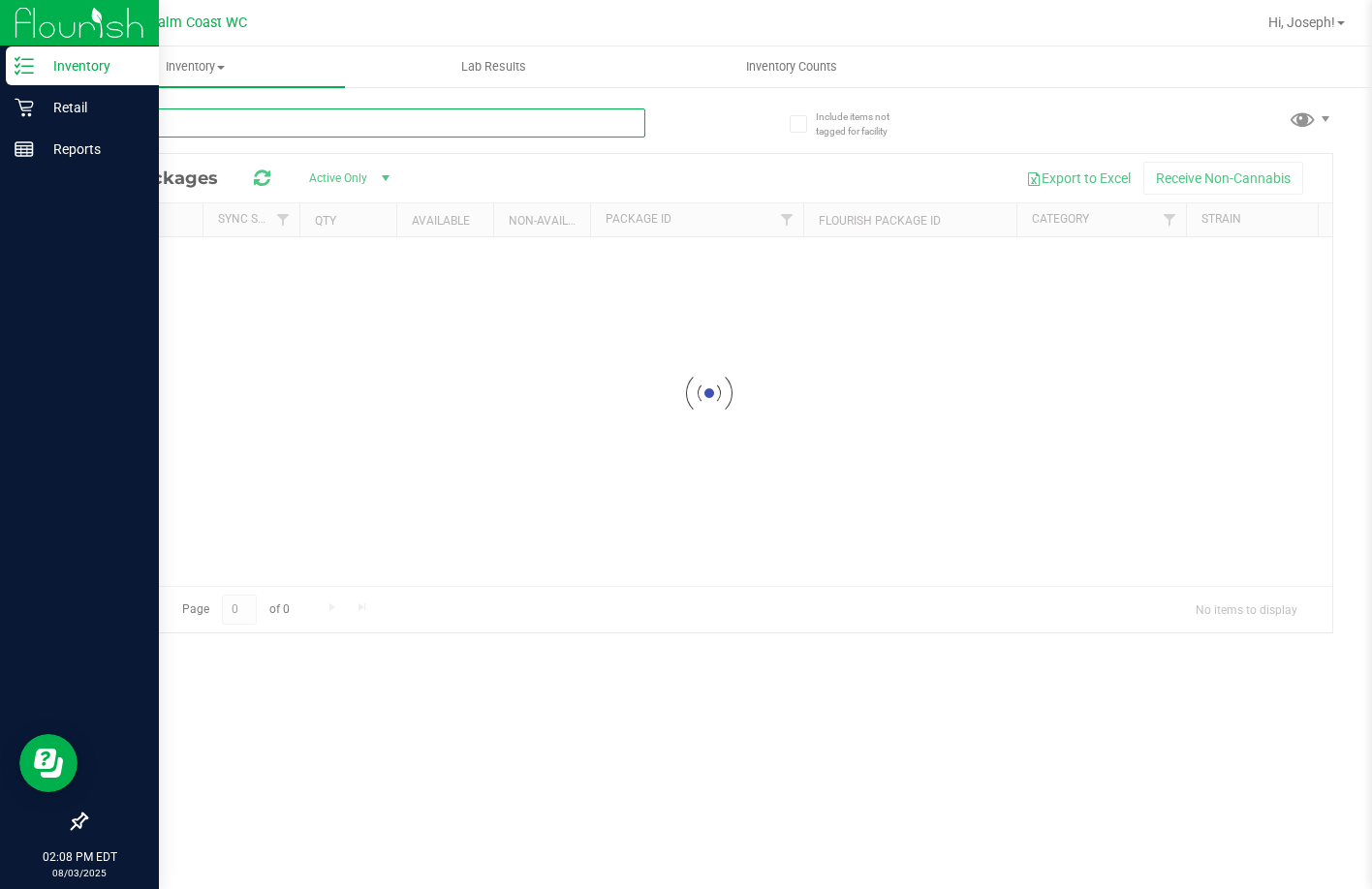 click at bounding box center [365, 123] 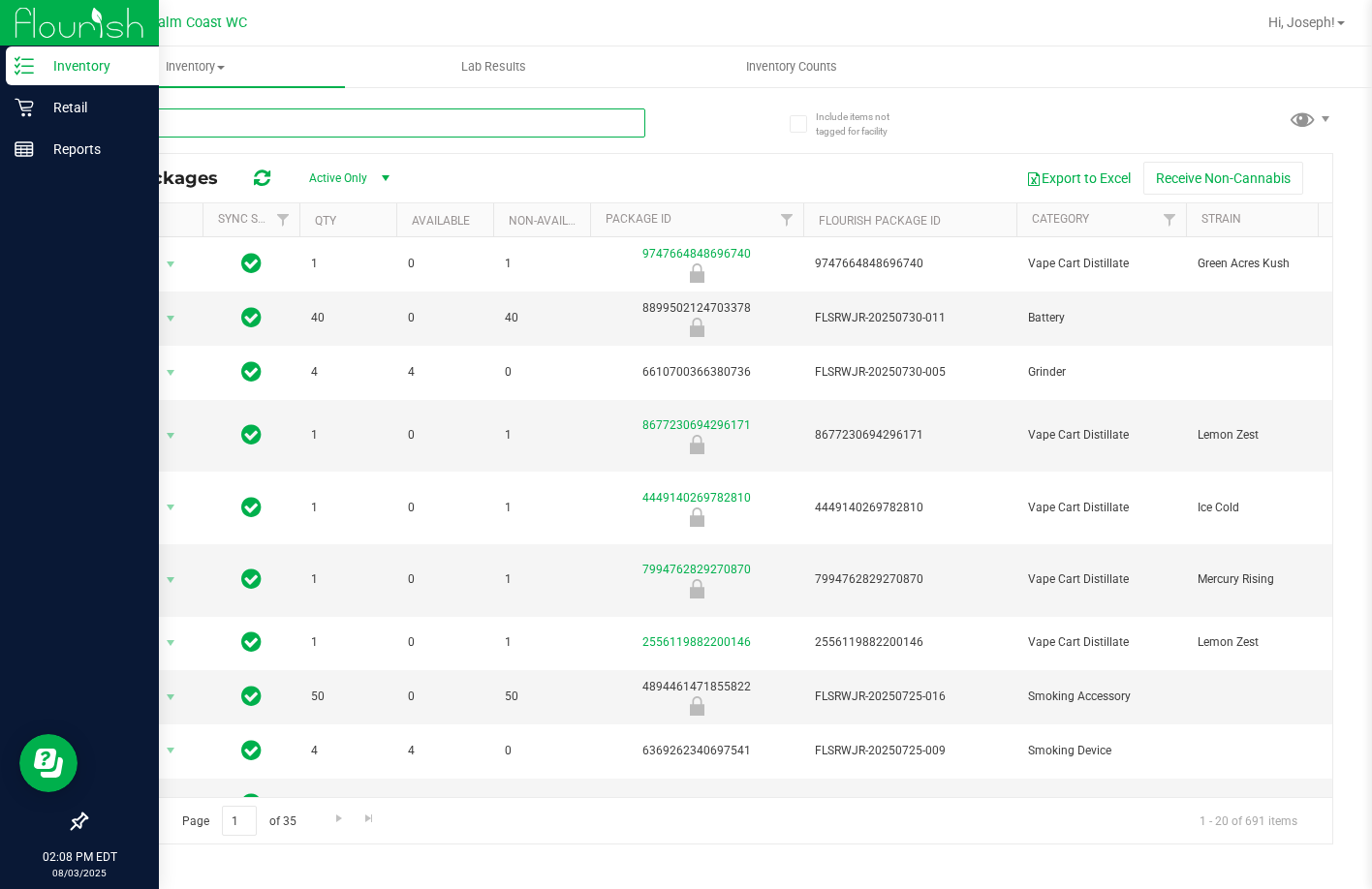 click at bounding box center [365, 123] 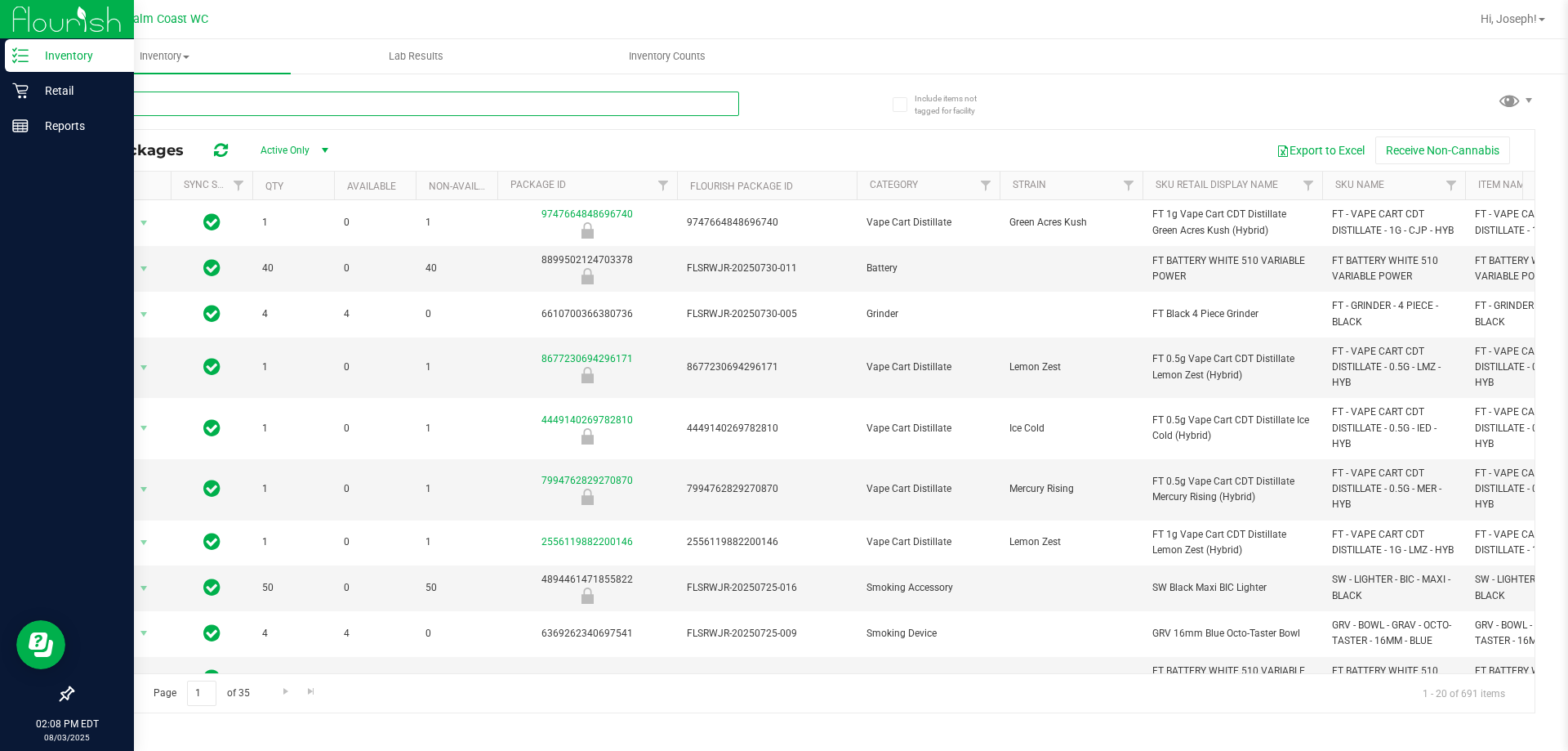 click at bounding box center (405, 104) 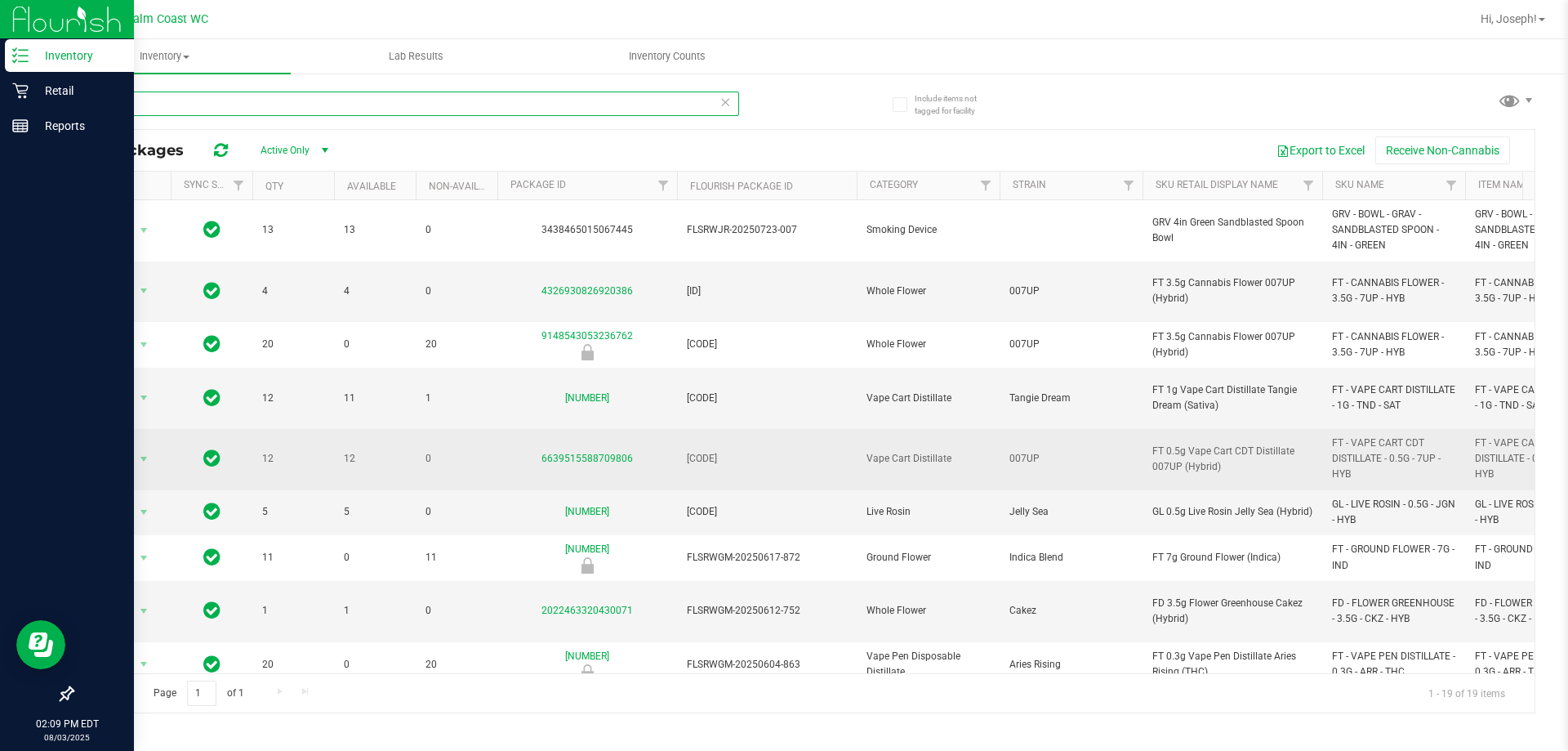 type on "007" 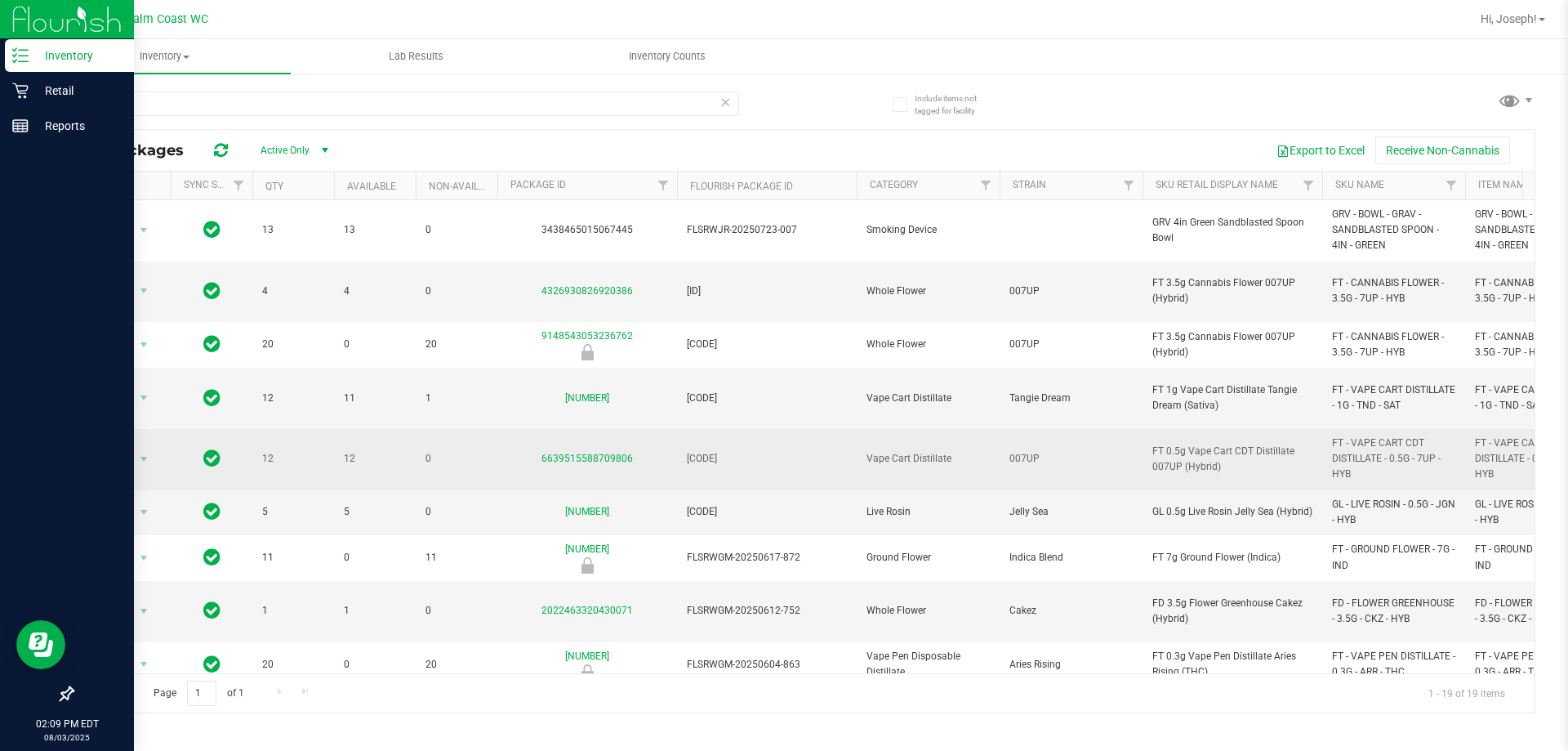 click on "6639515588709806" at bounding box center (587, 459) 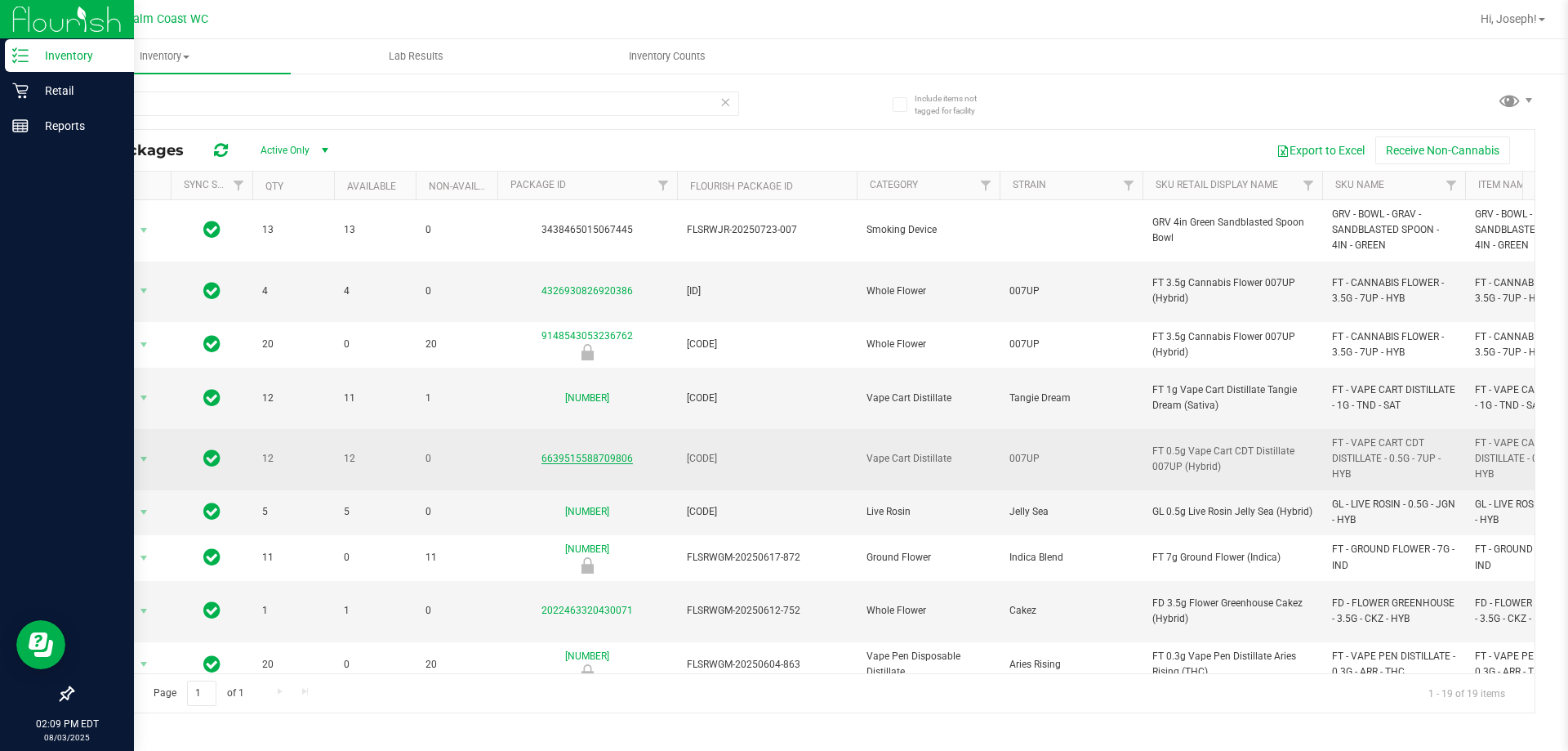 click on "6639515588709806" at bounding box center [587, 458] 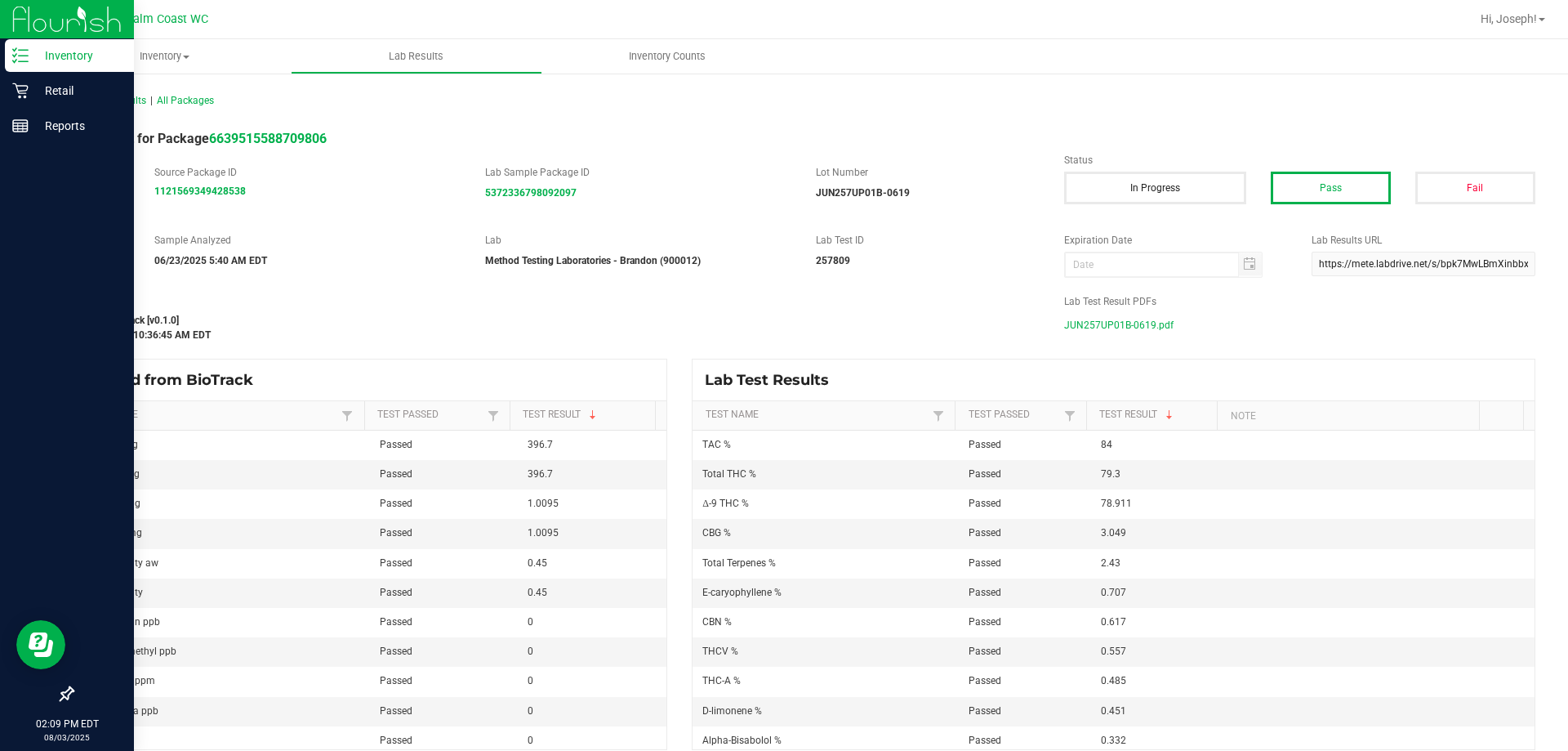 click on "JUN257UP01B-0619.pdf" at bounding box center (1119, 325) 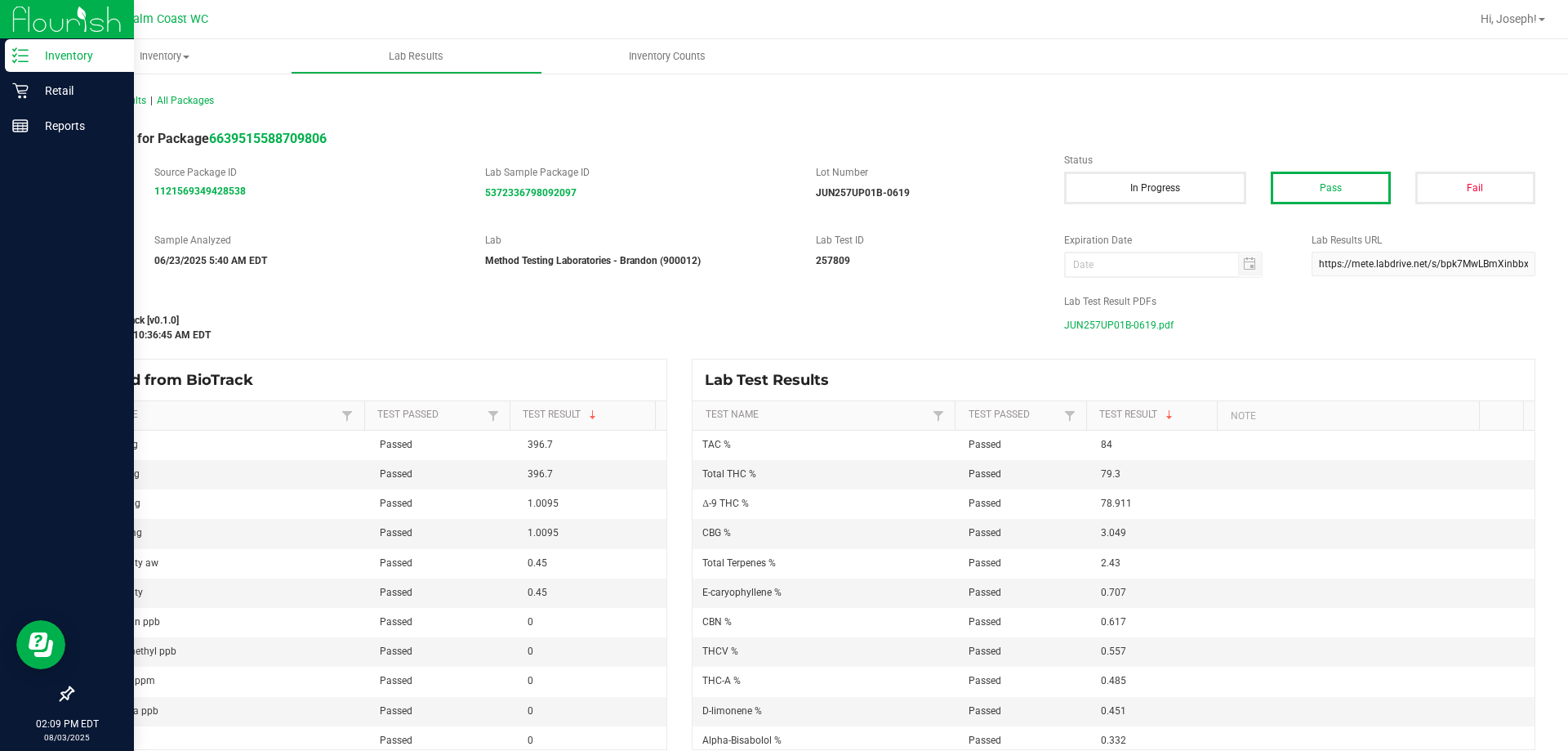 click on "Inventory" at bounding box center (78, 56) 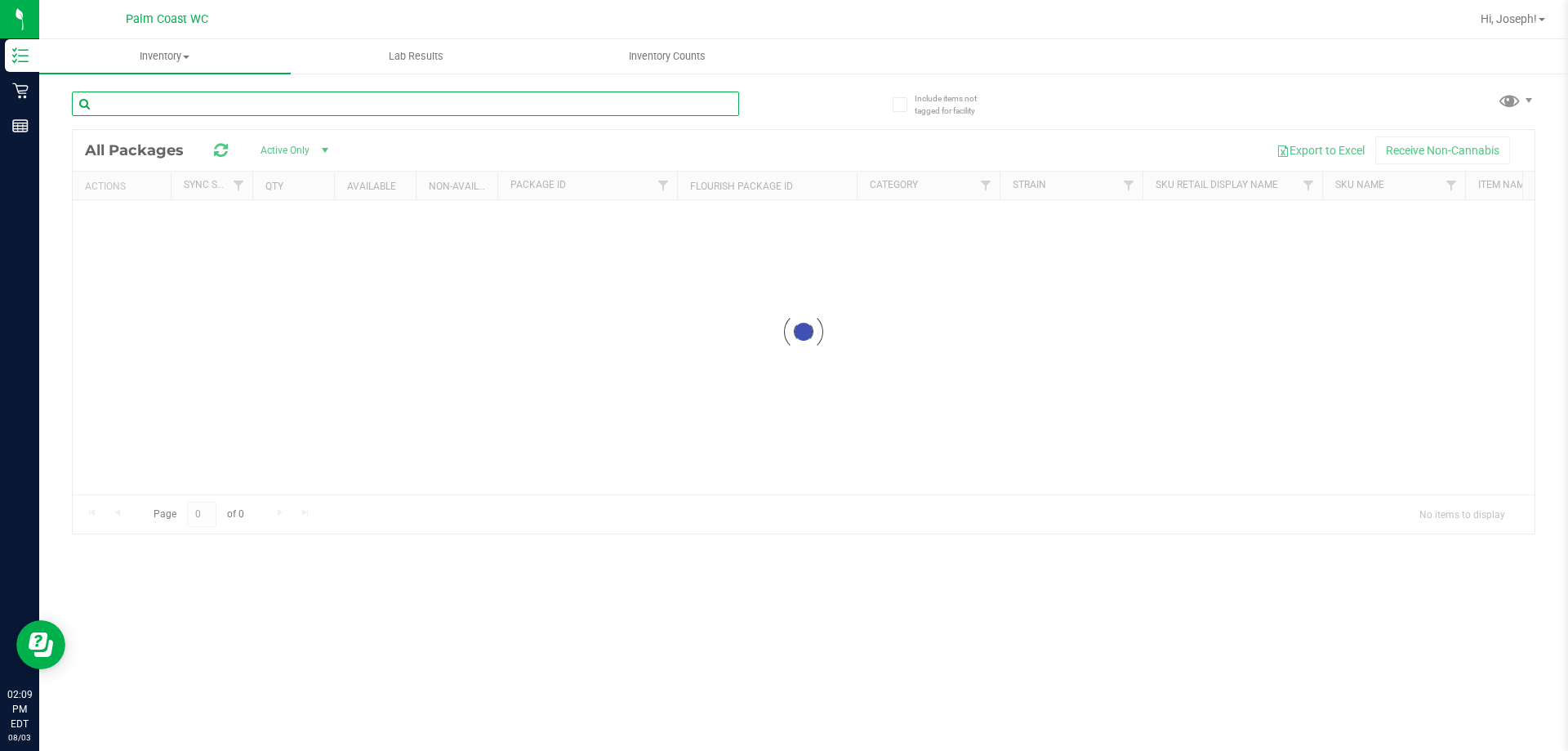 click at bounding box center [405, 104] 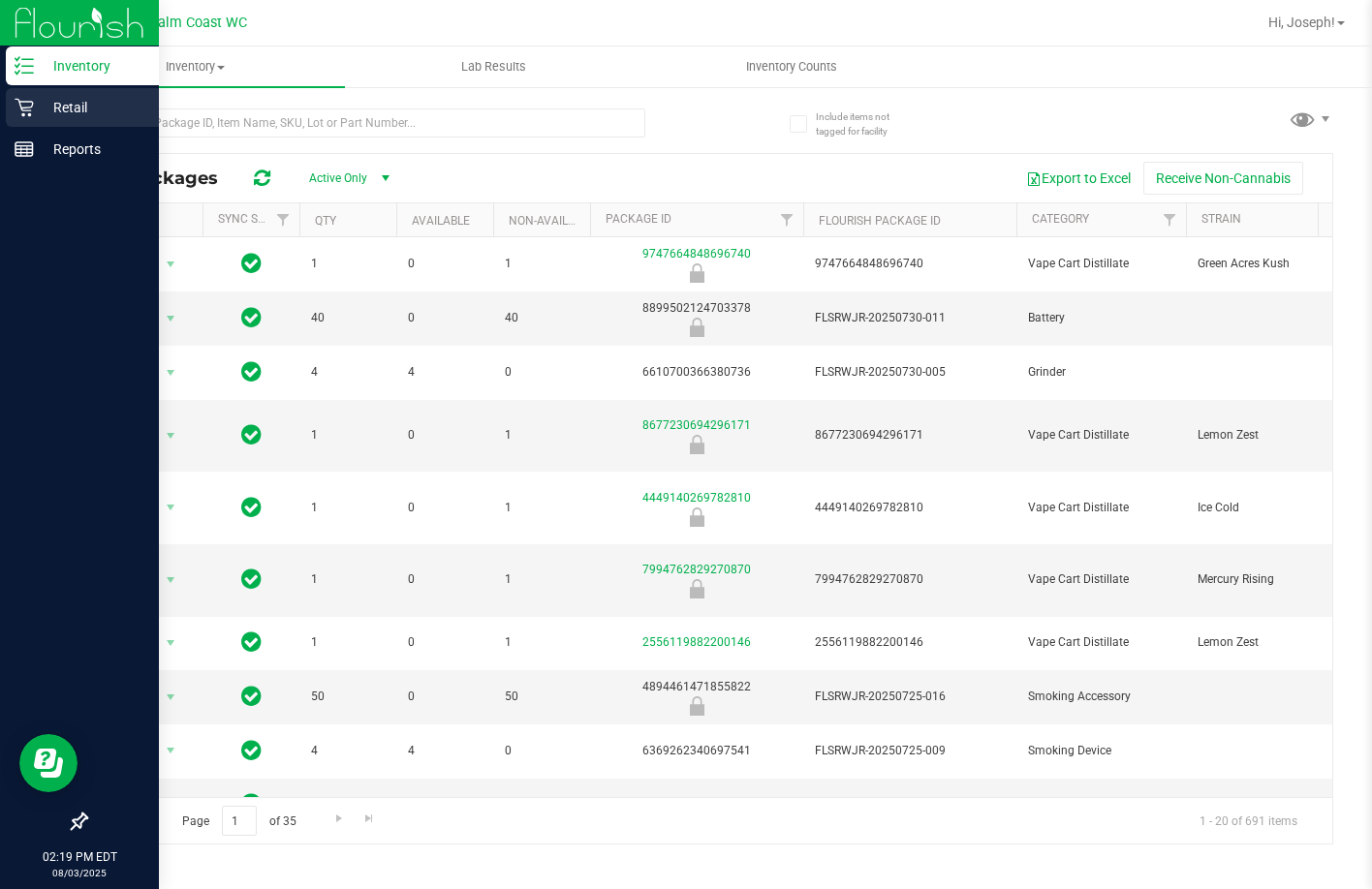 drag, startPoint x: 11, startPoint y: 99, endPoint x: 77, endPoint y: 101, distance: 66.0303 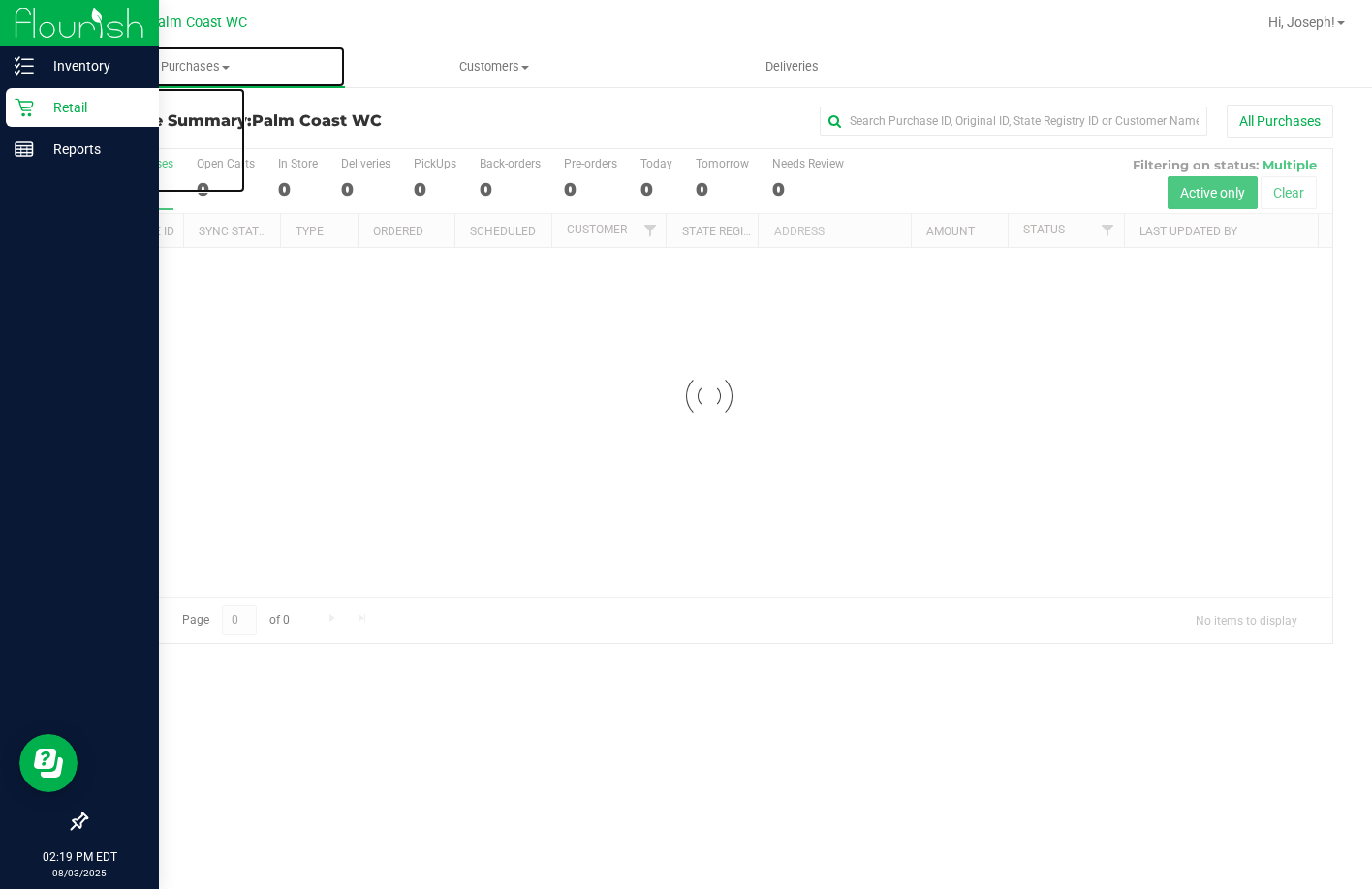 click on "Purchases
Summary of purchases
Fulfillment
All purchases" at bounding box center (196, 67) 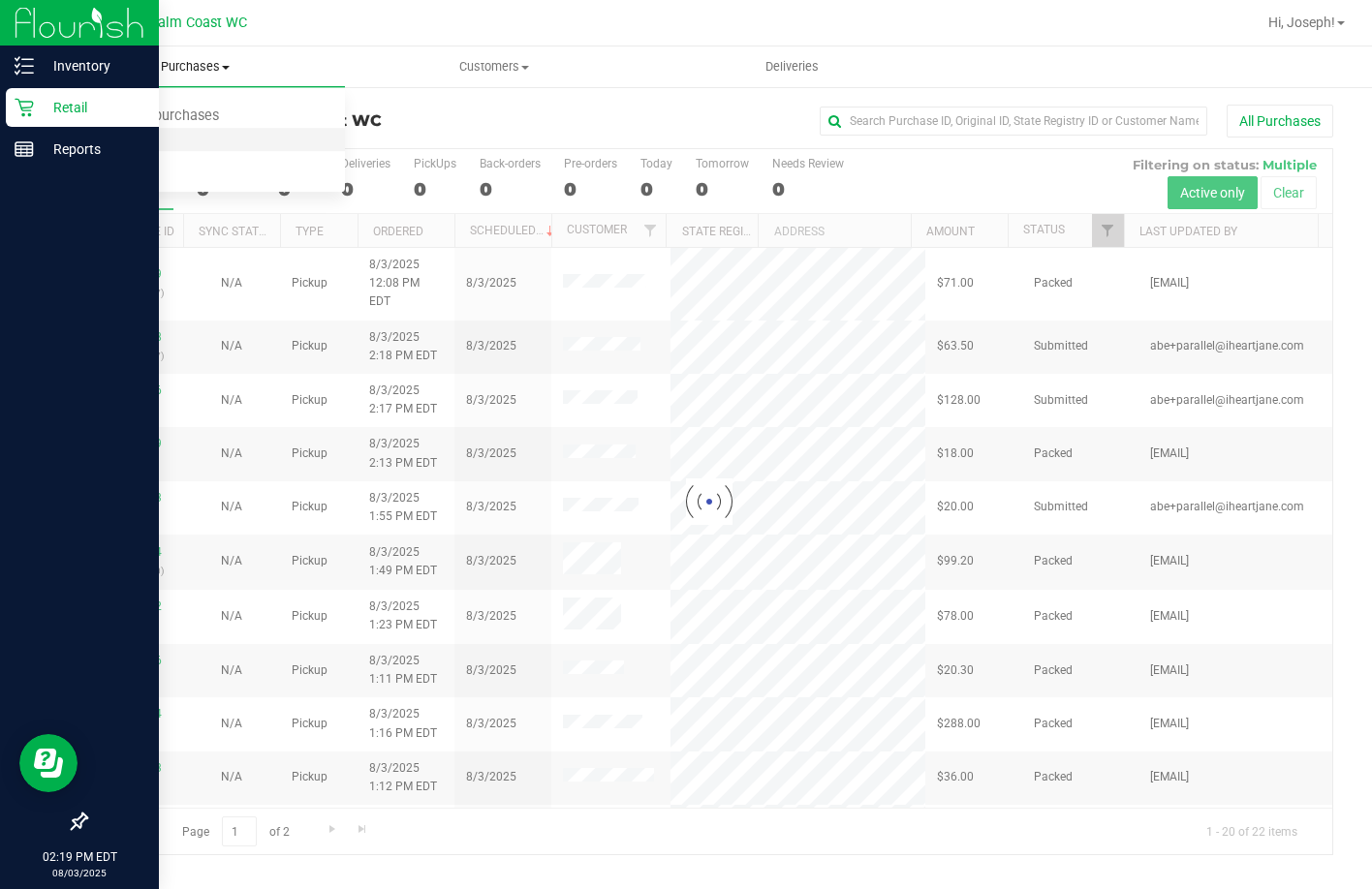 click on "Fulfillment" at bounding box center (196, 140) 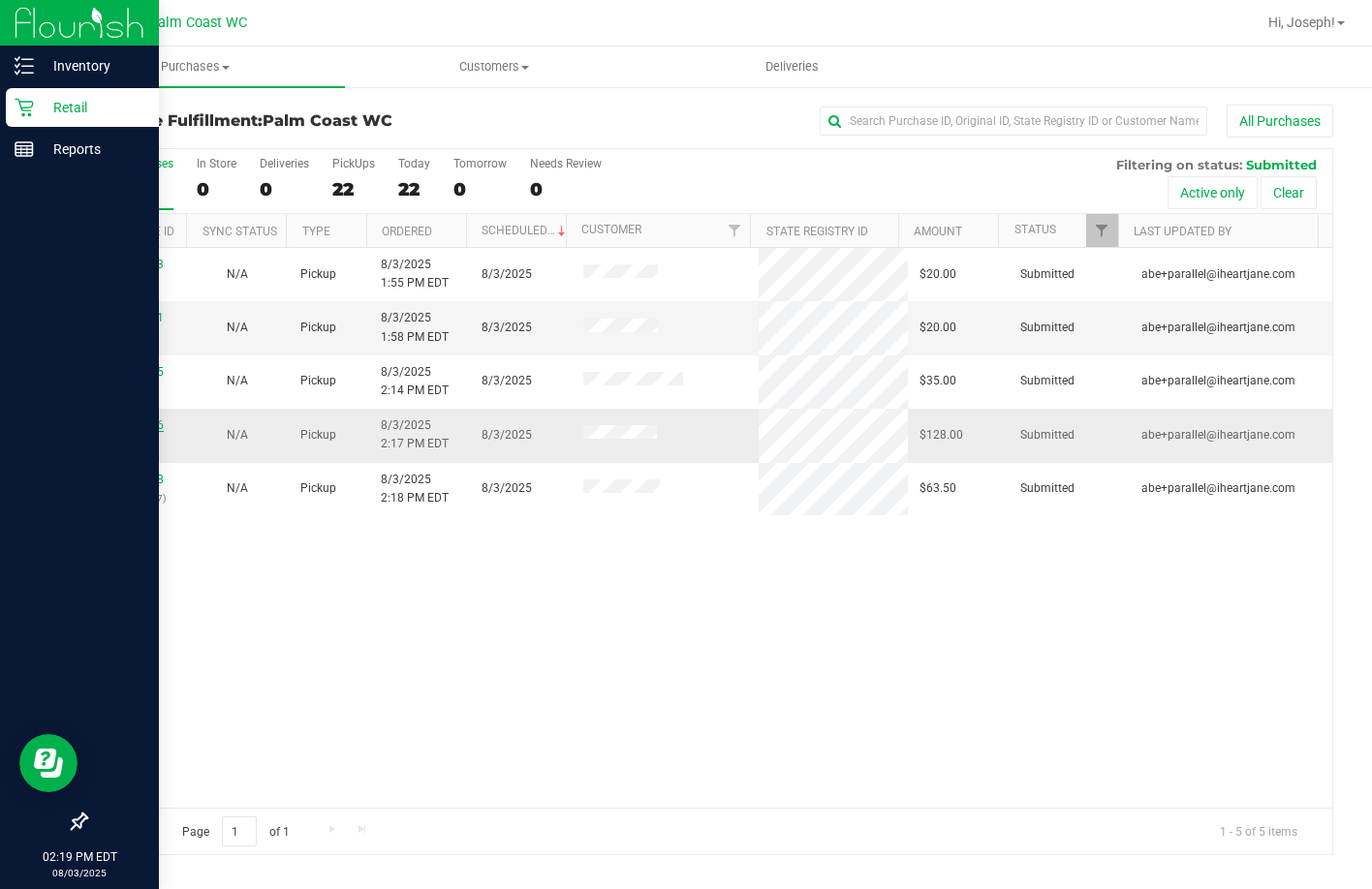 click on "11734806" at bounding box center (137, 425) 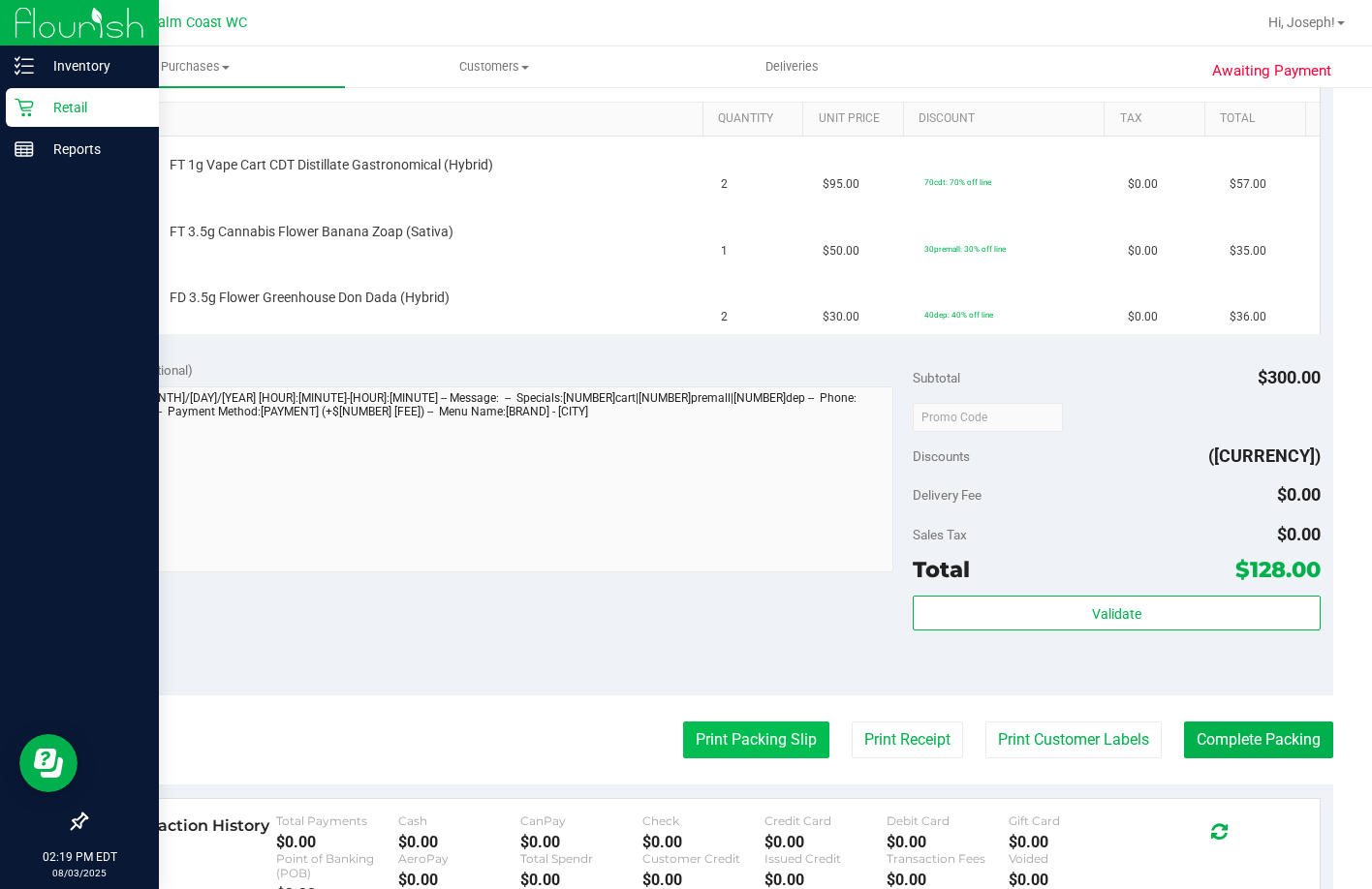 click on "Back
Edit Purchase
Cancel Purchase
View Profile
# [NUMBER]
BioTrack ID:
-
Submitted
Needs review
Last Modified
[PERSON_NAME] API
[DATE] [TIME] [TIMEZONE]" at bounding box center [709, 390] 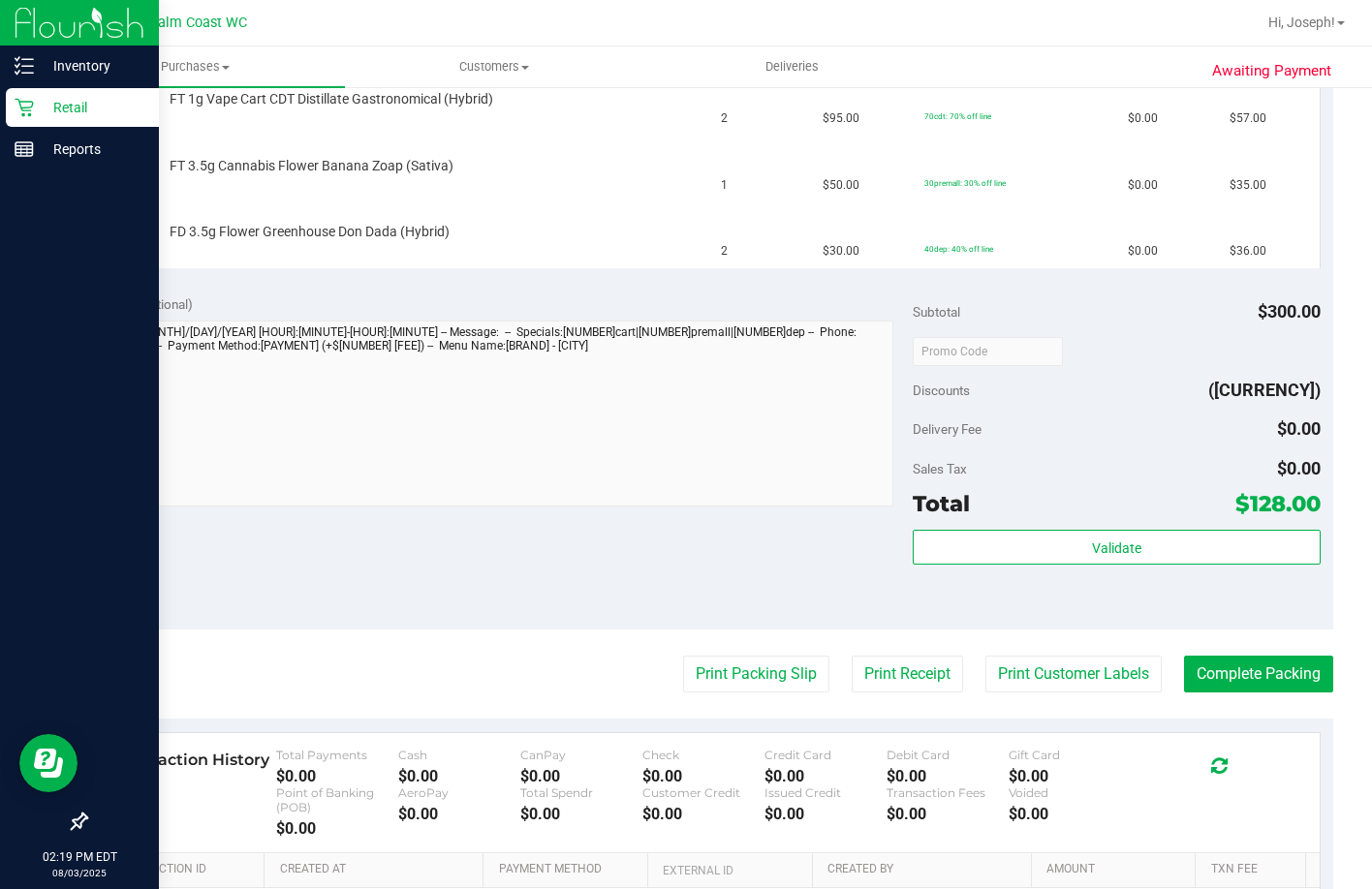 scroll, scrollTop: 581, scrollLeft: 0, axis: vertical 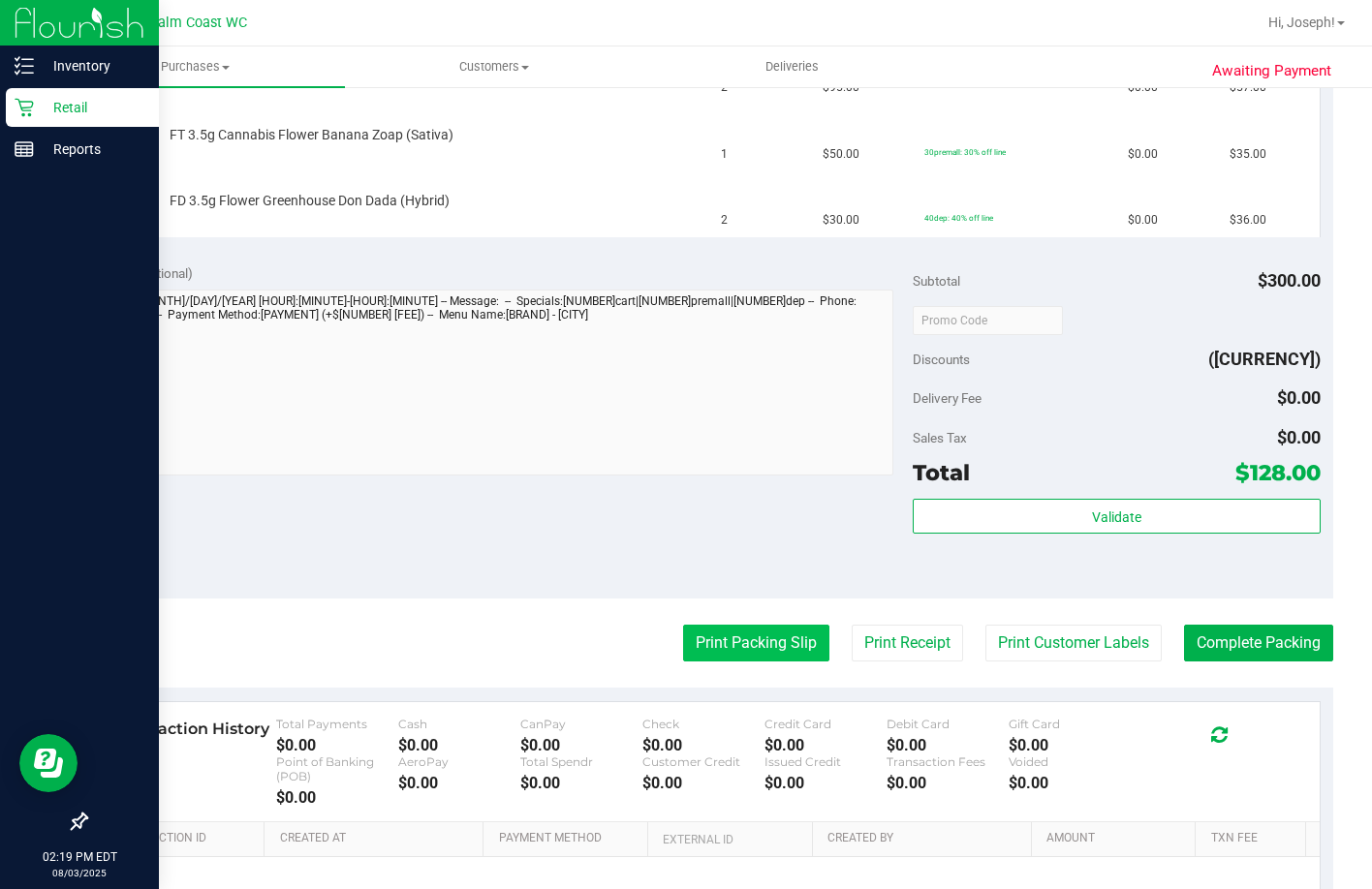 click on "Print Packing Slip" at bounding box center (756, 643) 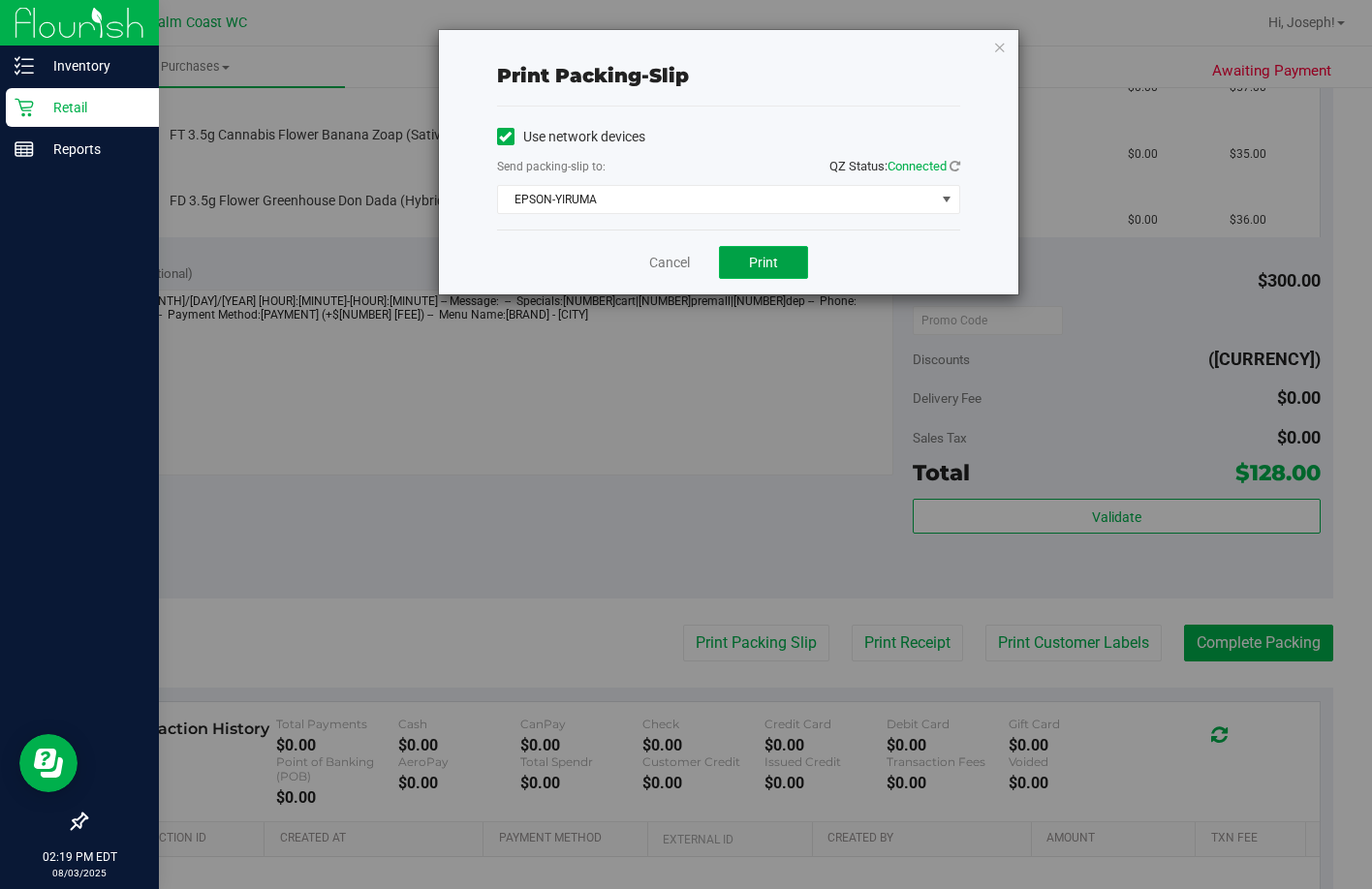 click on "Print" at bounding box center (764, 262) 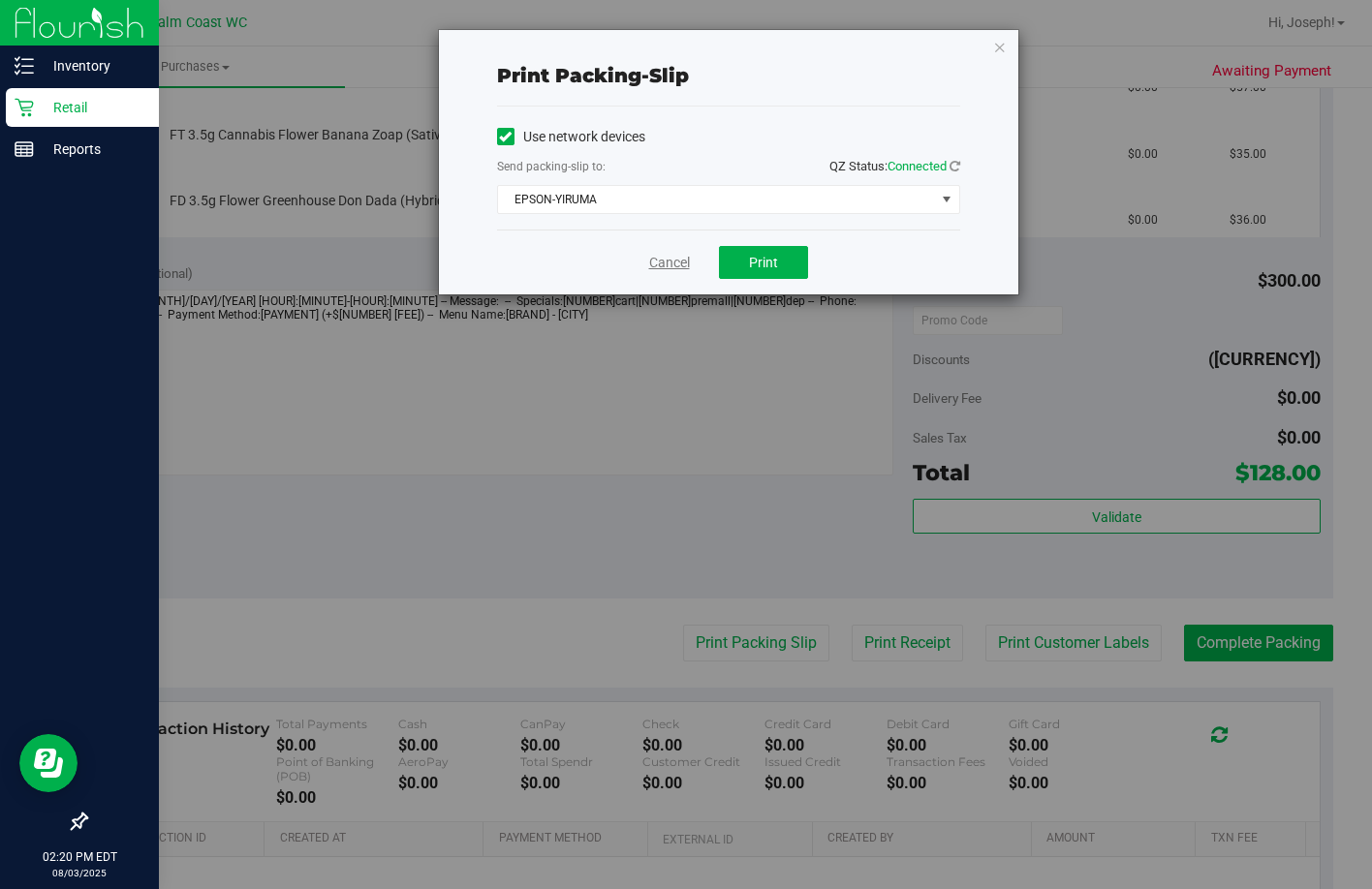 click on "Cancel" at bounding box center (670, 262) 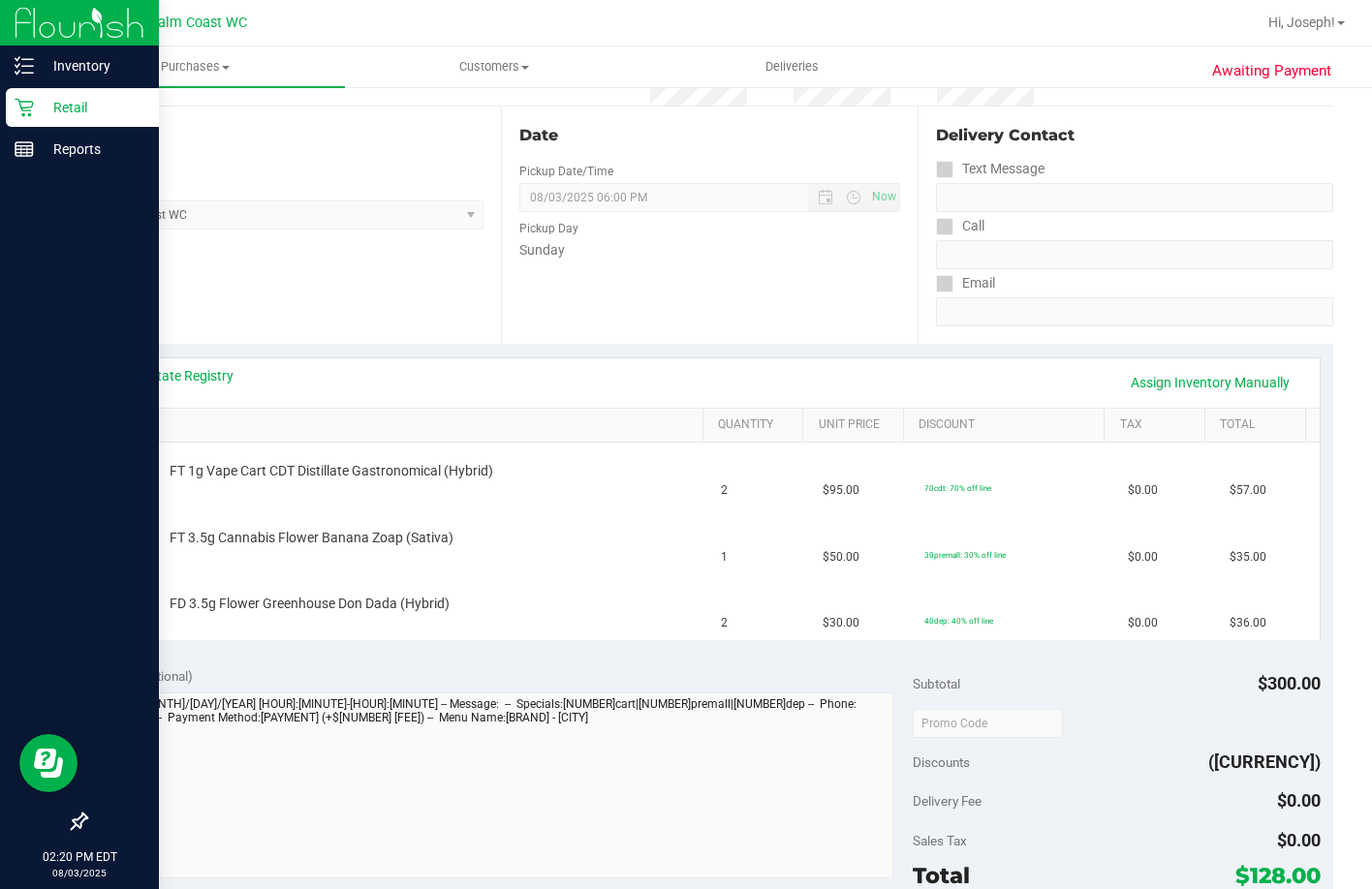 scroll, scrollTop: 177, scrollLeft: 0, axis: vertical 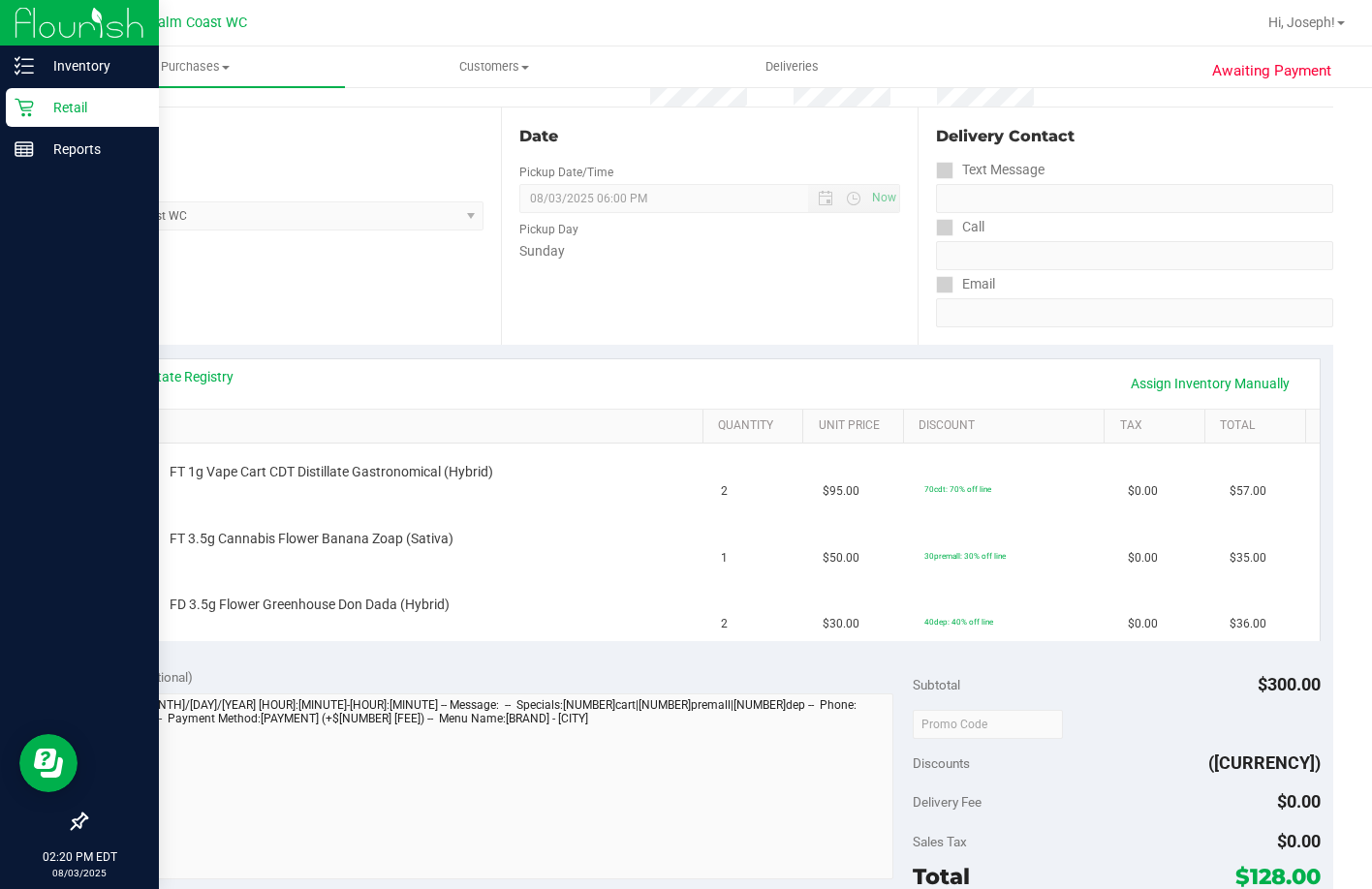 type 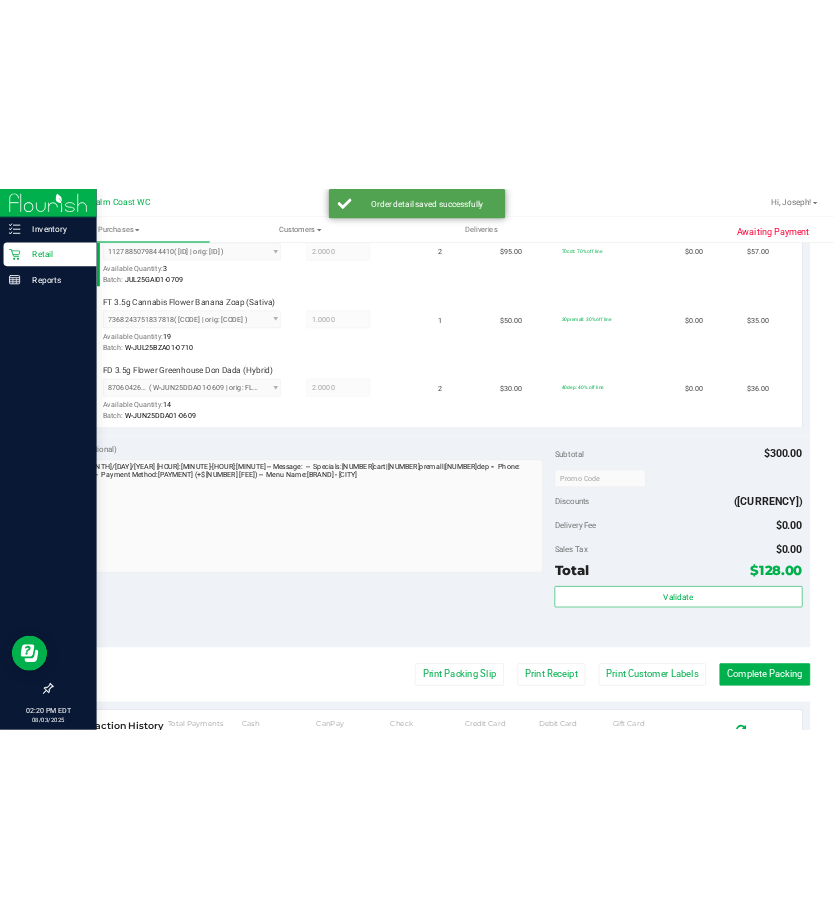 scroll, scrollTop: 683, scrollLeft: 0, axis: vertical 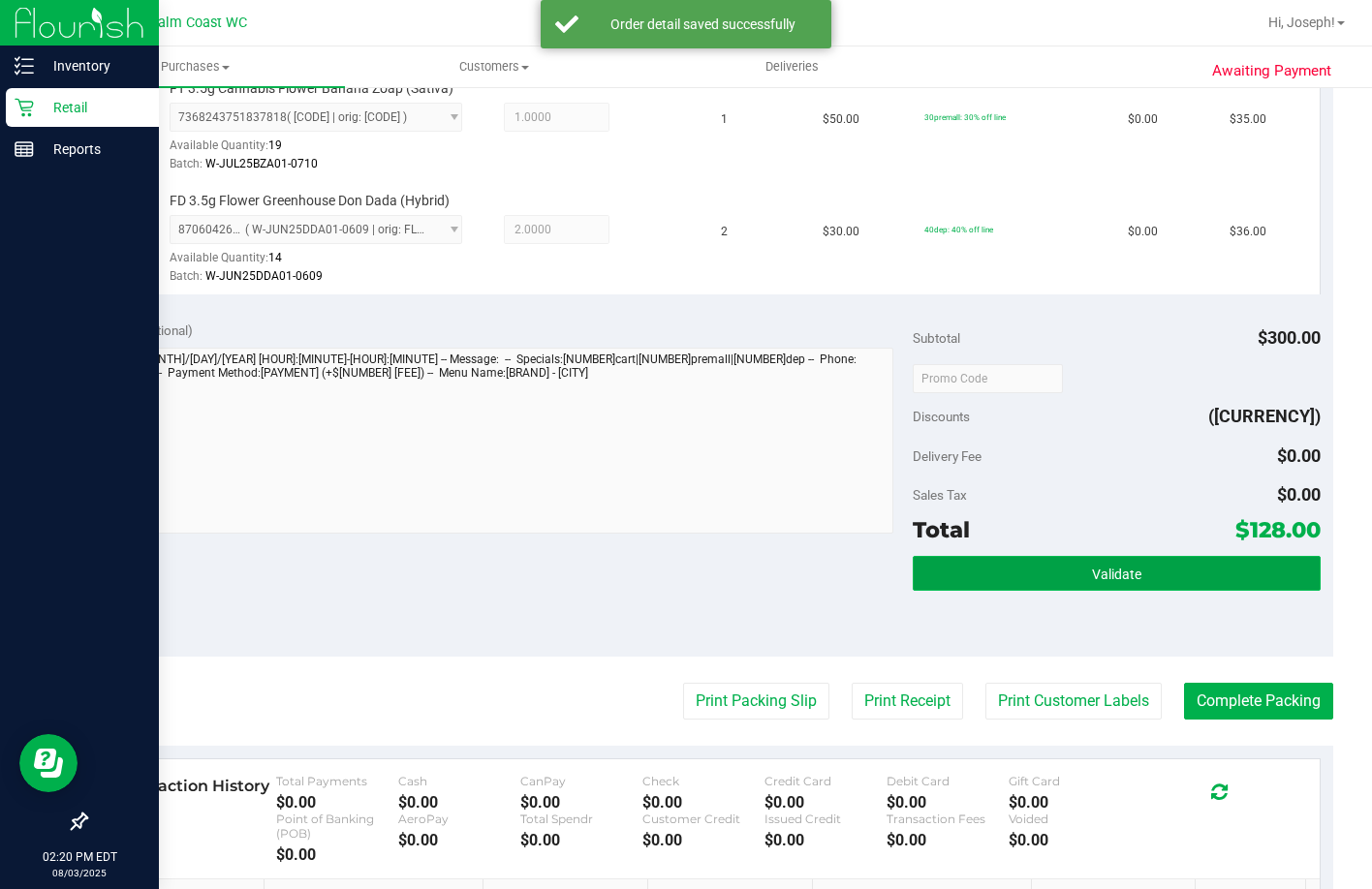 click on "Validate" at bounding box center [1116, 573] 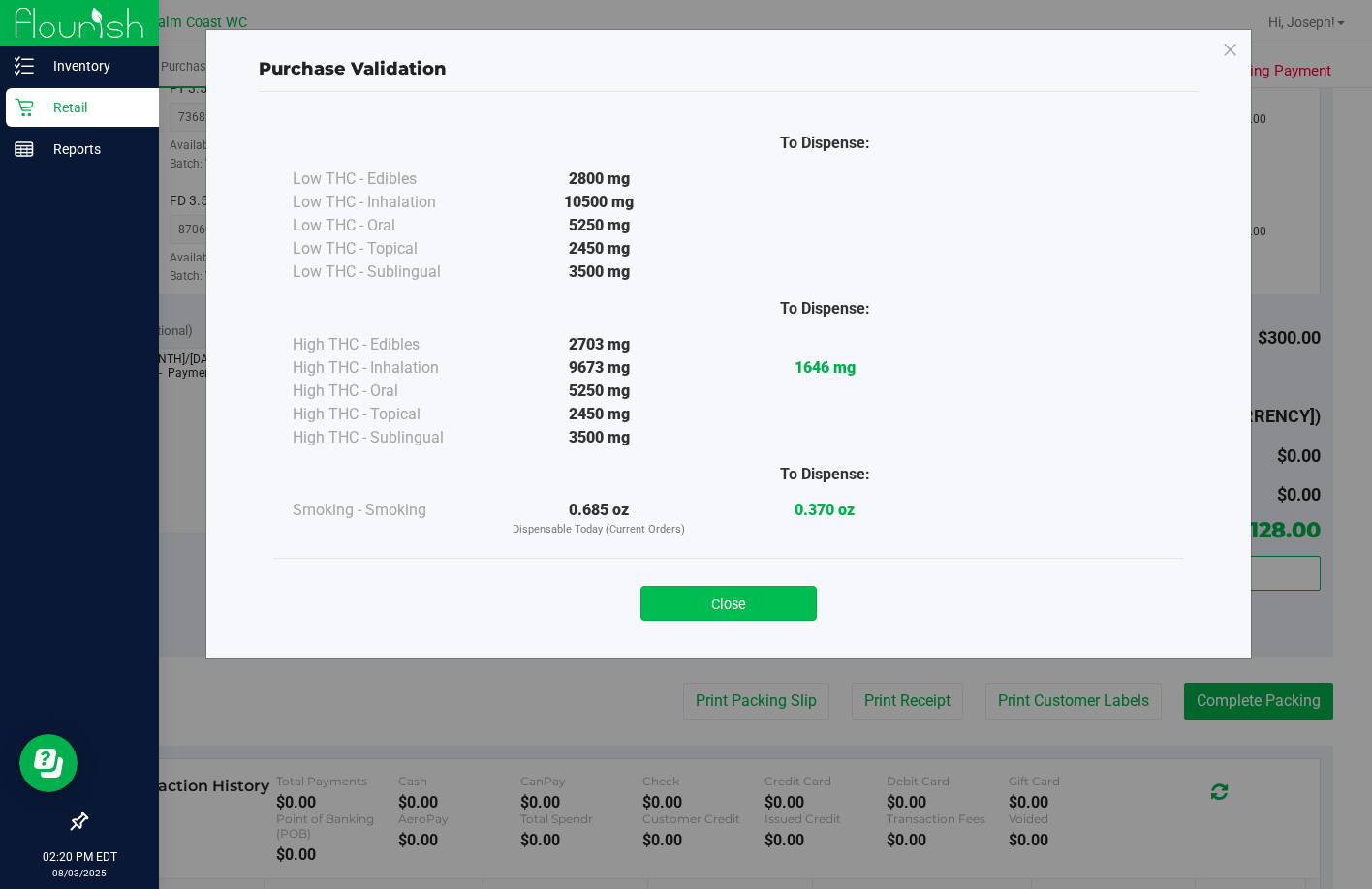 click on "Close" at bounding box center (729, 603) 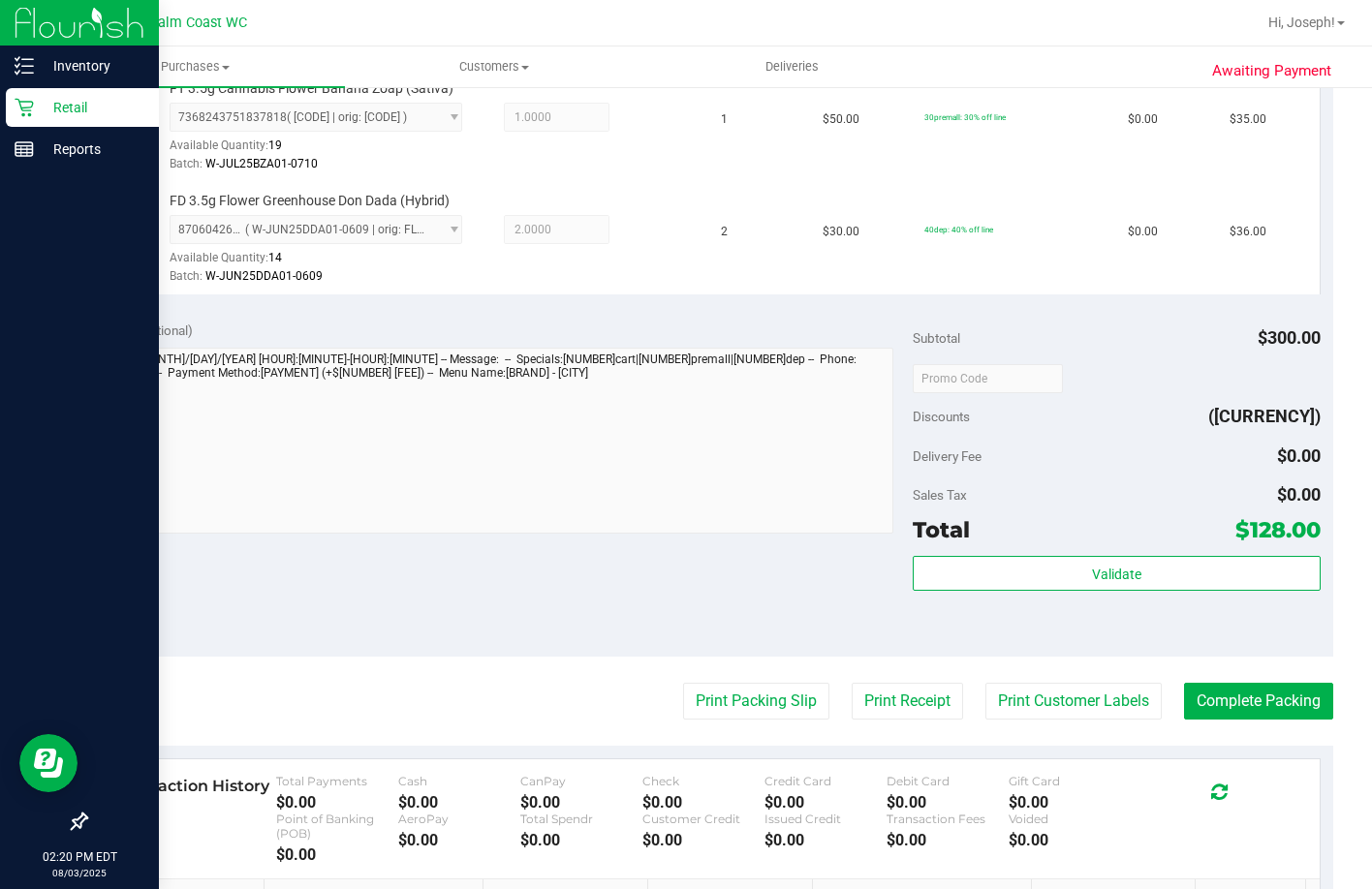 click on "Validate" at bounding box center [1116, 599] 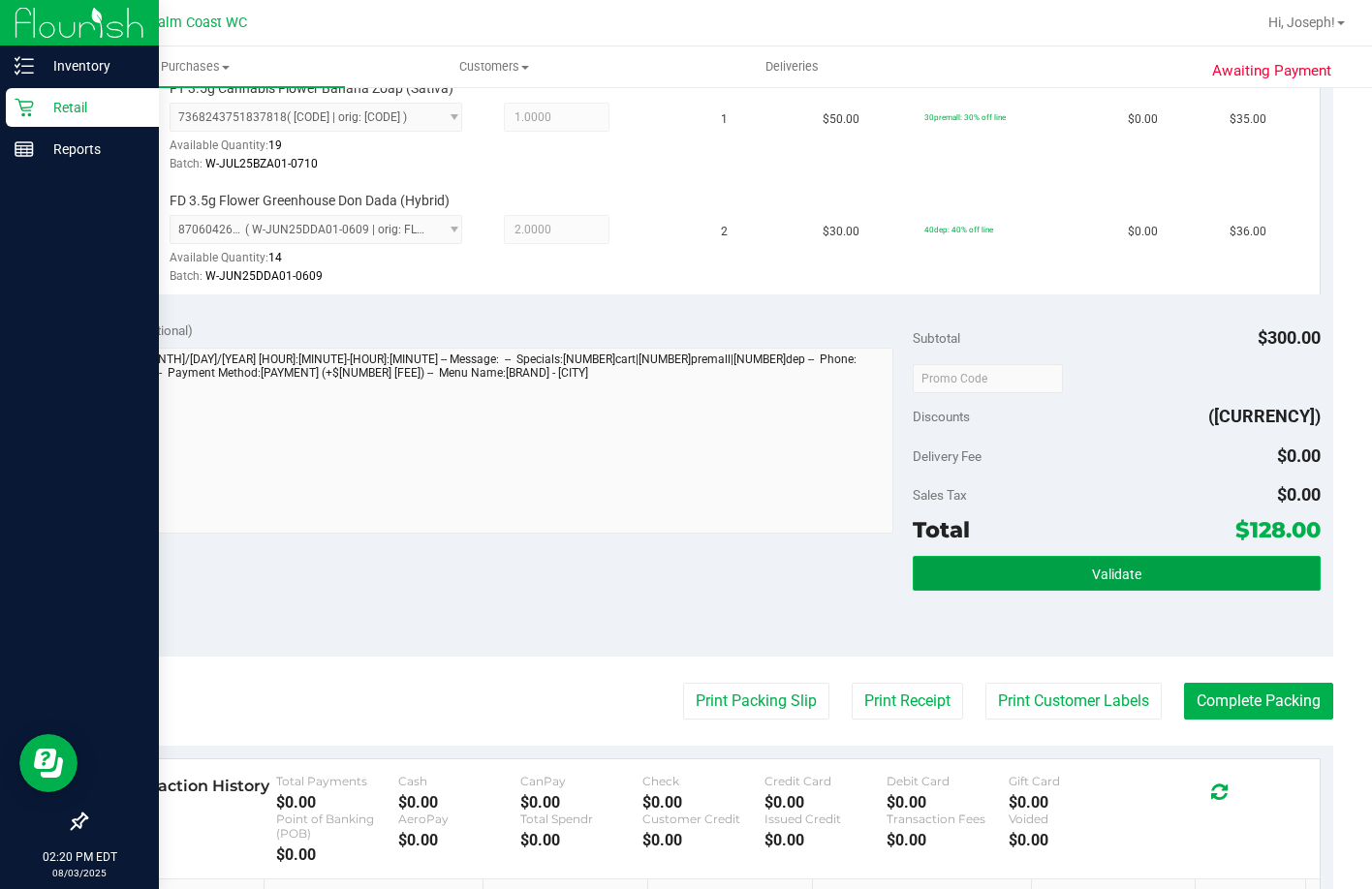 click on "Validate" at bounding box center (1116, 573) 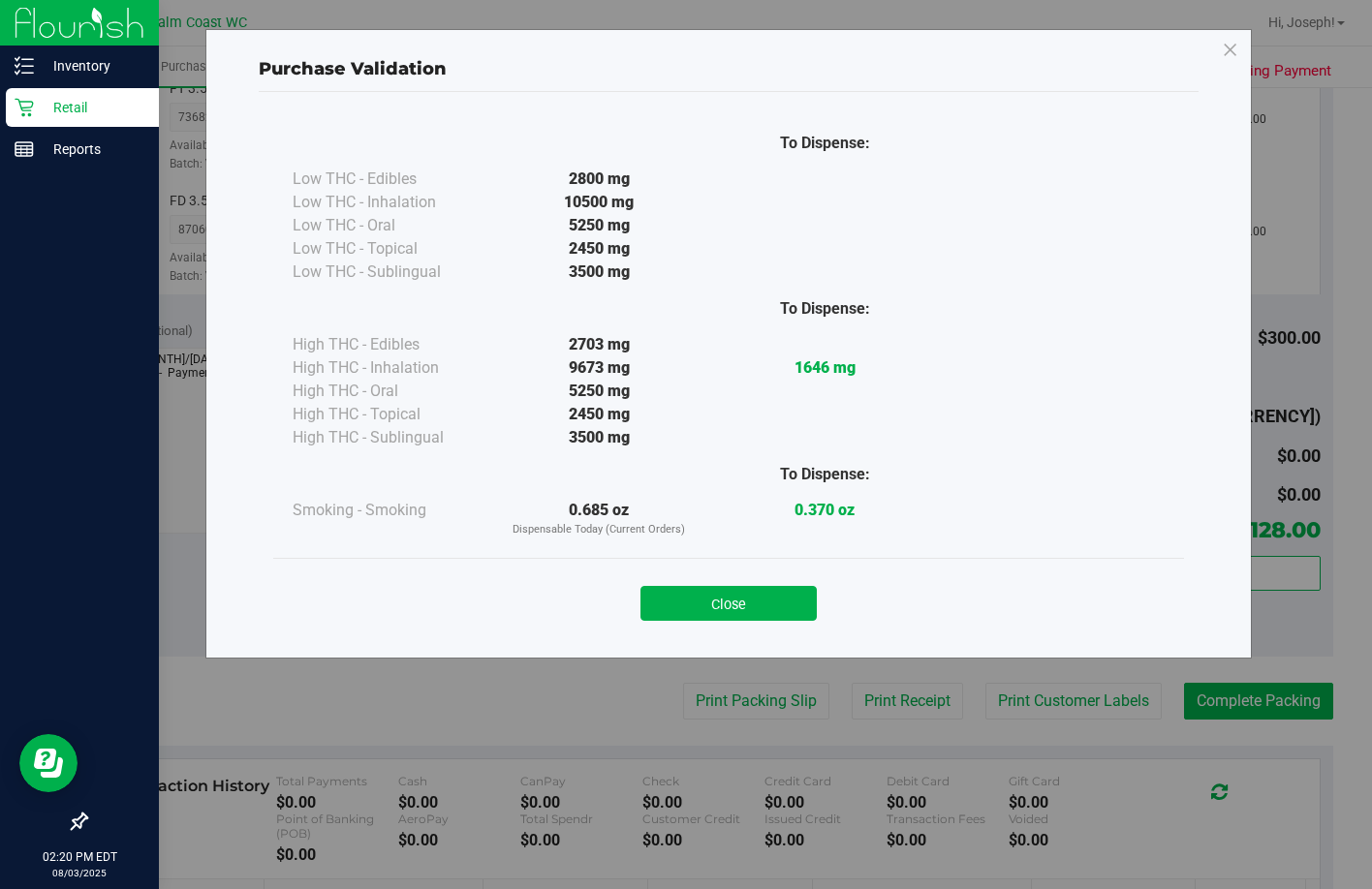 click on "Close" at bounding box center (729, 603) 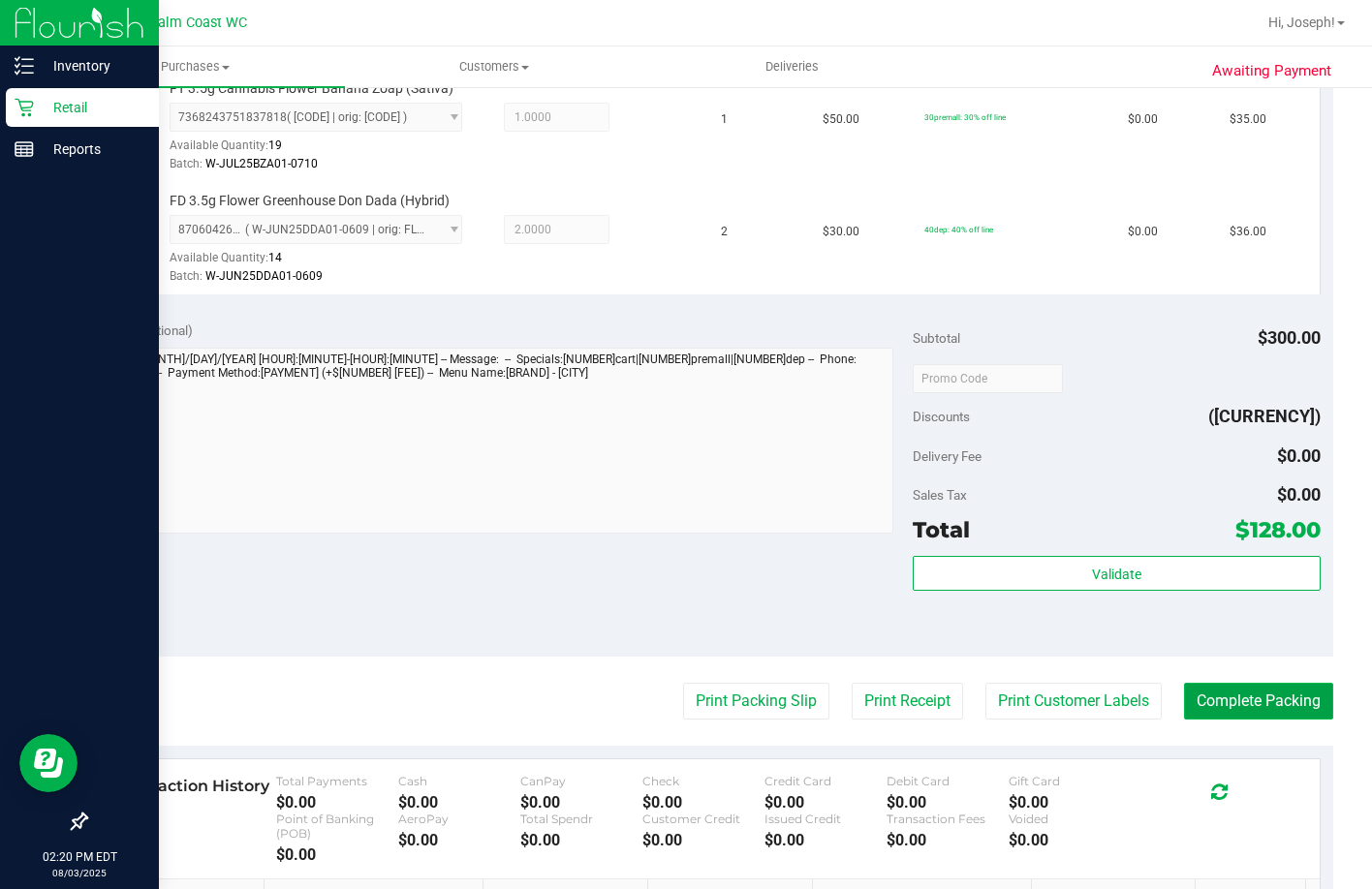 click on "Complete Packing" at bounding box center [1259, 701] 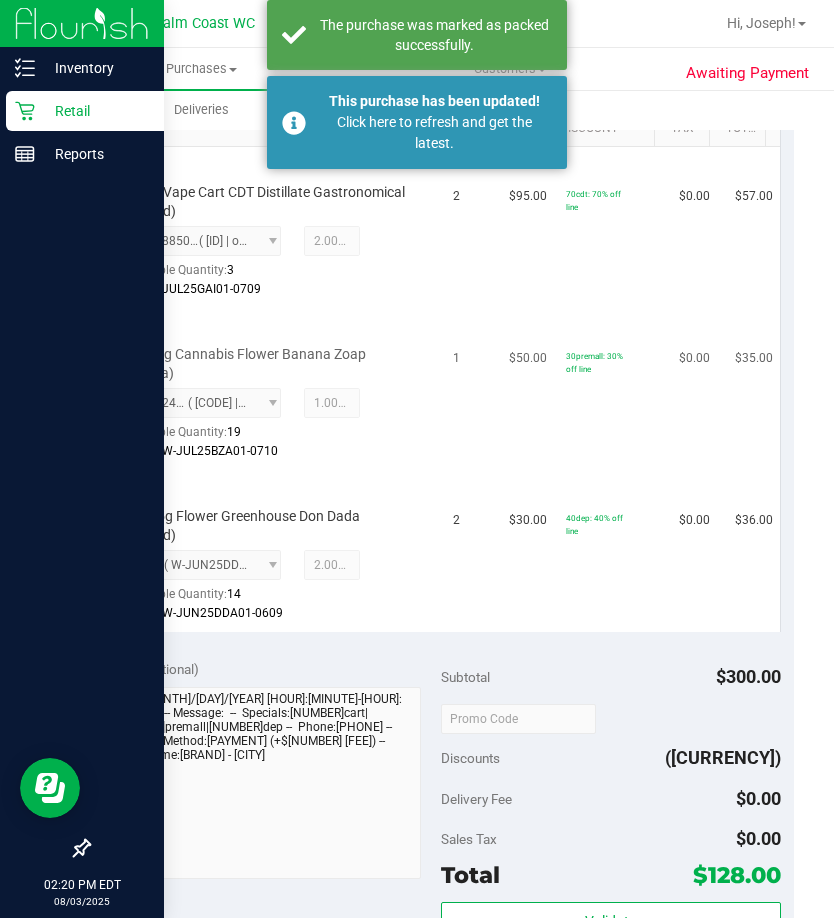 scroll, scrollTop: 309, scrollLeft: 0, axis: vertical 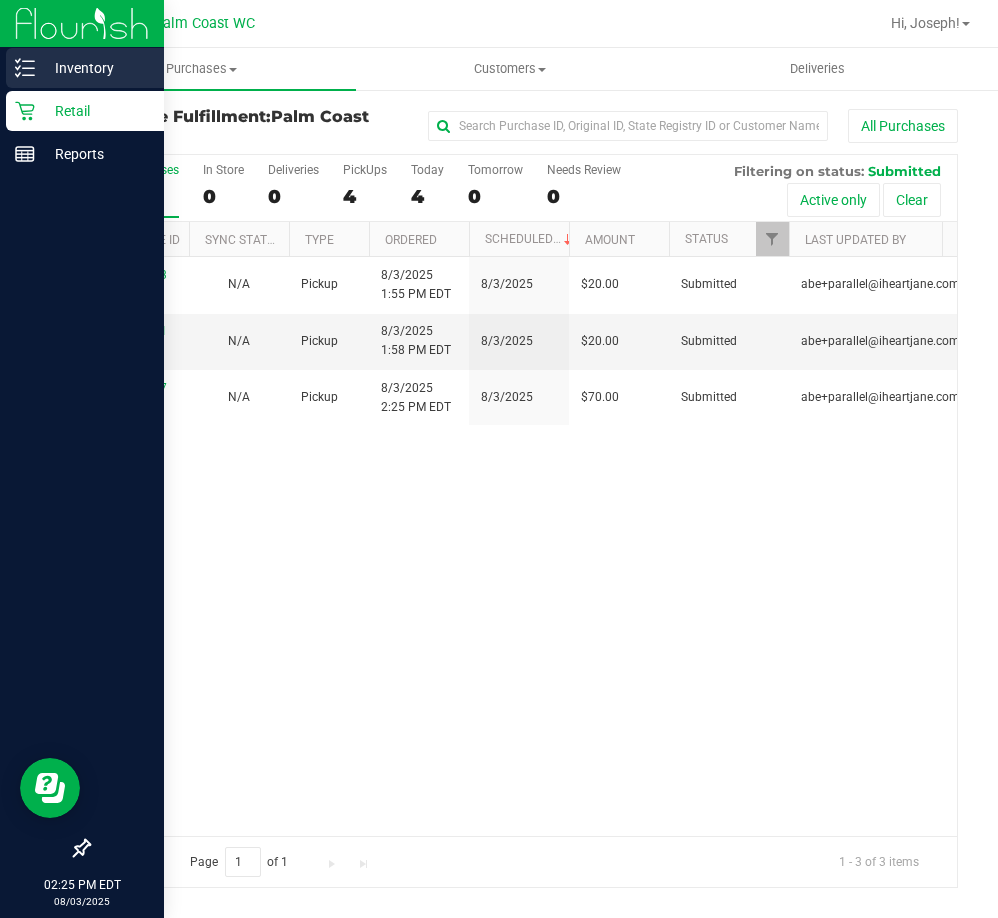 click on "Inventory" at bounding box center [95, 68] 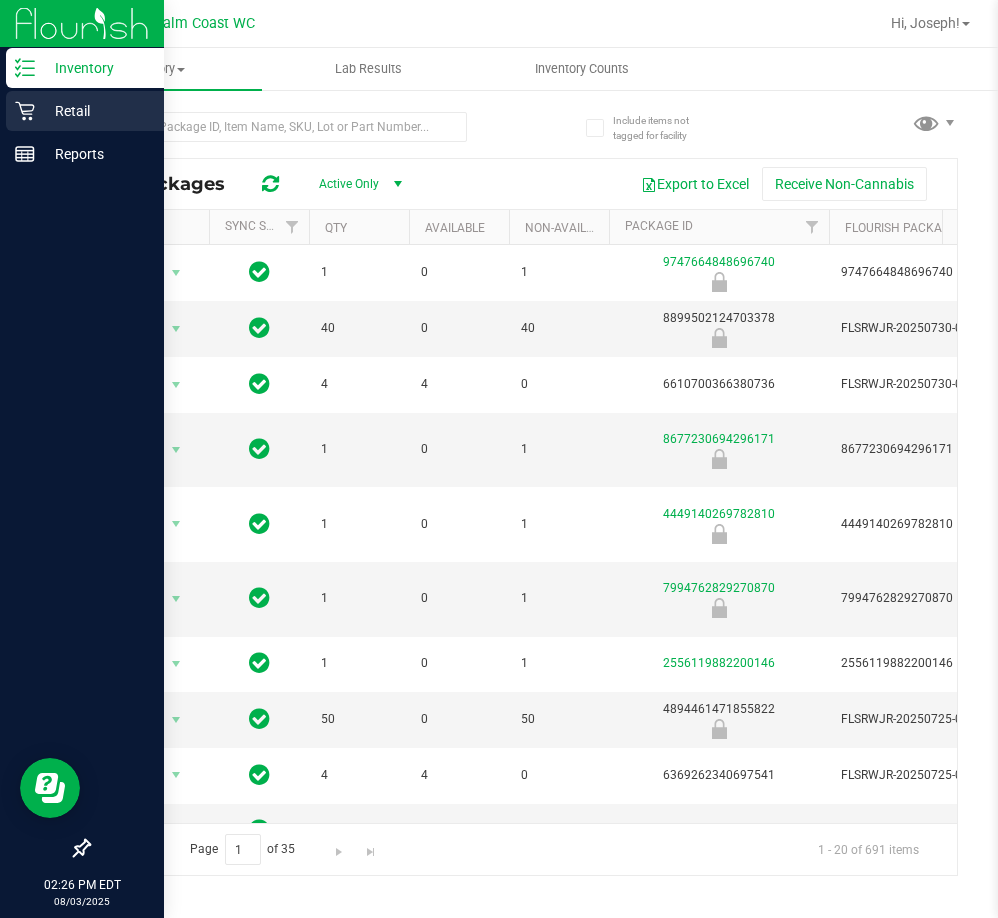 click 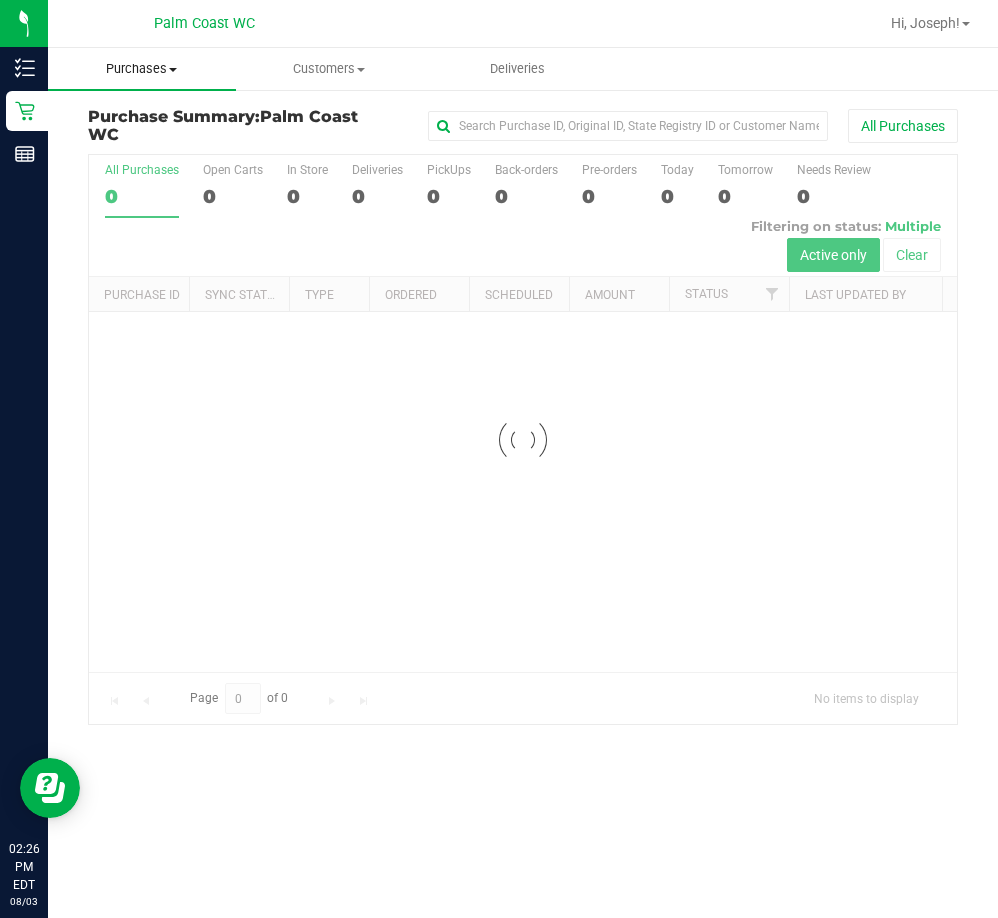 click on "Purchases
Summary of purchases
Fulfillment
All purchases" at bounding box center [142, 69] 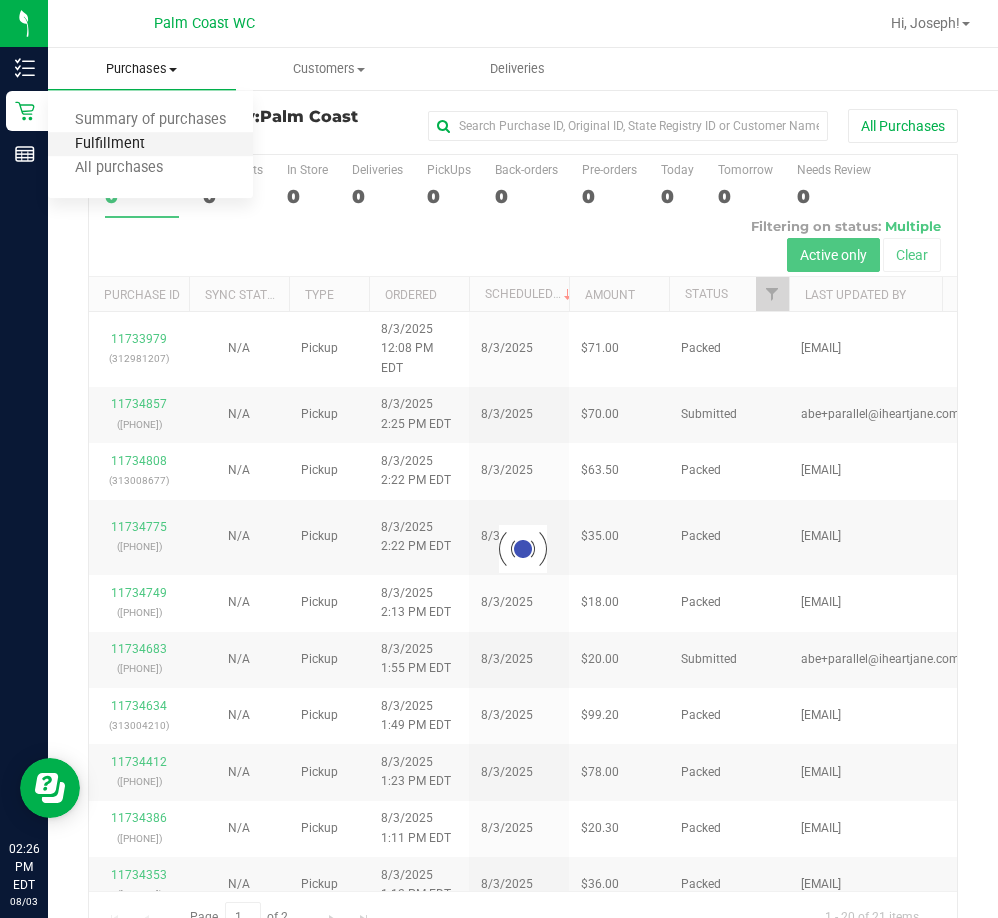 click on "Fulfillment" at bounding box center (110, 144) 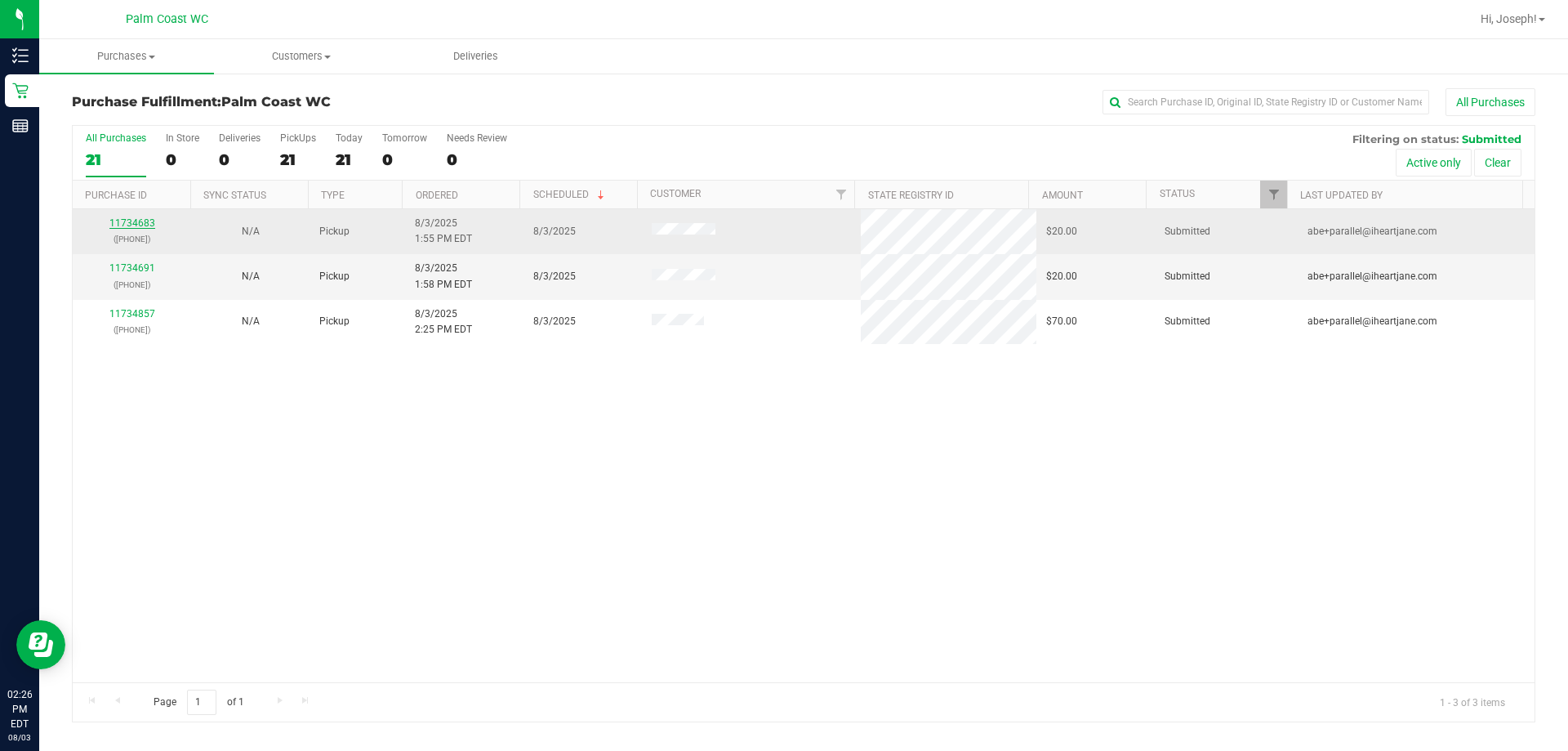 click on "11734683" at bounding box center (132, 223) 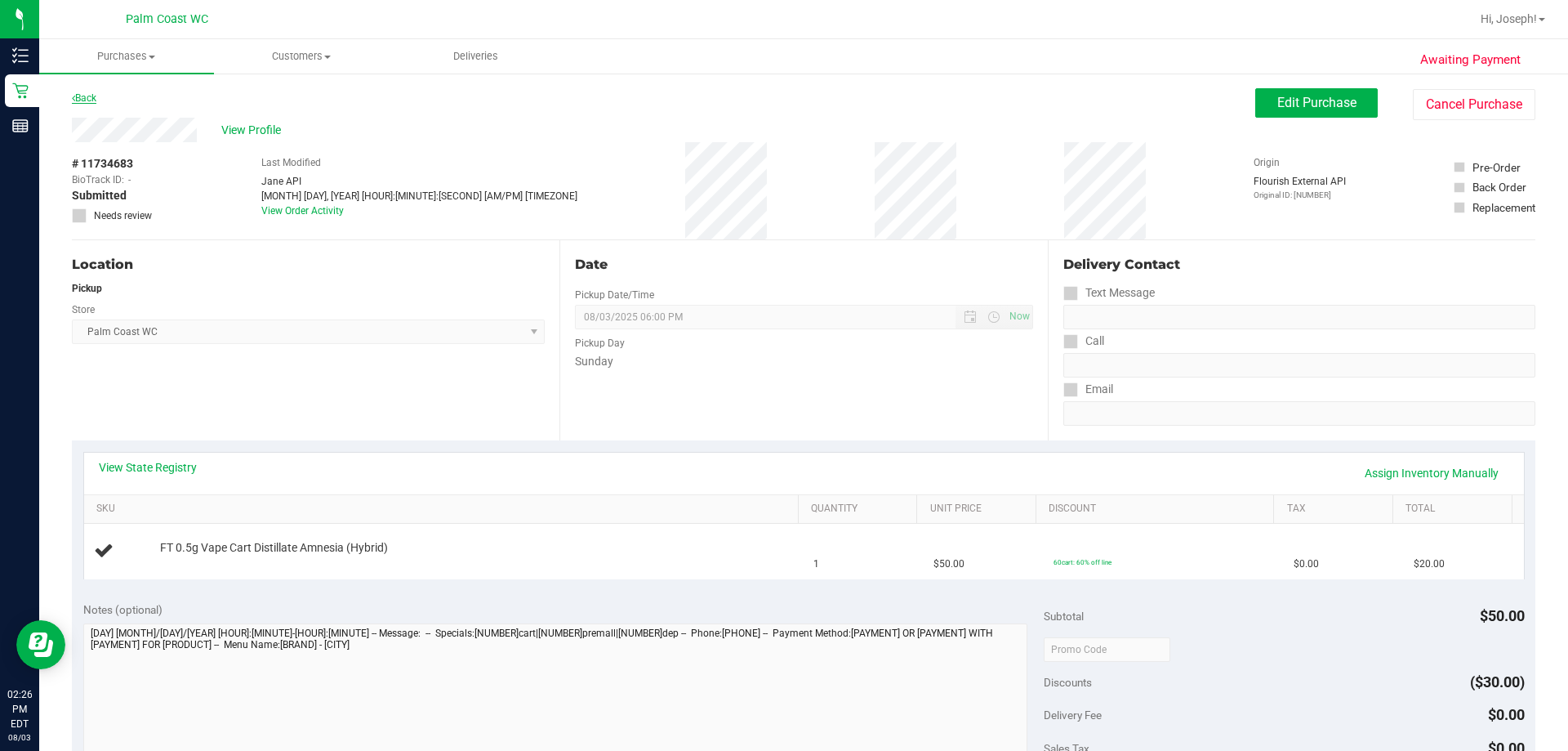 click on "Back" at bounding box center [84, 98] 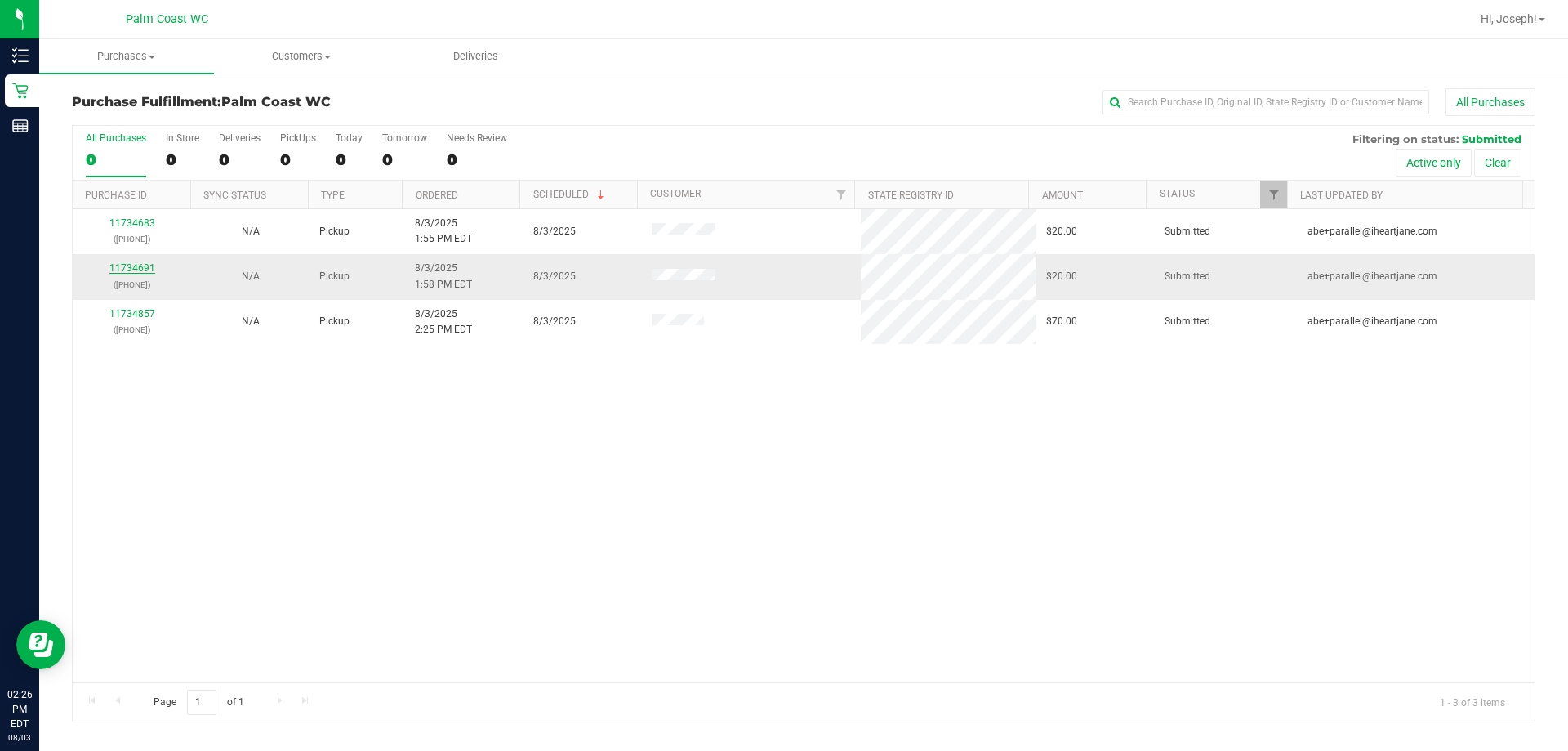 click on "11734691" at bounding box center (132, 268) 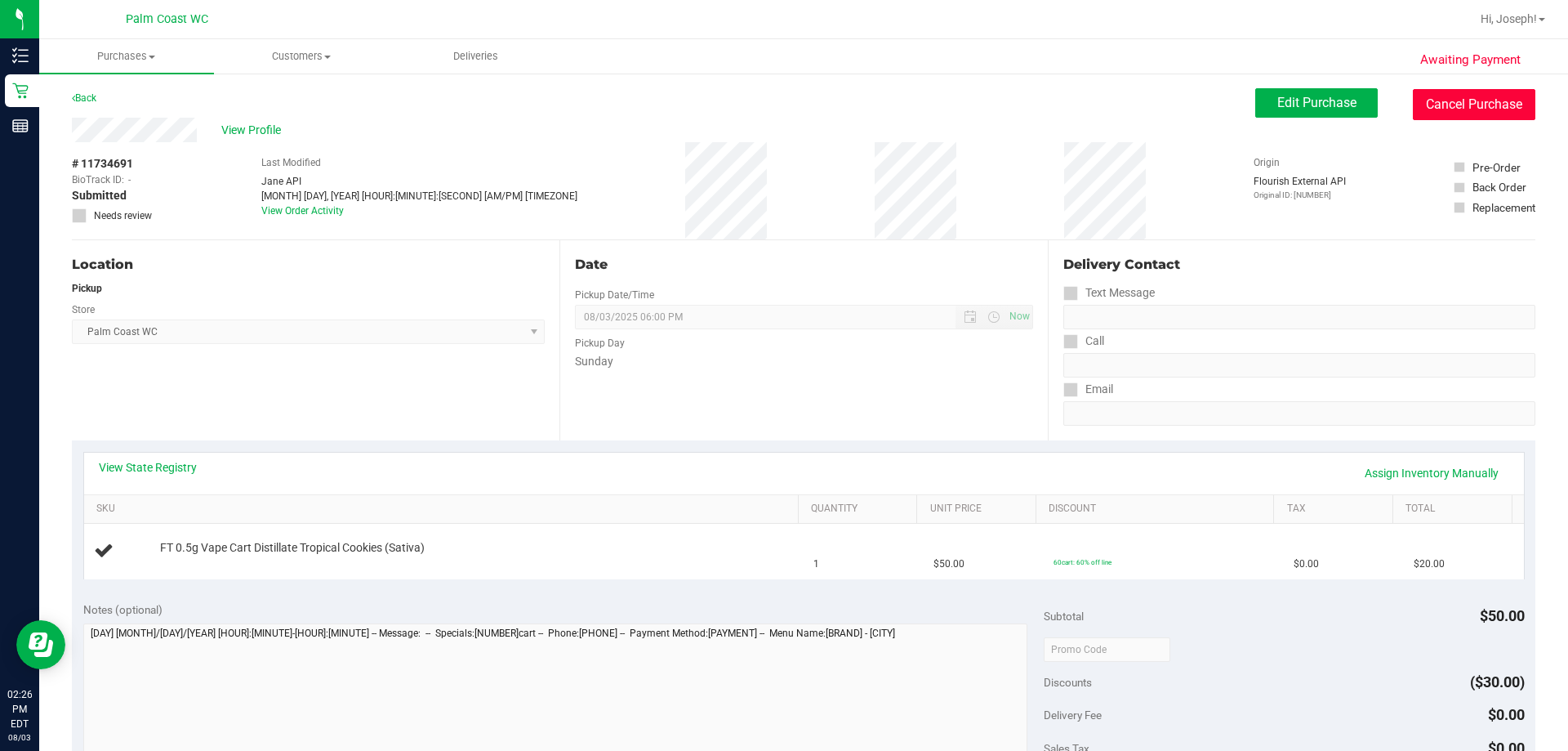 click on "Cancel Purchase" at bounding box center [1474, 105] 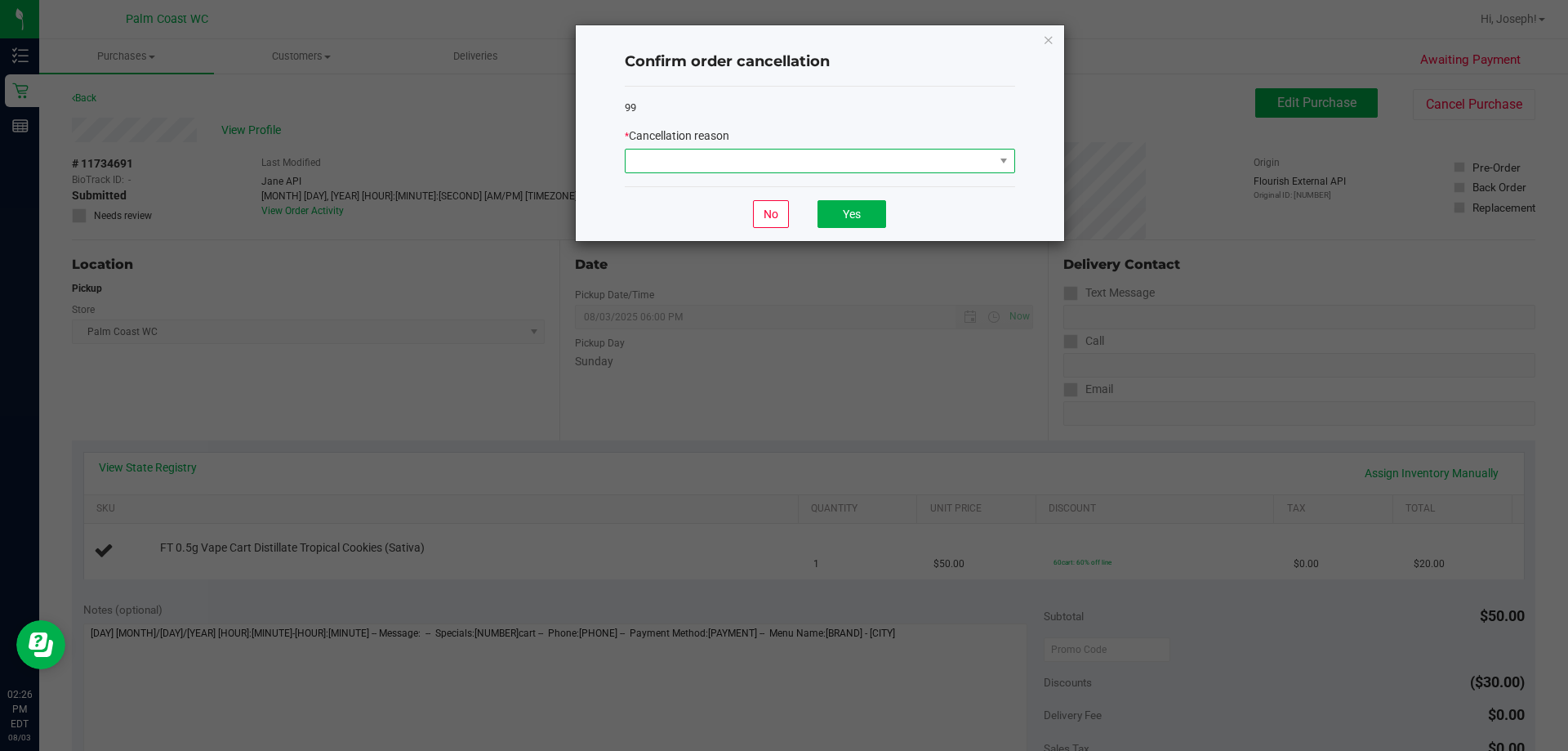click at bounding box center [809, 161] 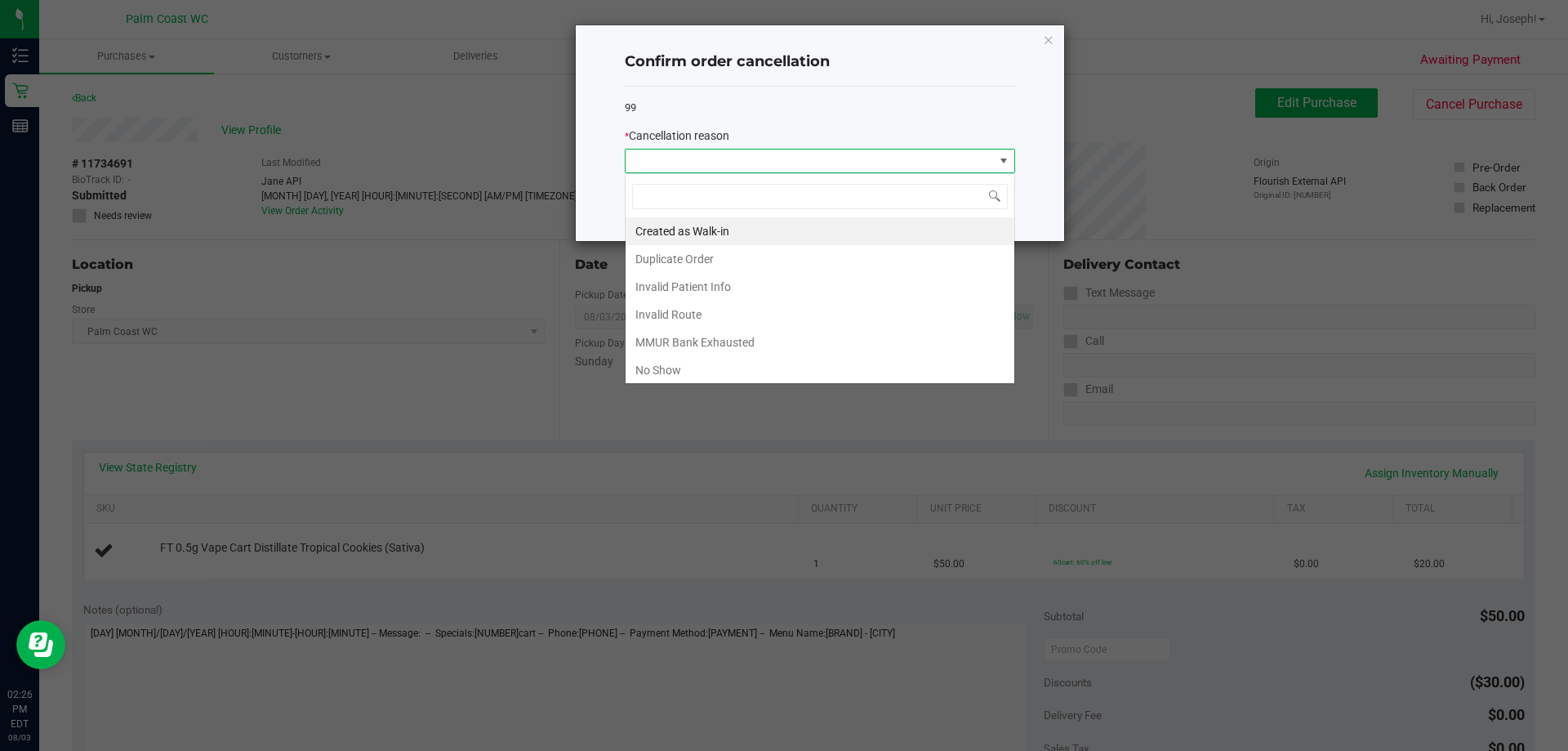 scroll, scrollTop: 81695, scrollLeft: 81276, axis: both 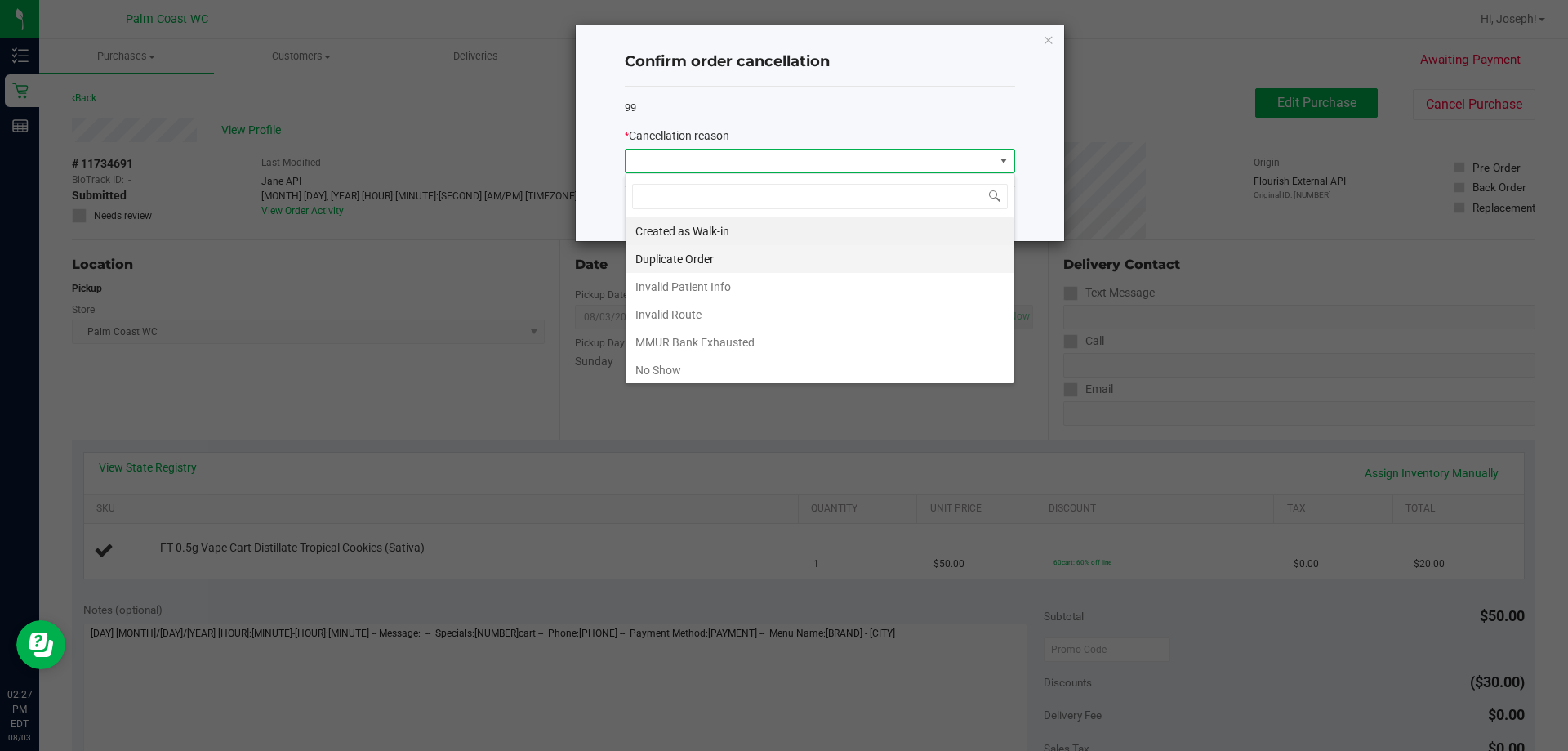 click on "Duplicate Order" at bounding box center [820, 259] 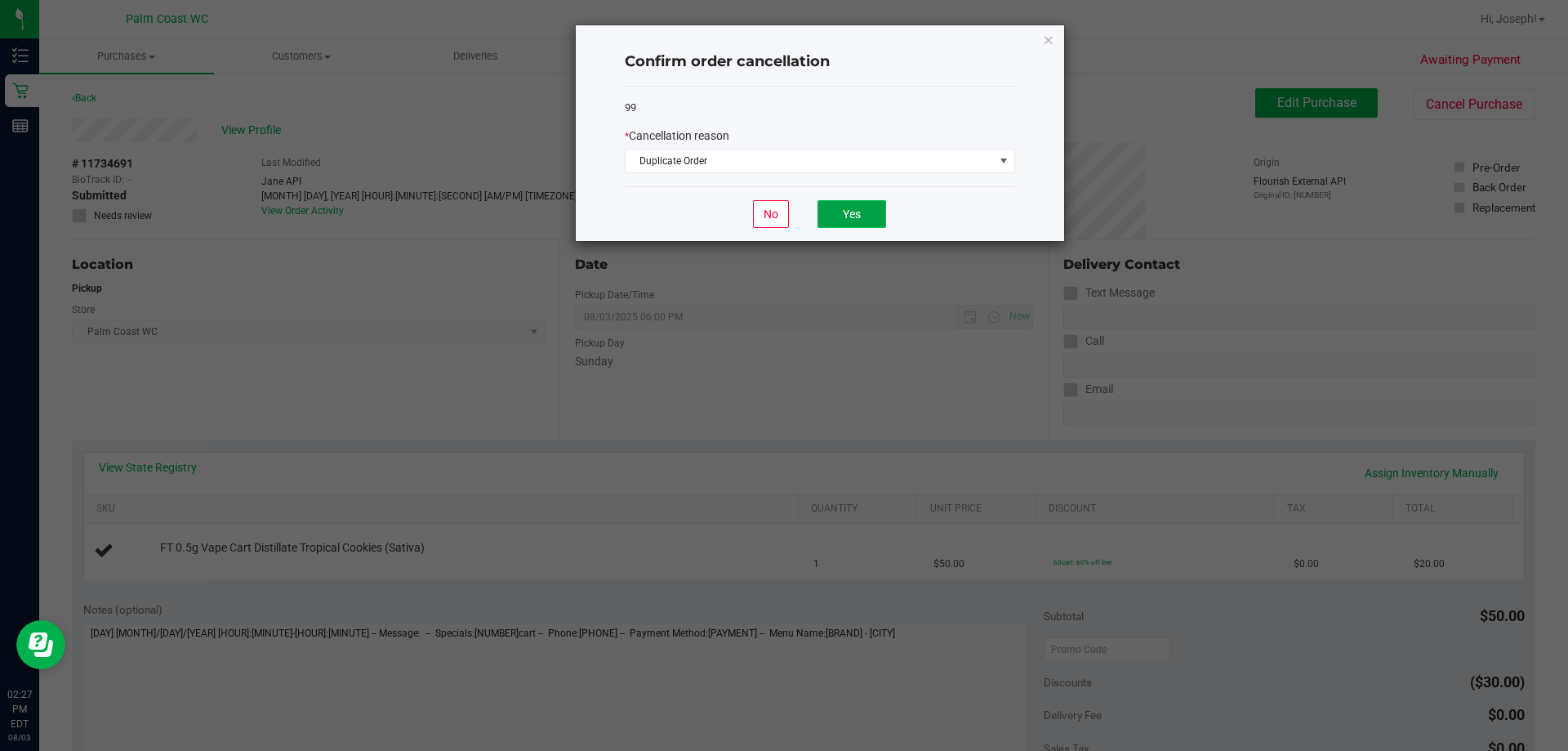 click on "Yes" 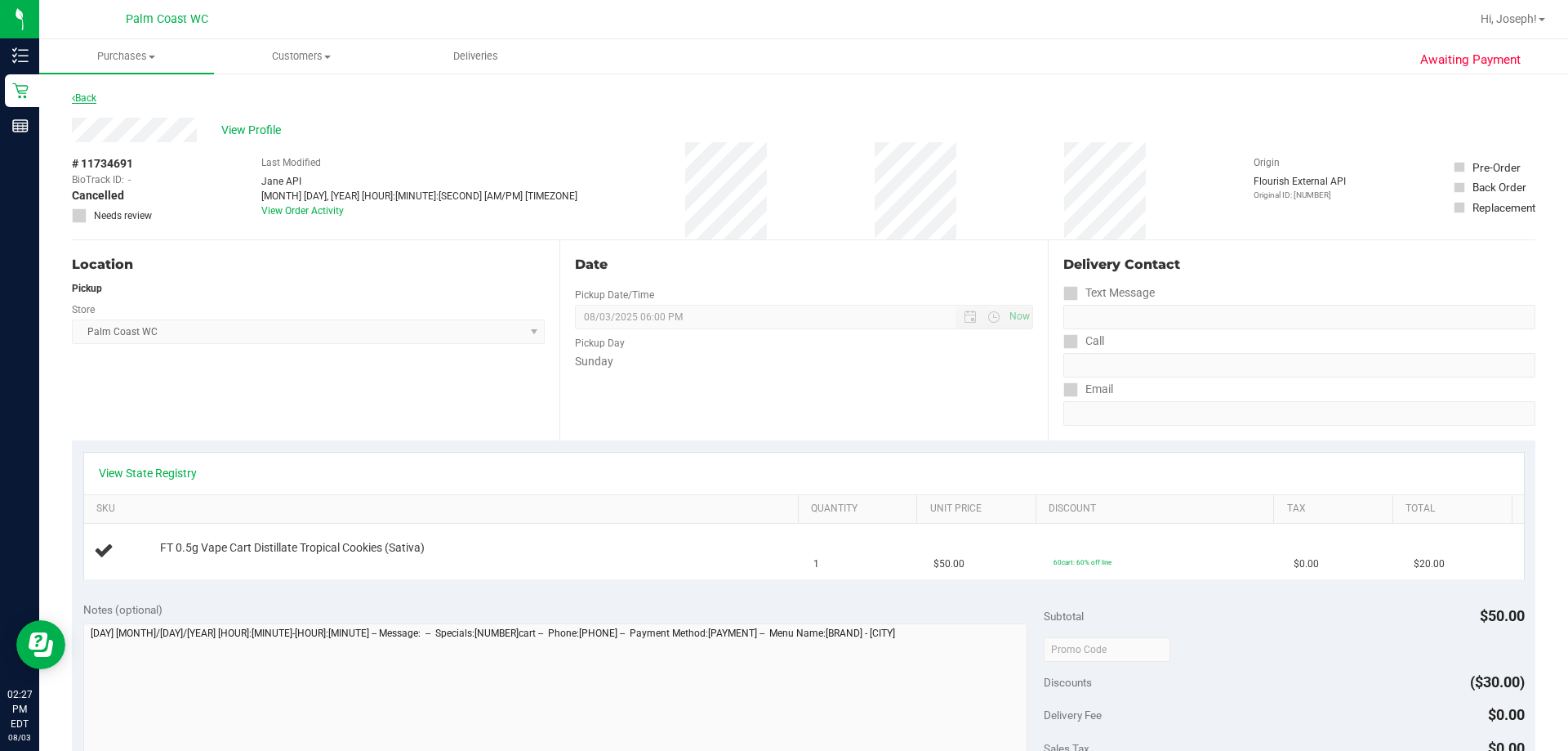 click on "Back" at bounding box center [84, 98] 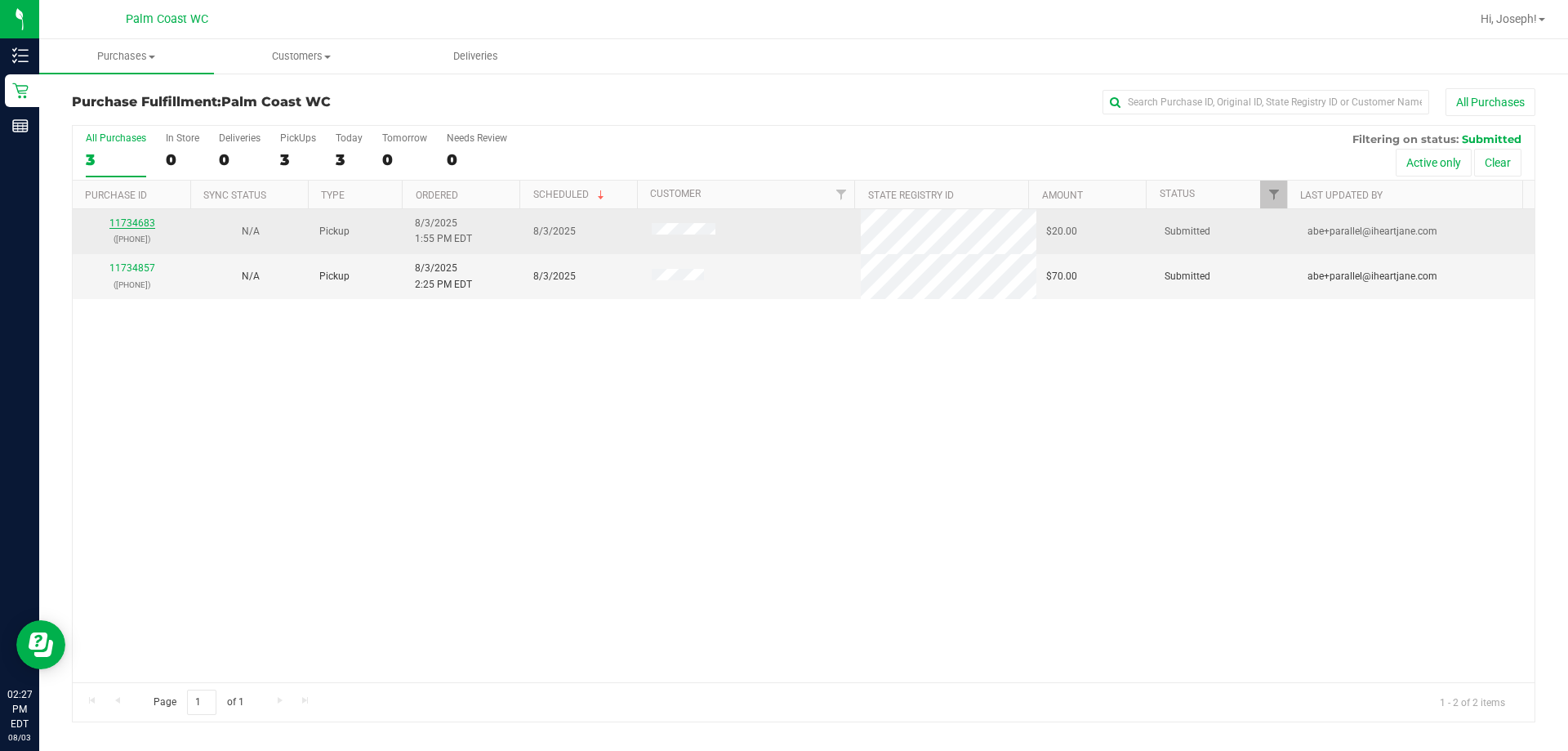 click on "11734683" at bounding box center [132, 223] 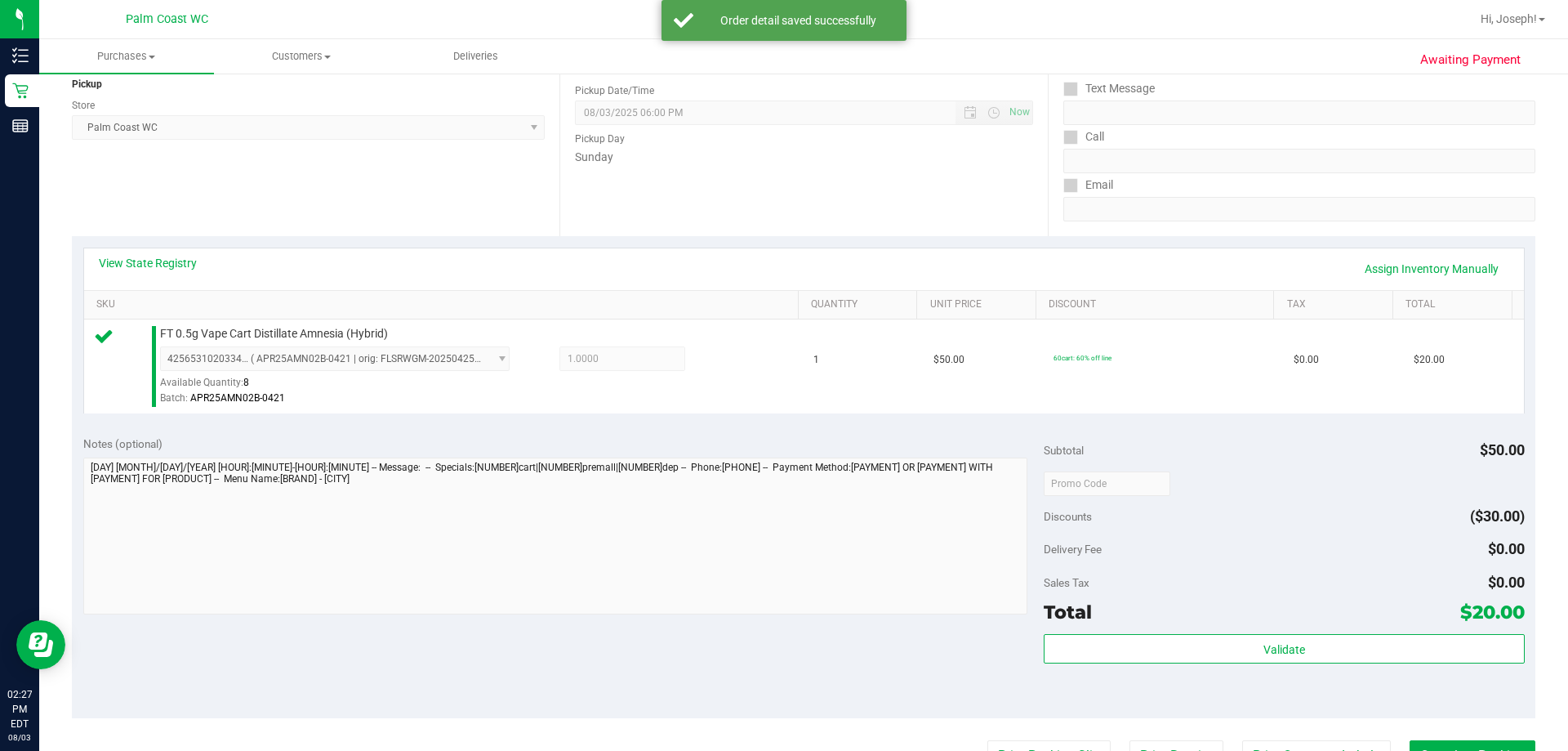 scroll, scrollTop: 327, scrollLeft: 0, axis: vertical 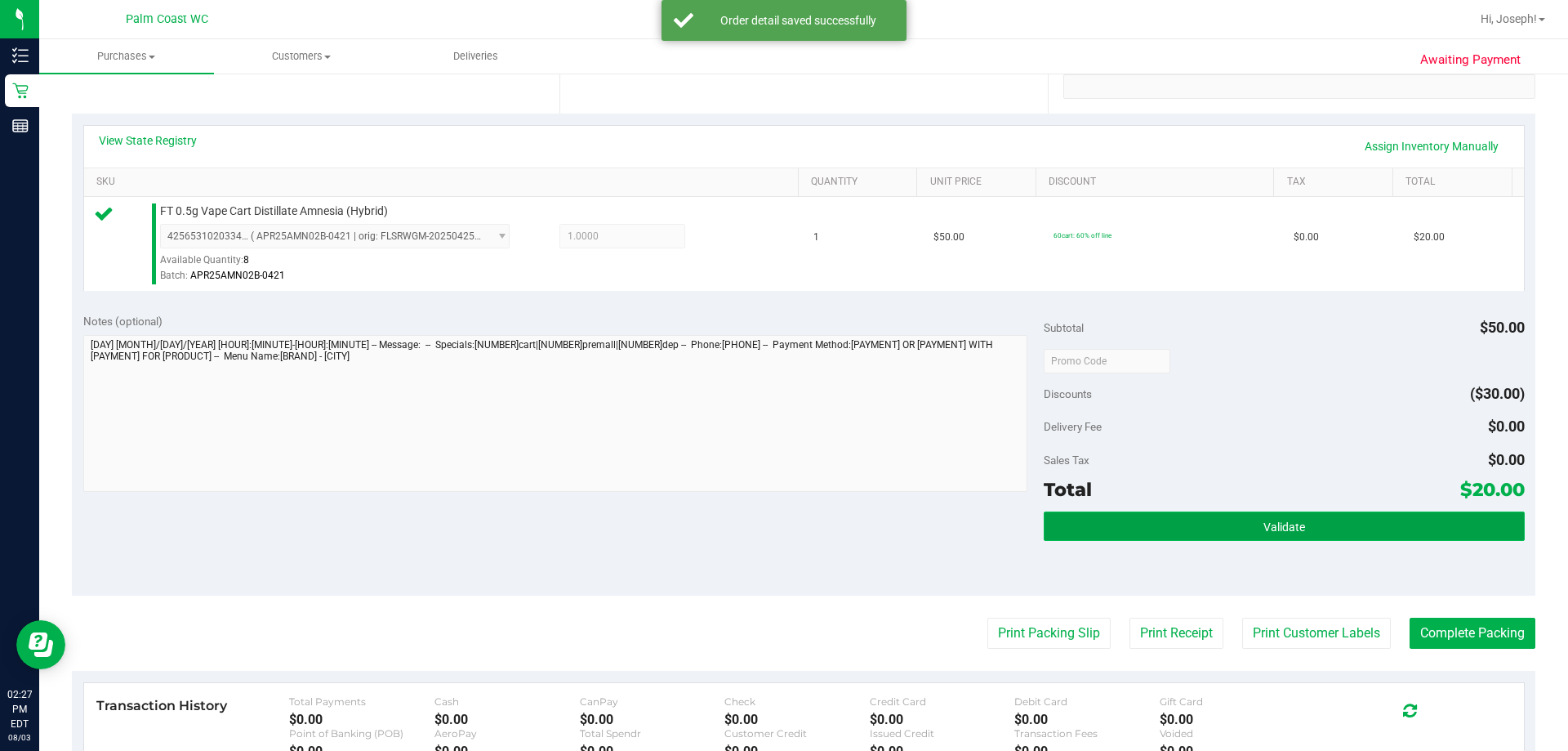 click on "Validate" at bounding box center (1284, 526) 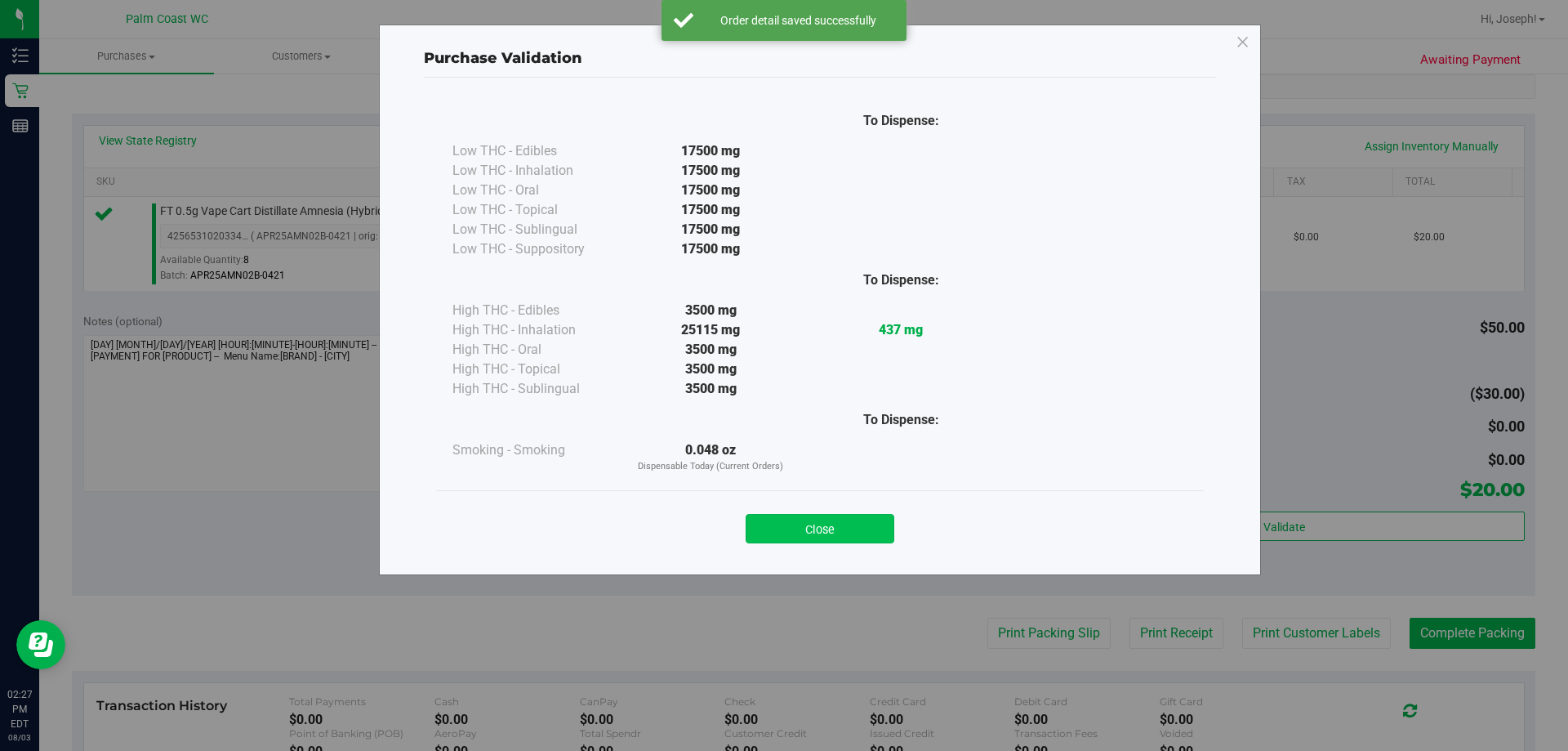 click on "Close" at bounding box center [820, 529] 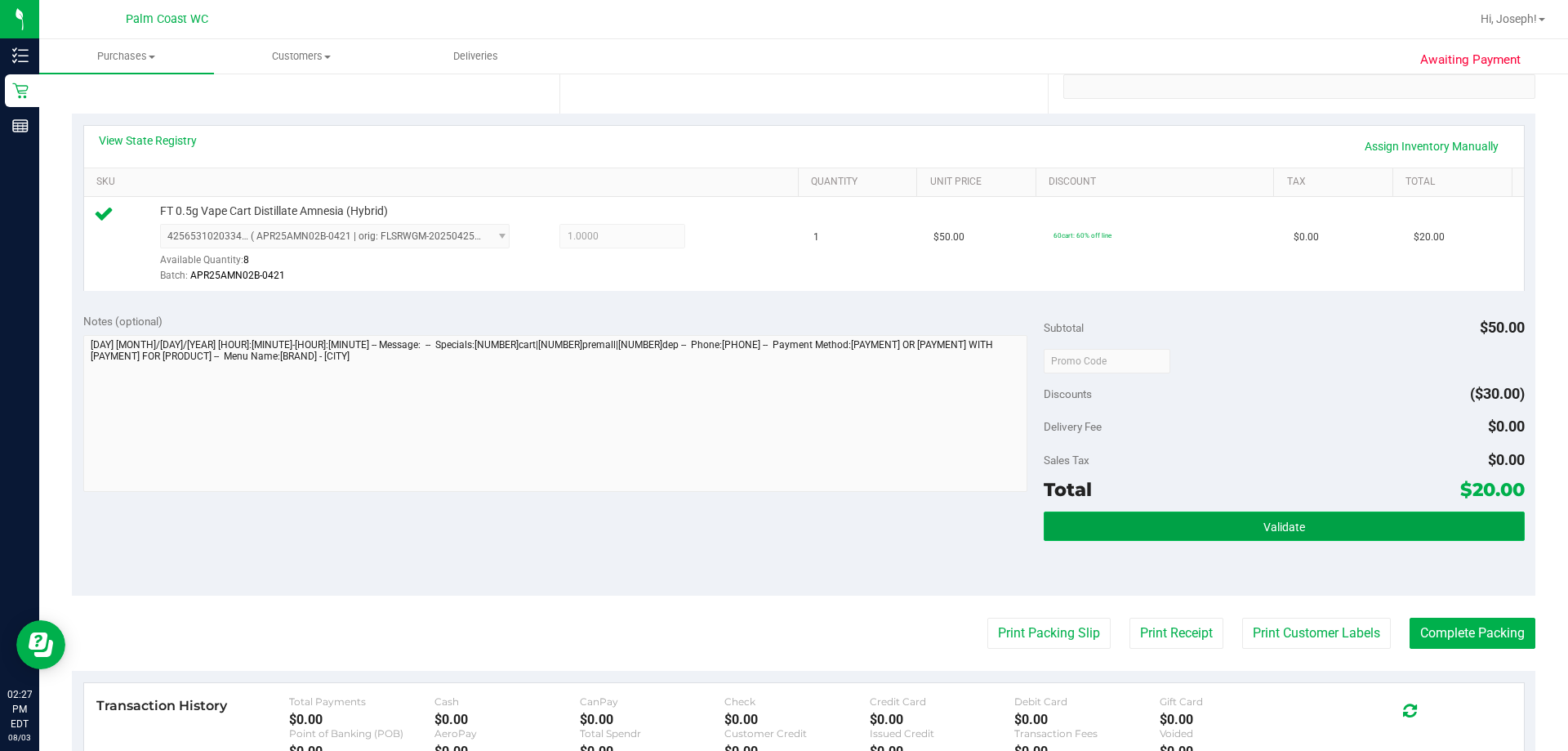 click on "Validate" at bounding box center [1284, 526] 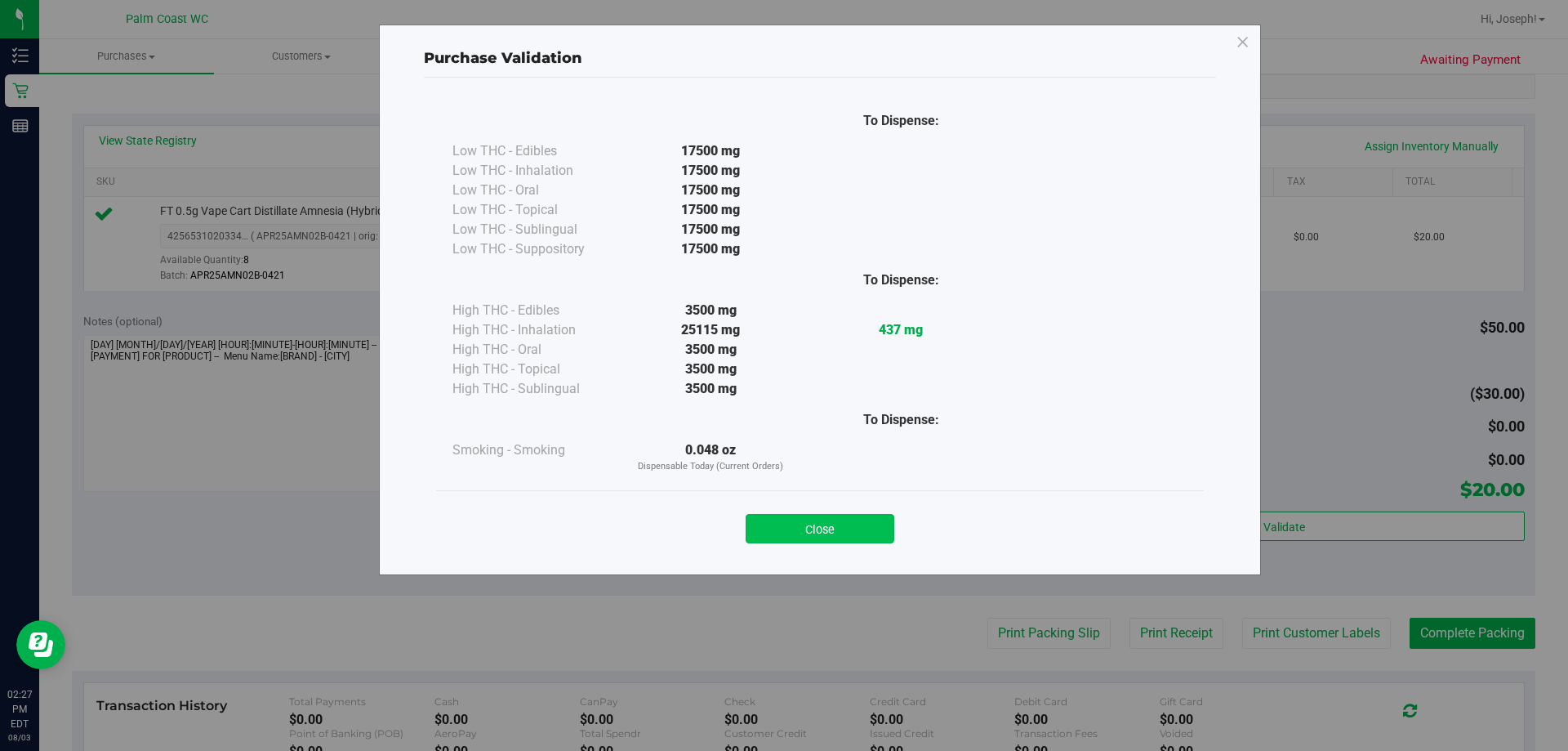 click on "Close" at bounding box center [820, 529] 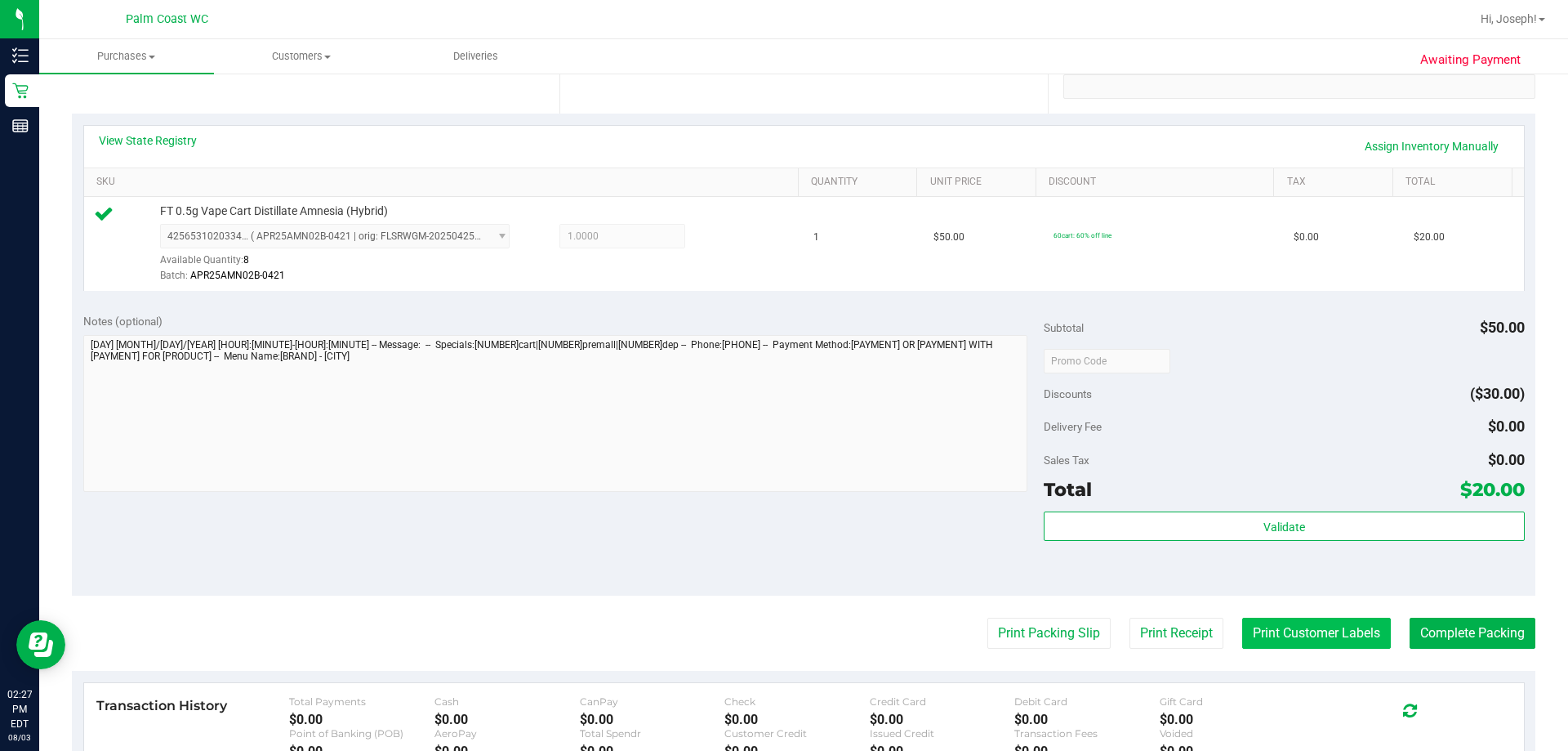 click on "Print Customer Labels" at bounding box center [1316, 633] 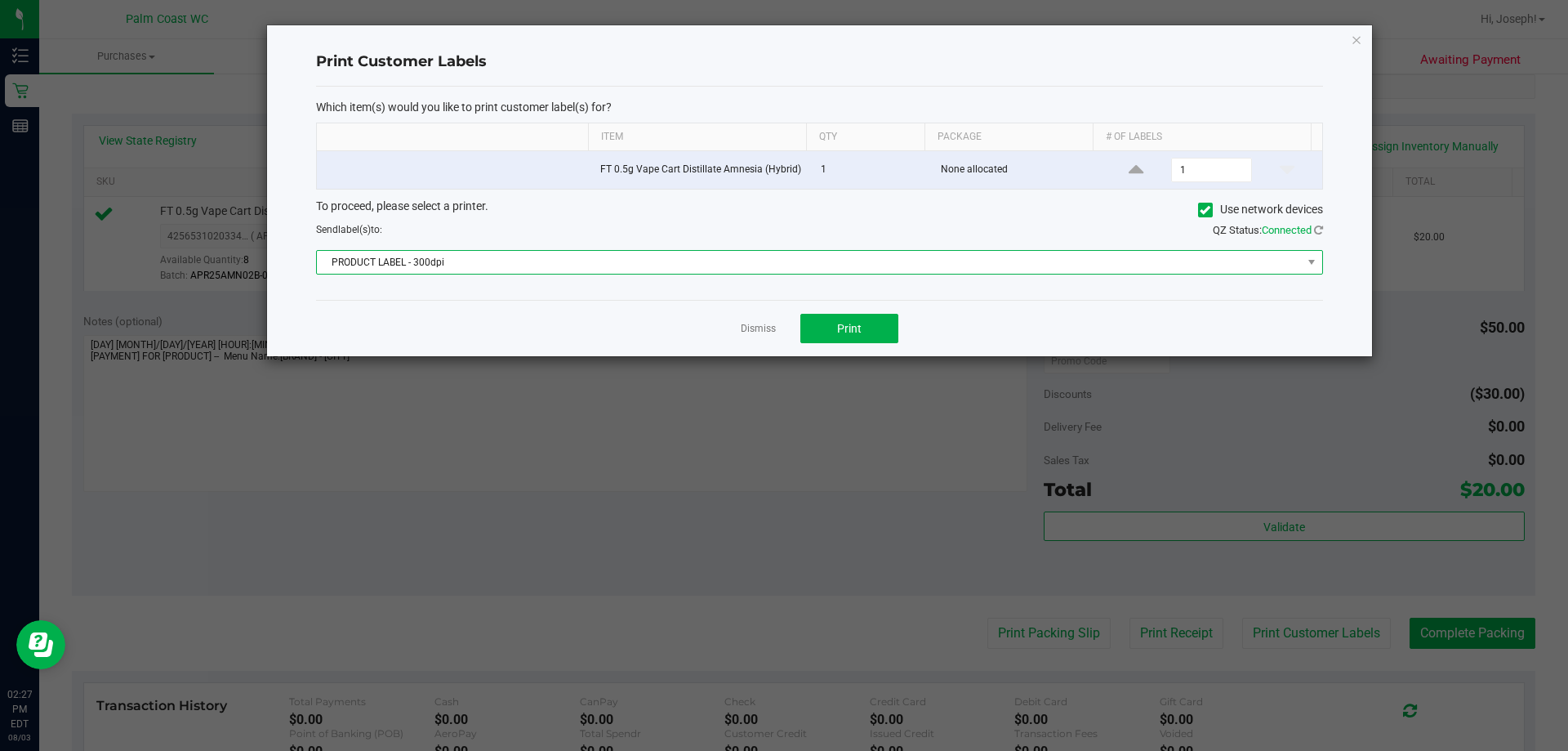 click on "PRODUCT LABEL - 300dpi" at bounding box center [809, 262] 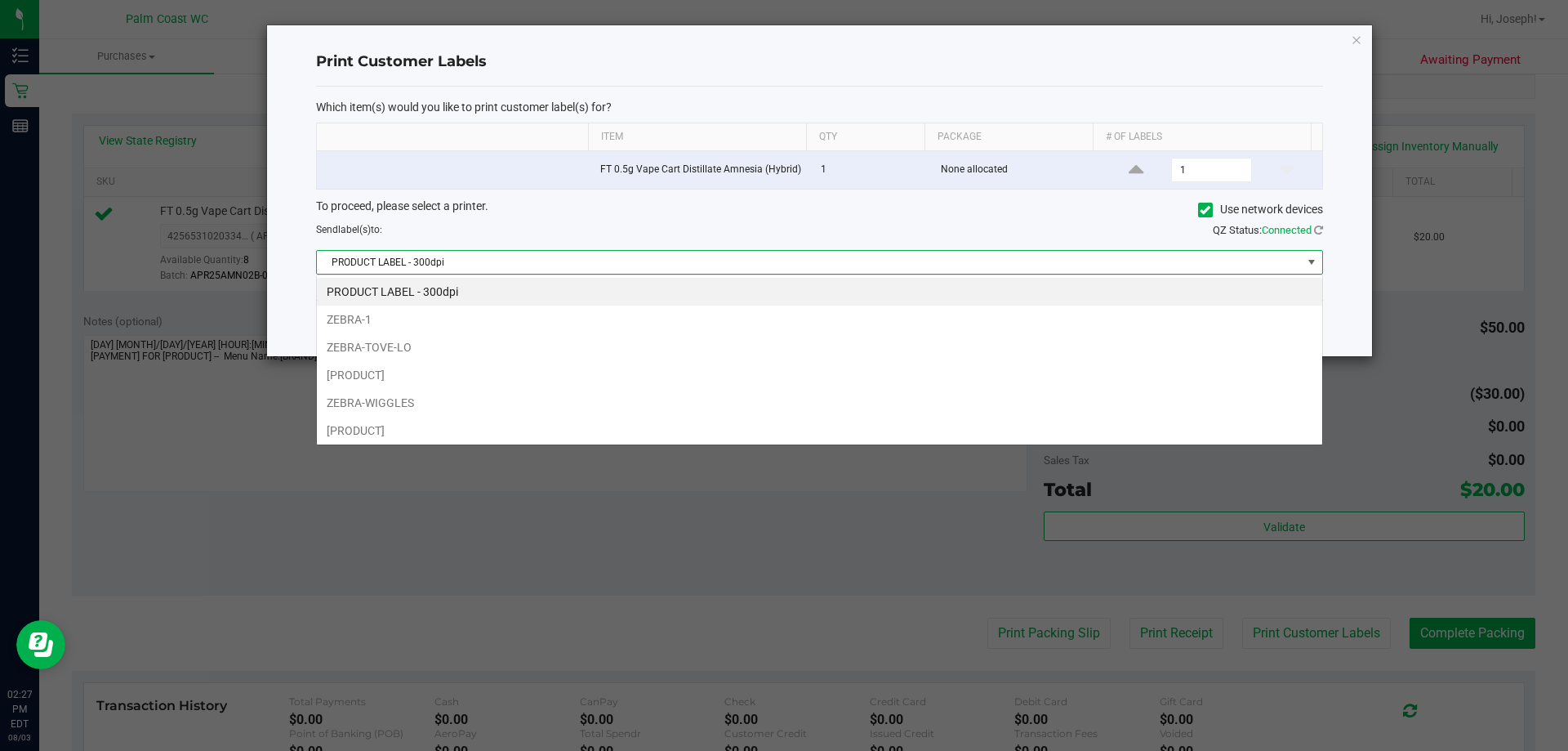 scroll, scrollTop: 81695, scrollLeft: 80660, axis: both 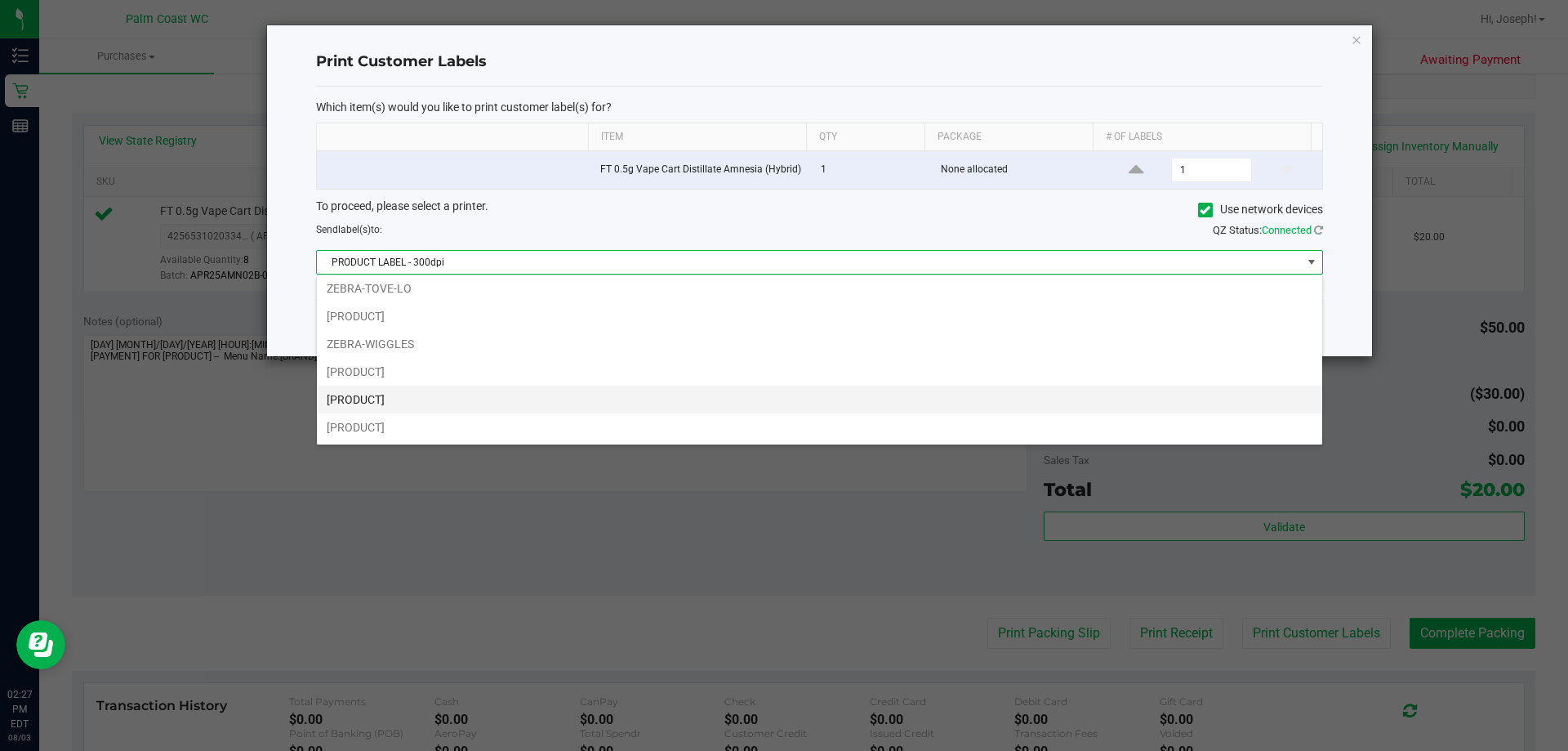 click on "[PRODUCT]" at bounding box center [819, 400] 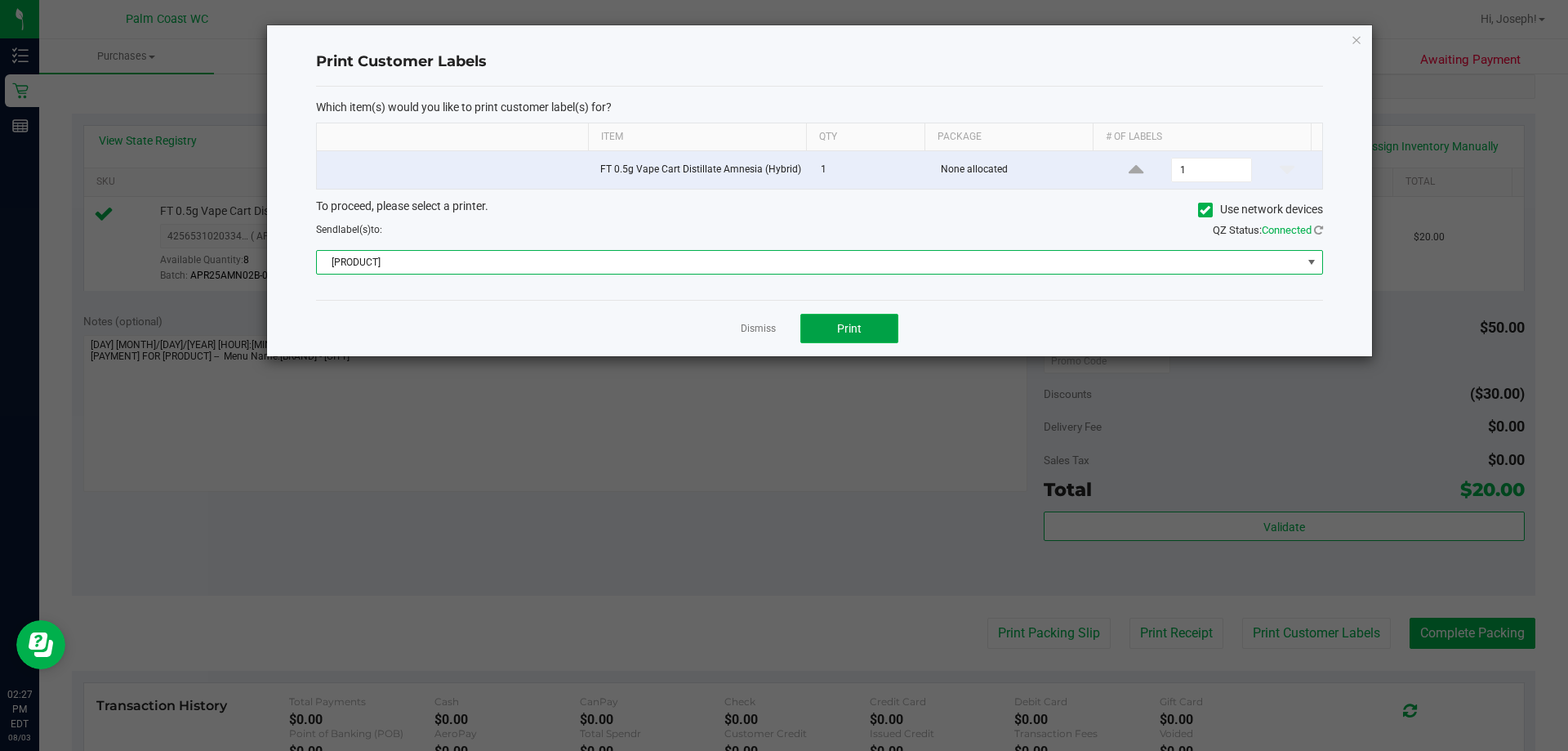 click on "Print" 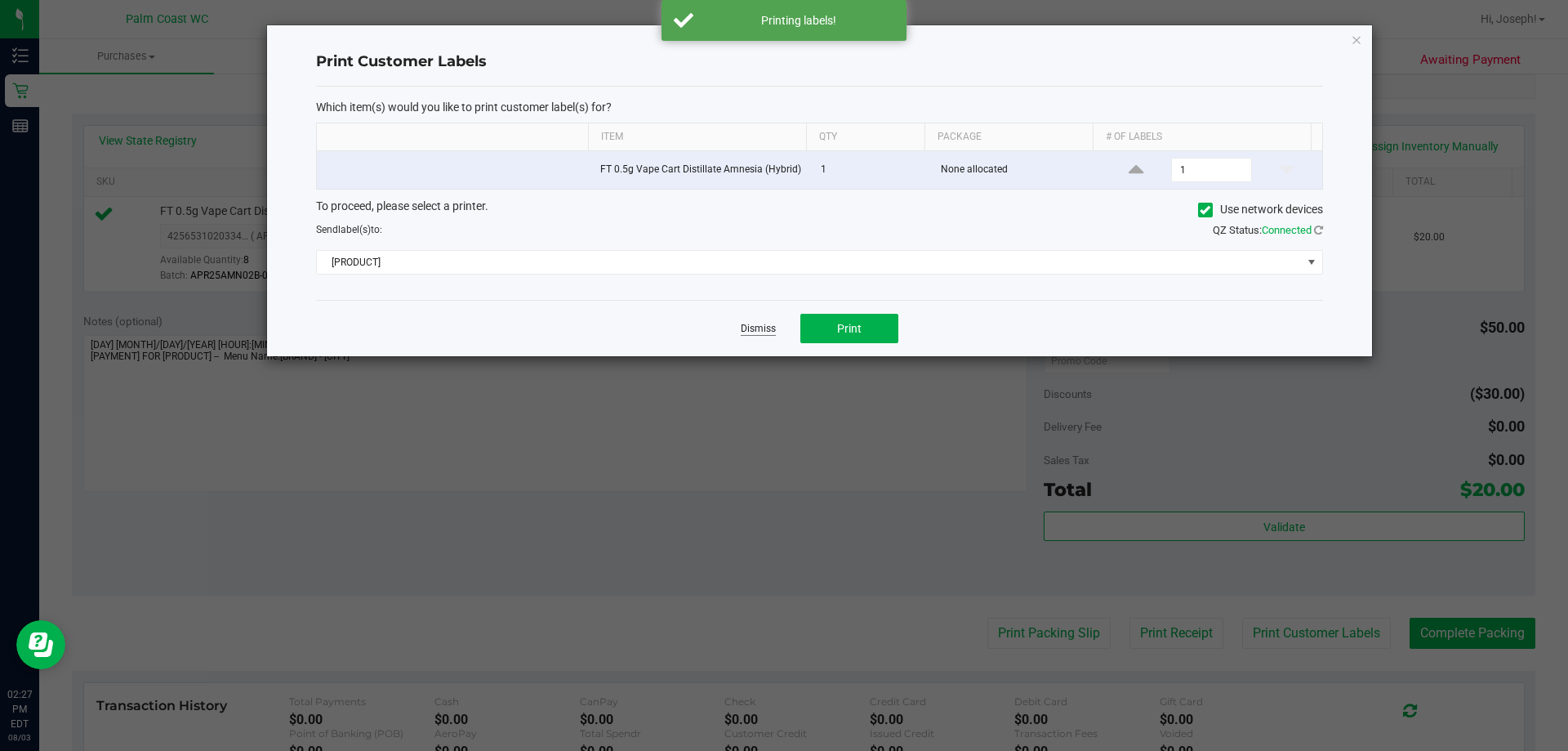 click on "Dismiss" 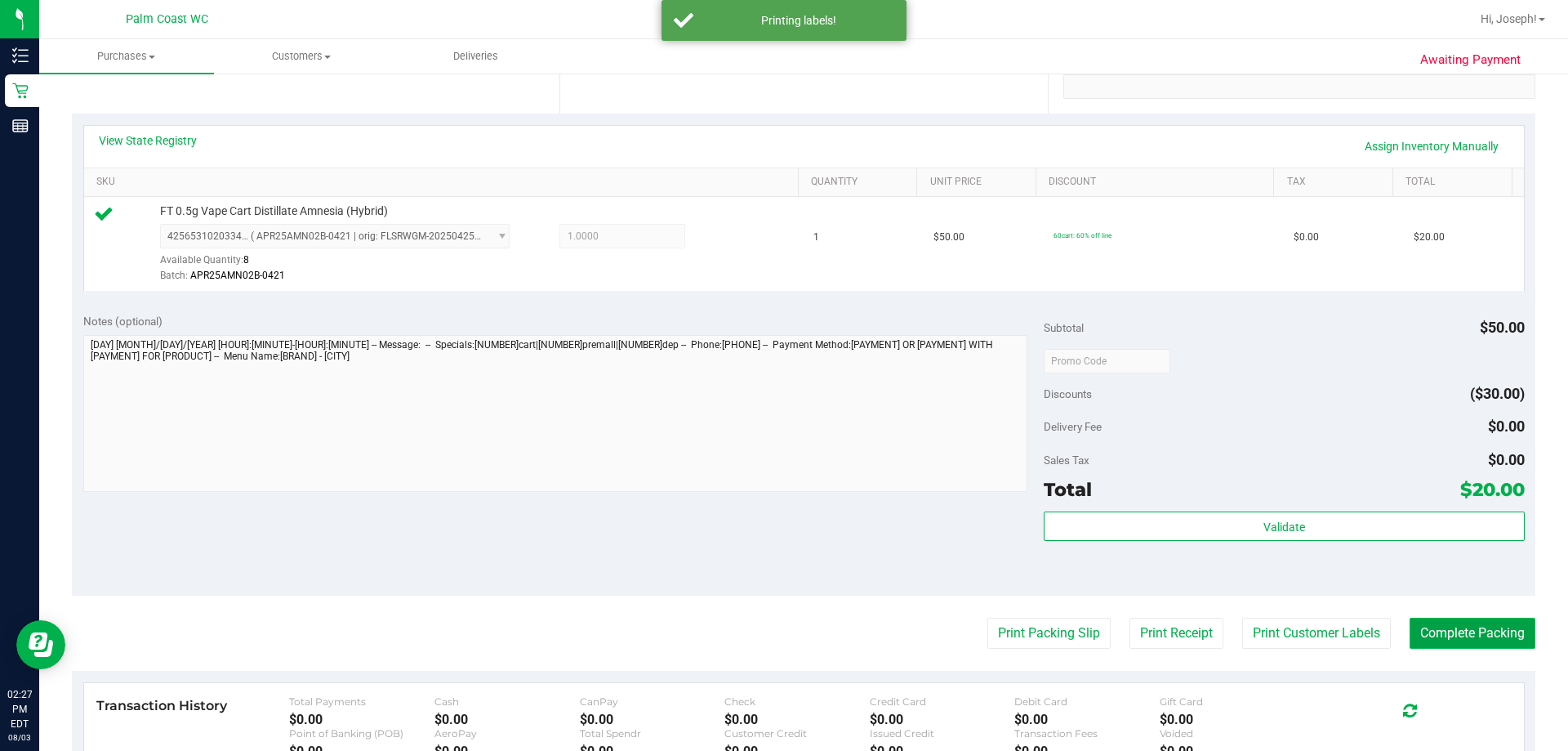 click on "Complete Packing" at bounding box center (1472, 633) 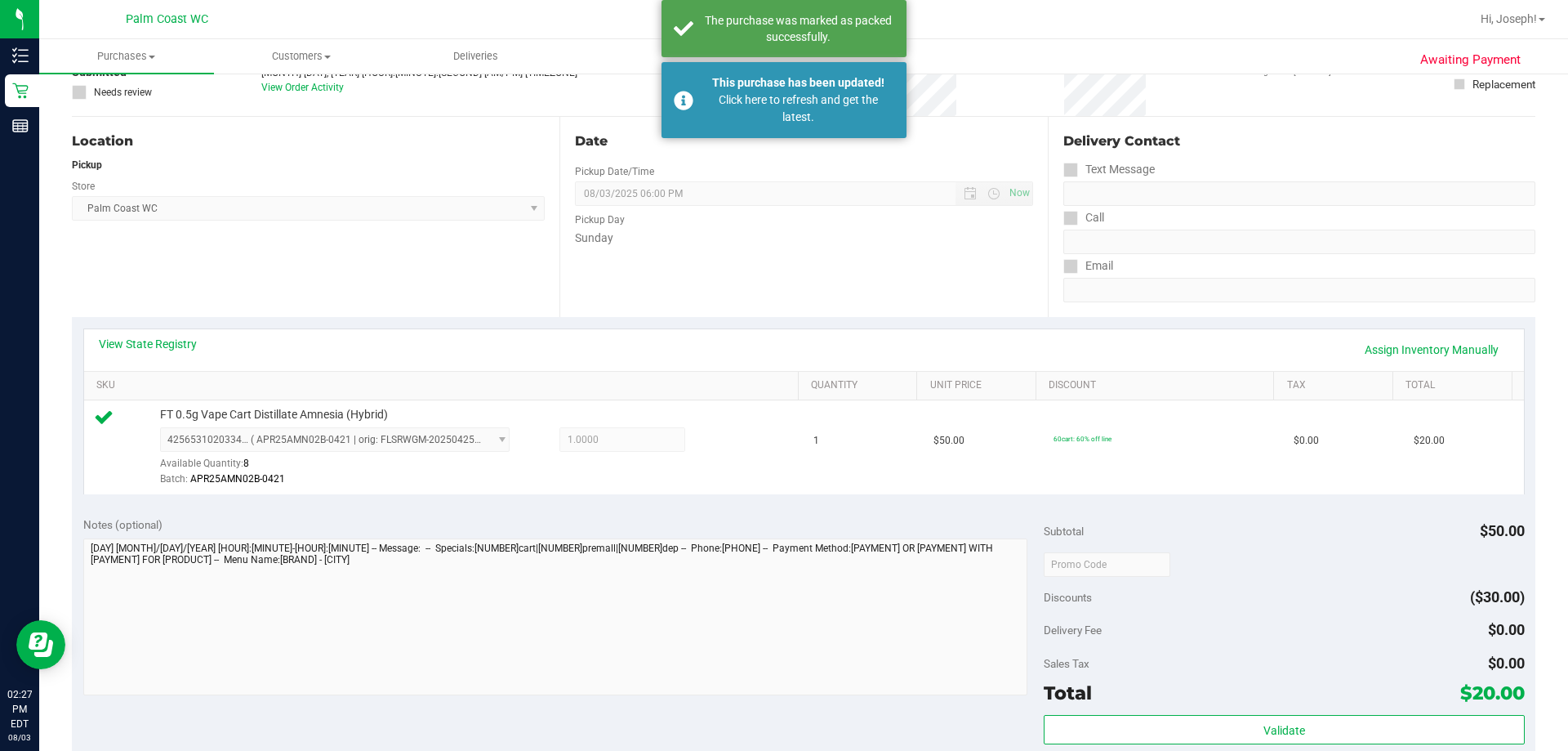 scroll, scrollTop: 0, scrollLeft: 0, axis: both 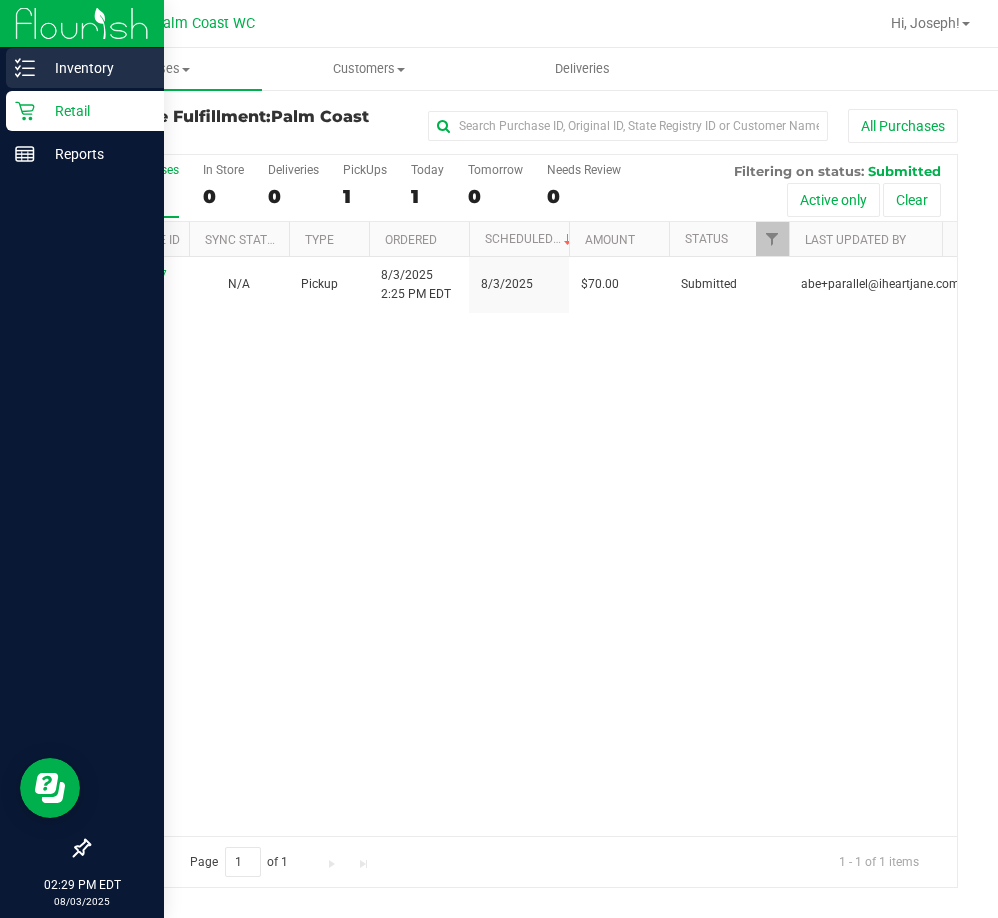 click 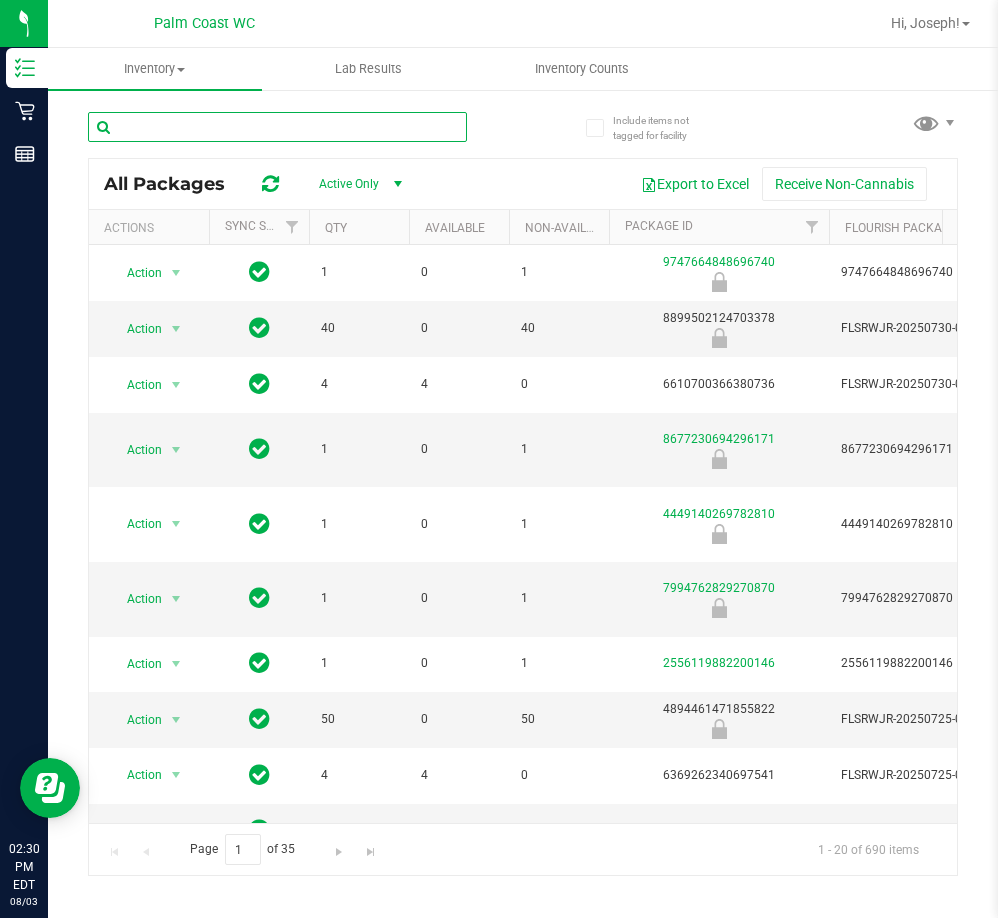 click at bounding box center [277, 127] 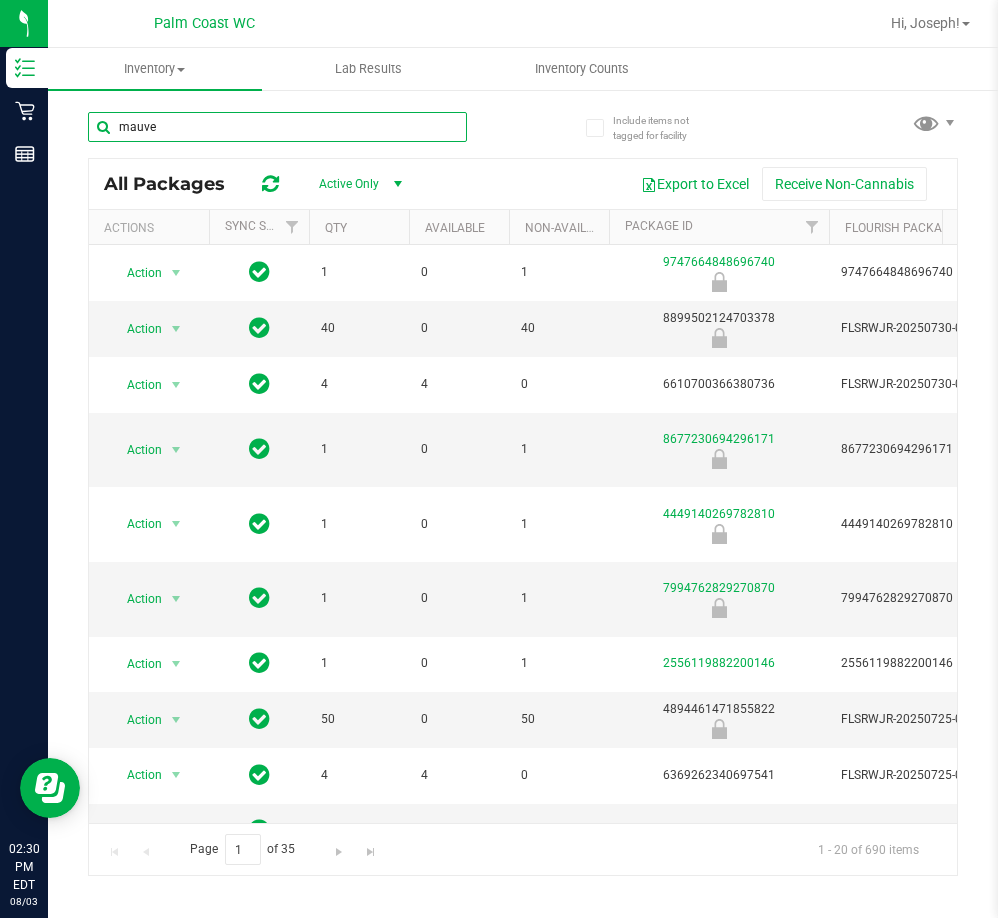 type on "mauve" 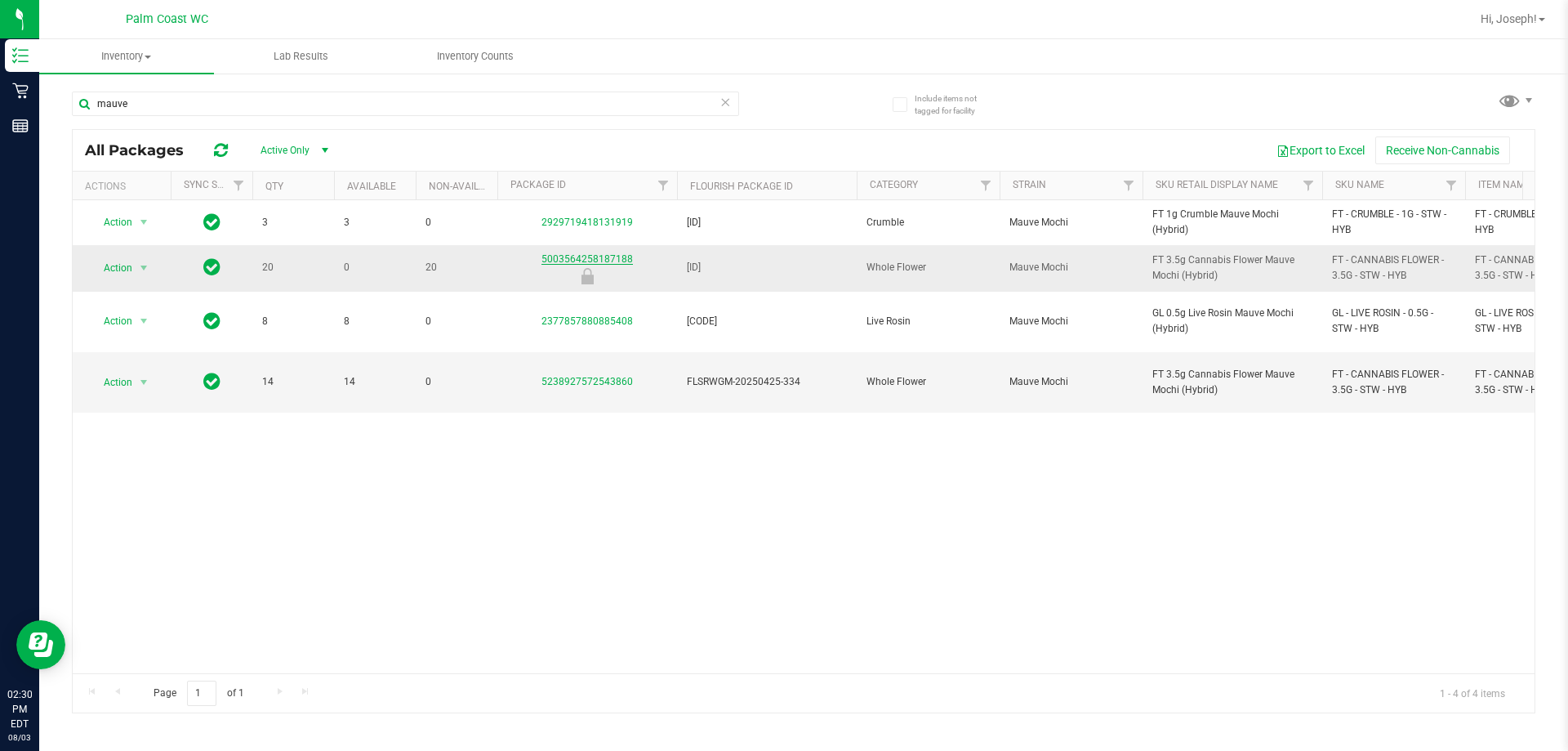 click on "5003564258187188" at bounding box center [587, 259] 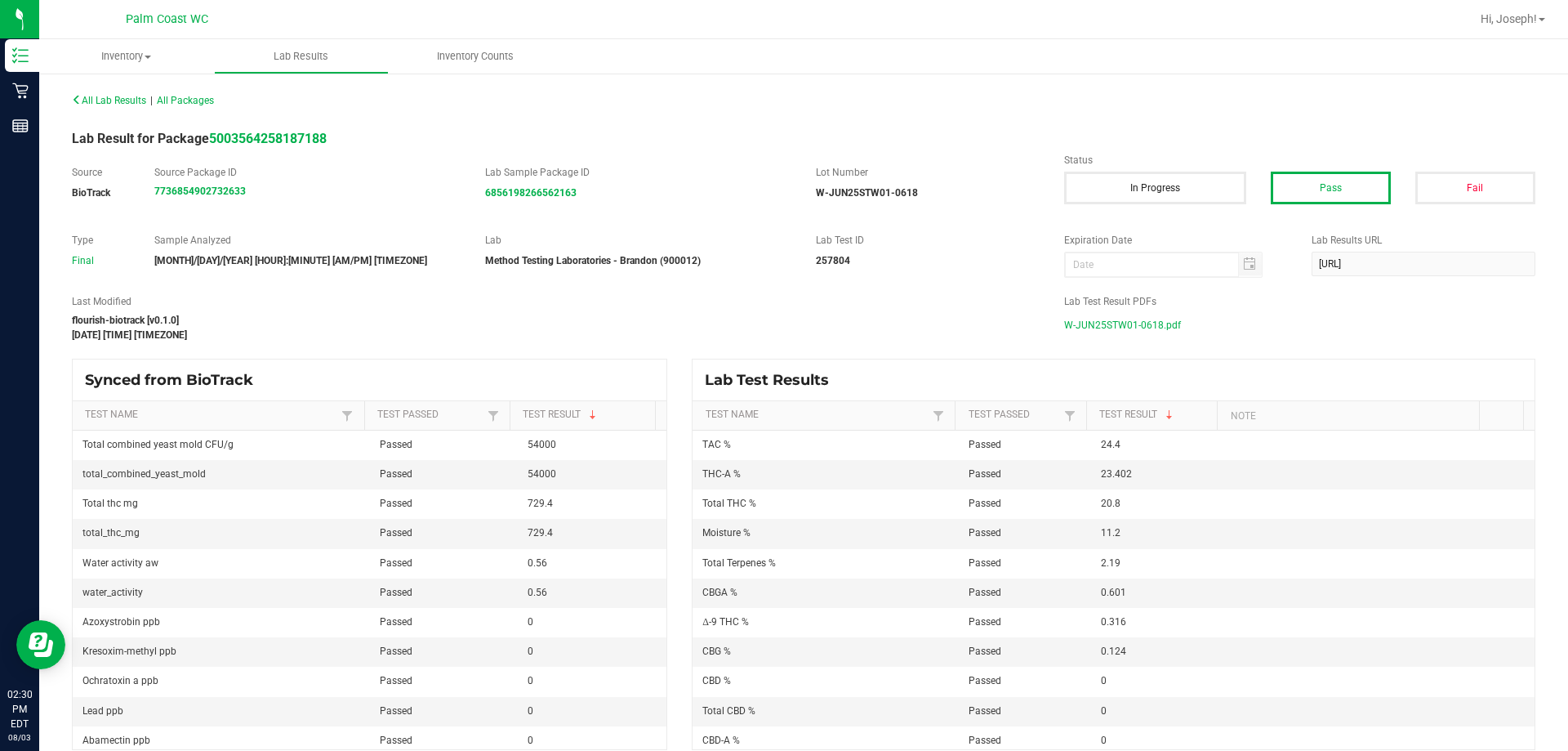 click on "W-JUN25STW01-0618.pdf" at bounding box center (1122, 325) 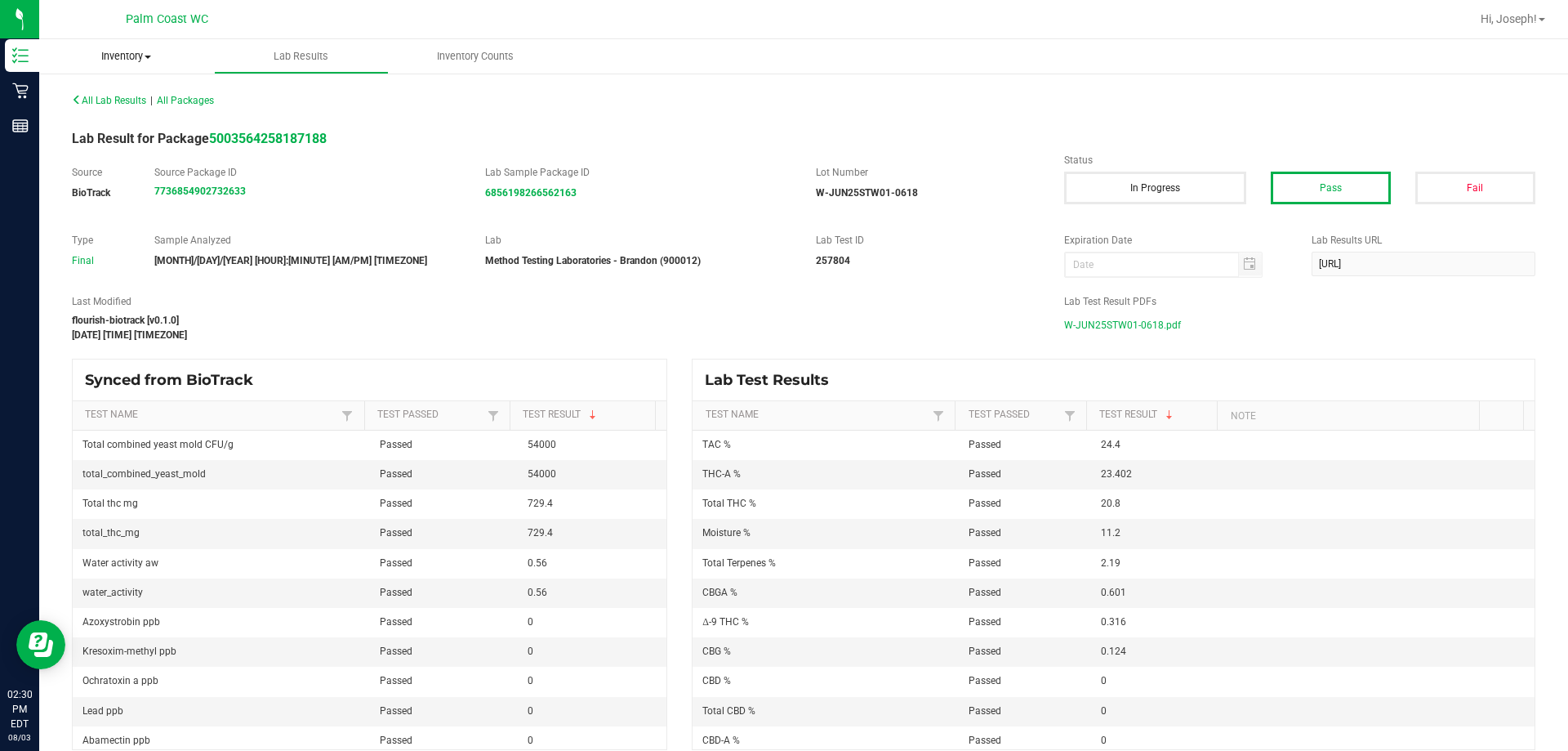 click on "Inventory" at bounding box center (127, 56) 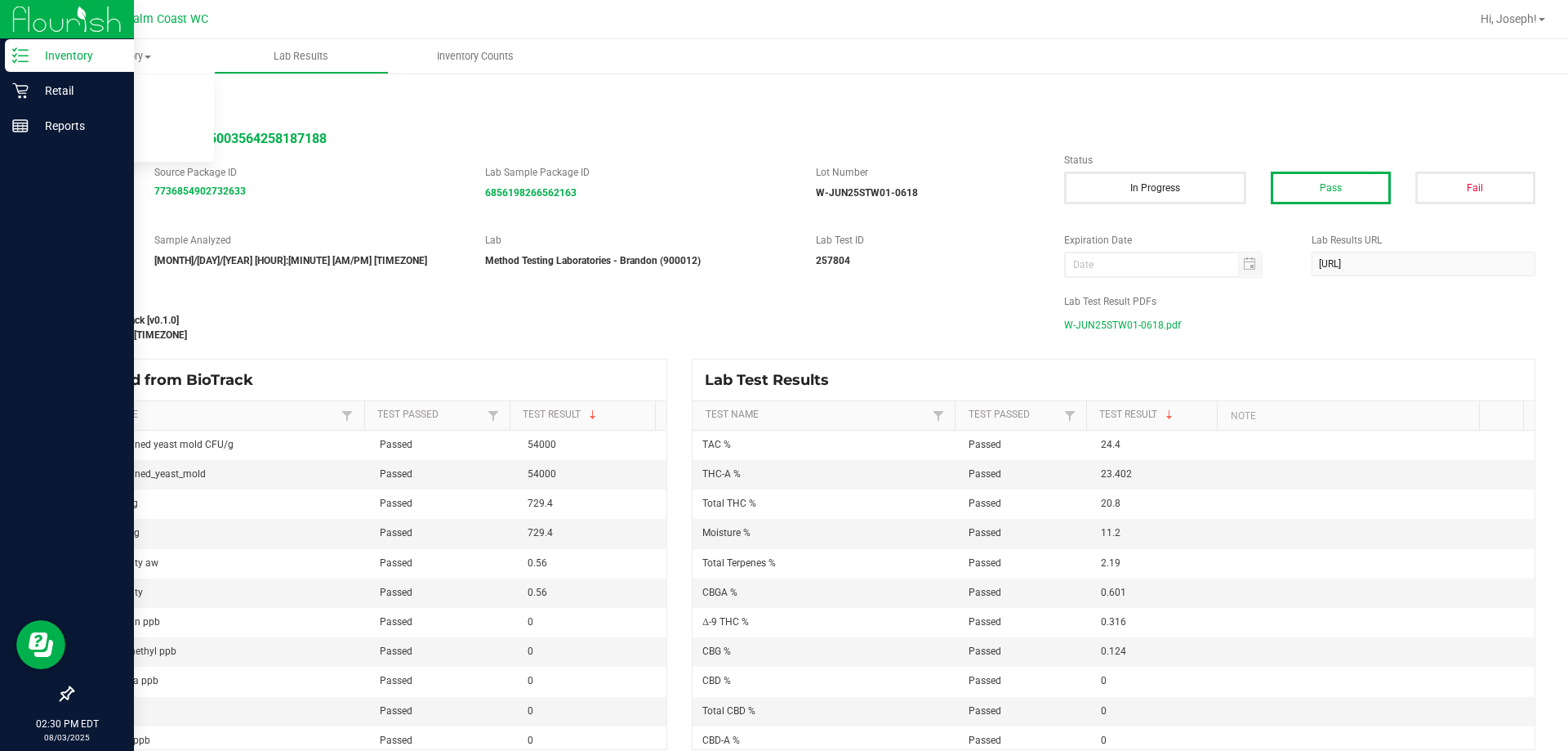 click on "Inventory" at bounding box center (78, 56) 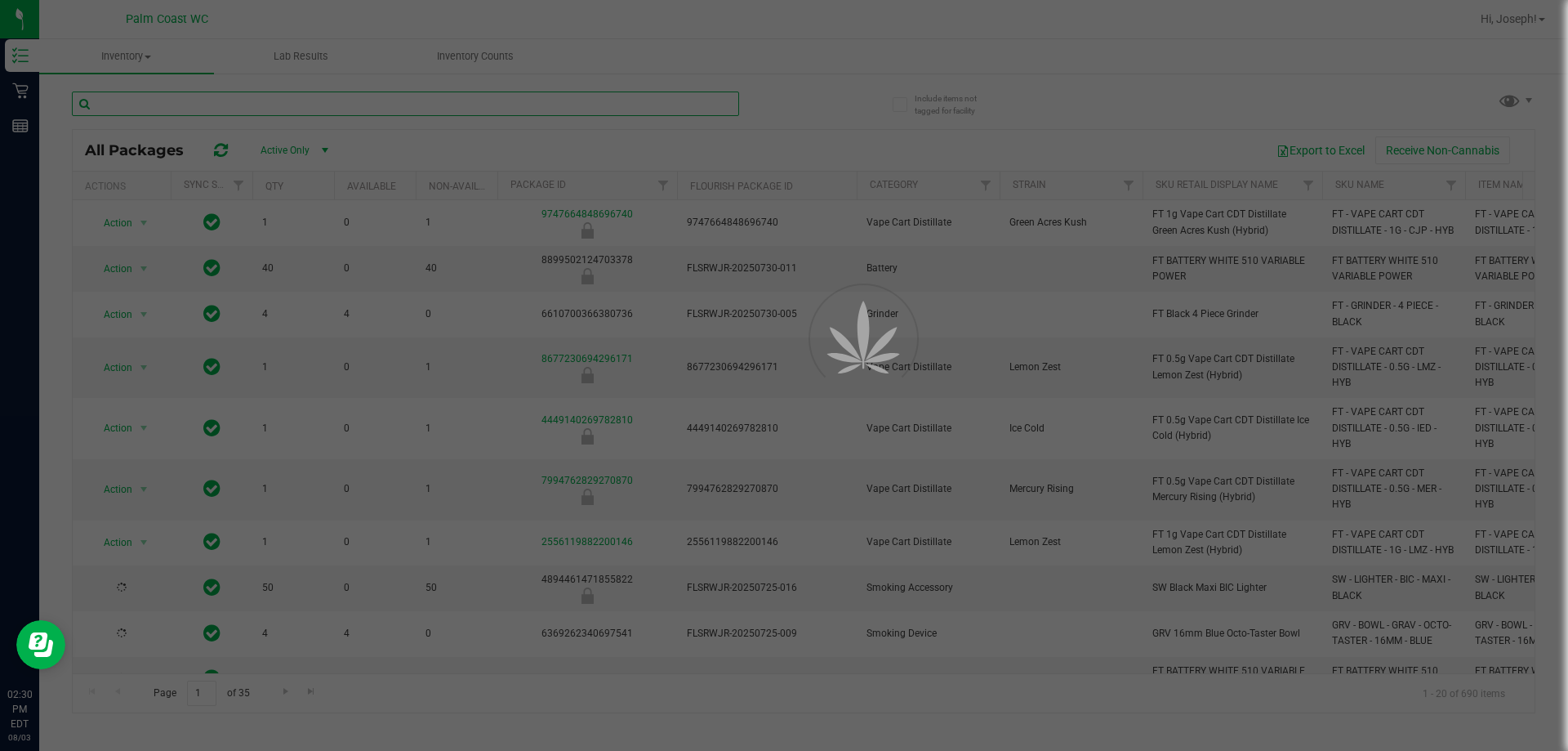 click at bounding box center [405, 104] 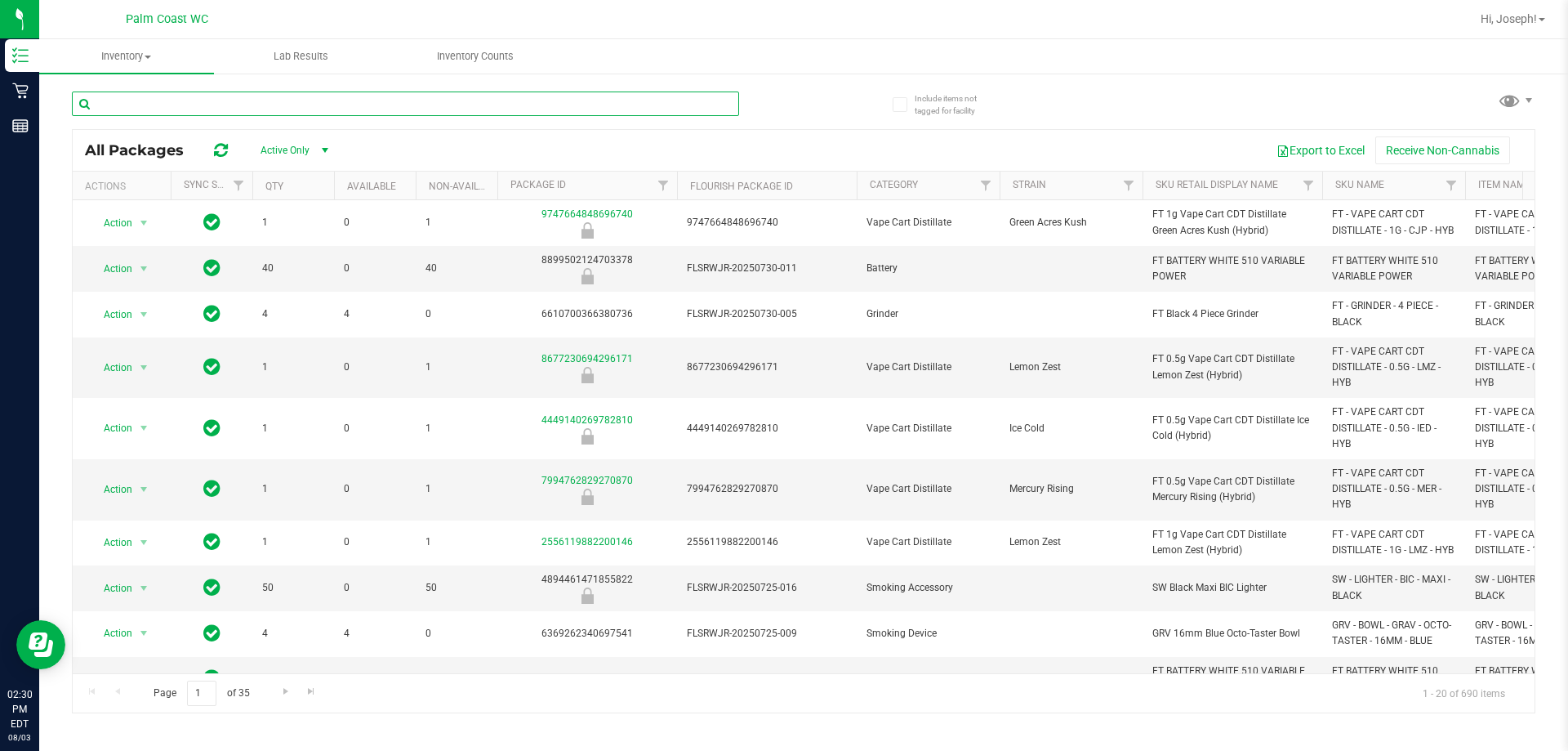 click at bounding box center [405, 104] 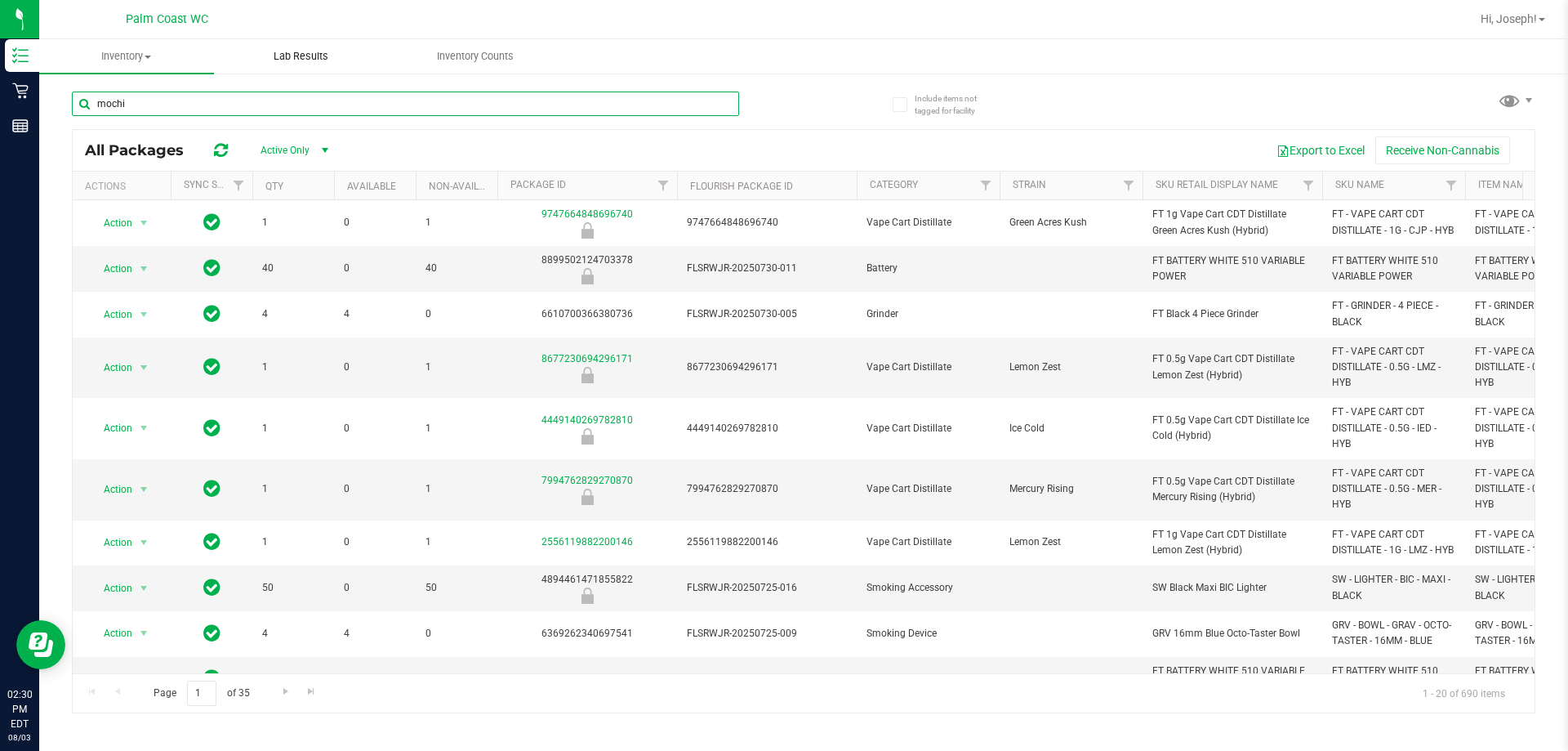 type on "mochi" 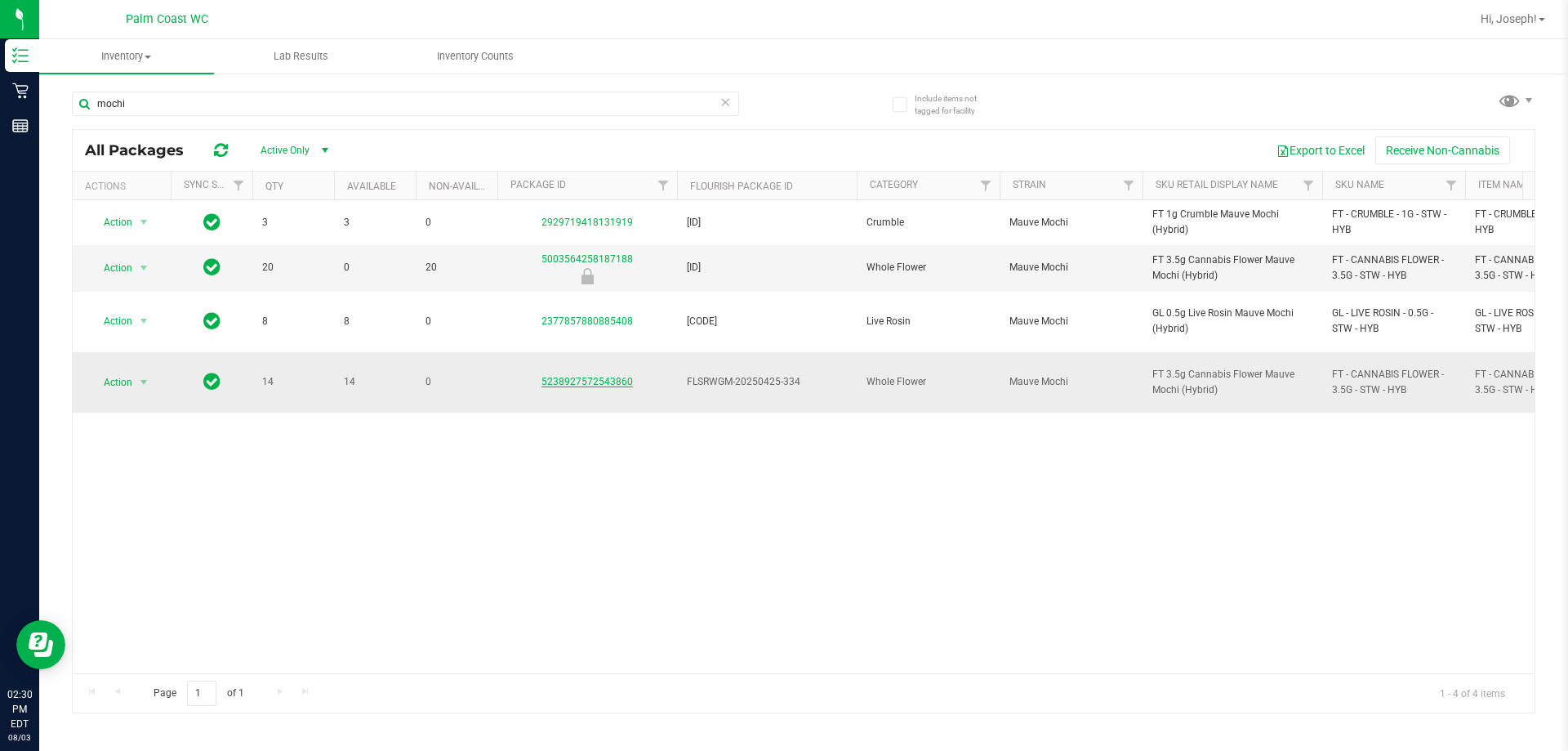 click on "5238927572543860" at bounding box center [587, 382] 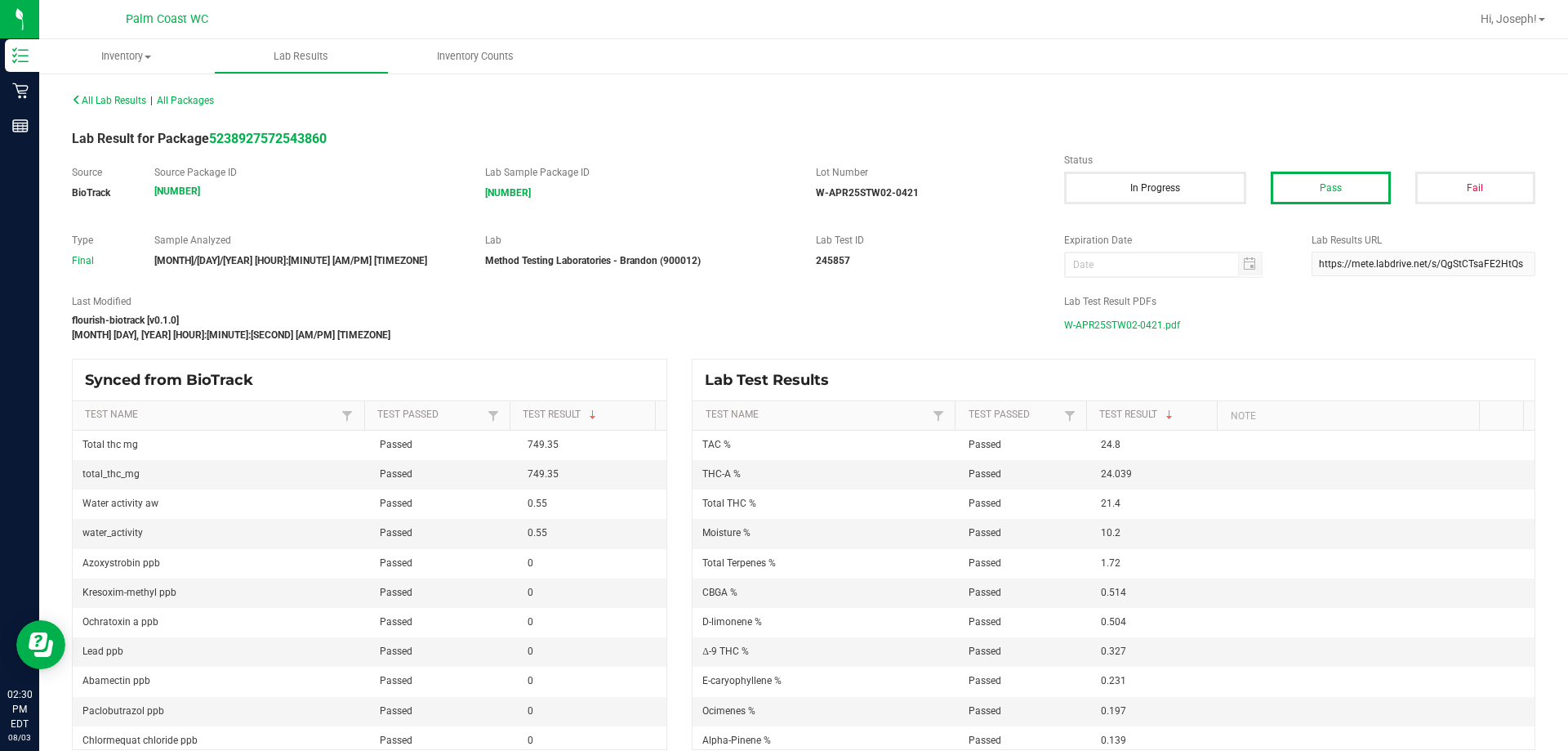 click on "W-APR25STW02-0421.pdf" at bounding box center (1122, 325) 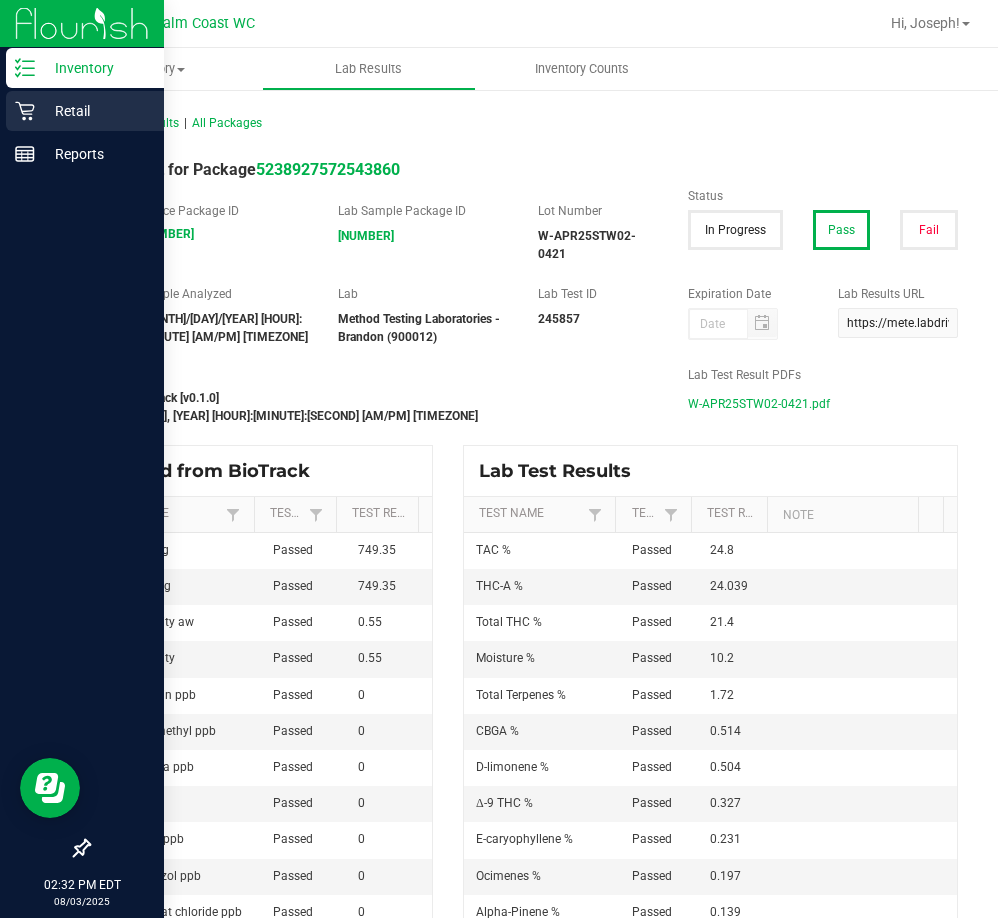 click on "Retail" at bounding box center [95, 111] 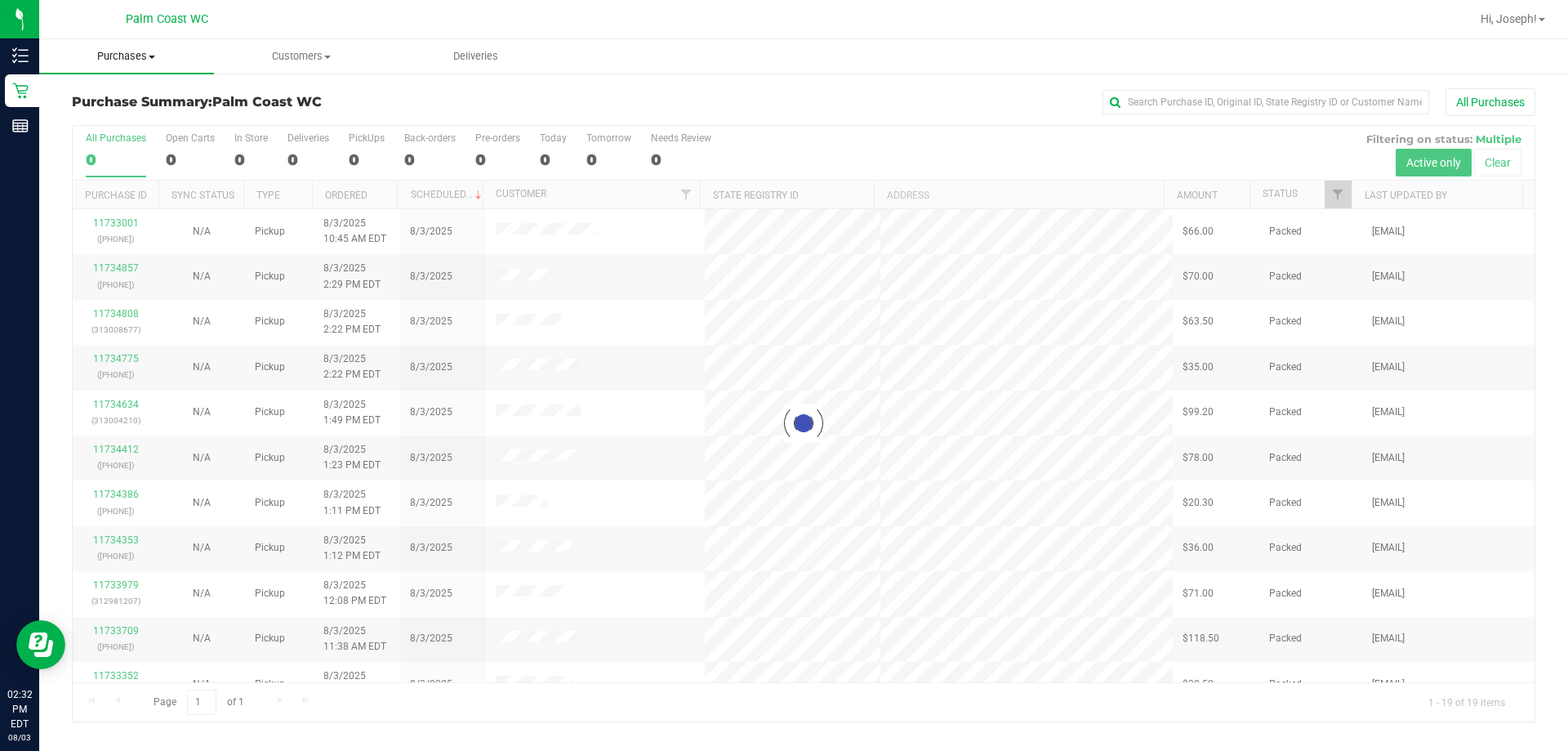 click on "Purchases" at bounding box center [127, 56] 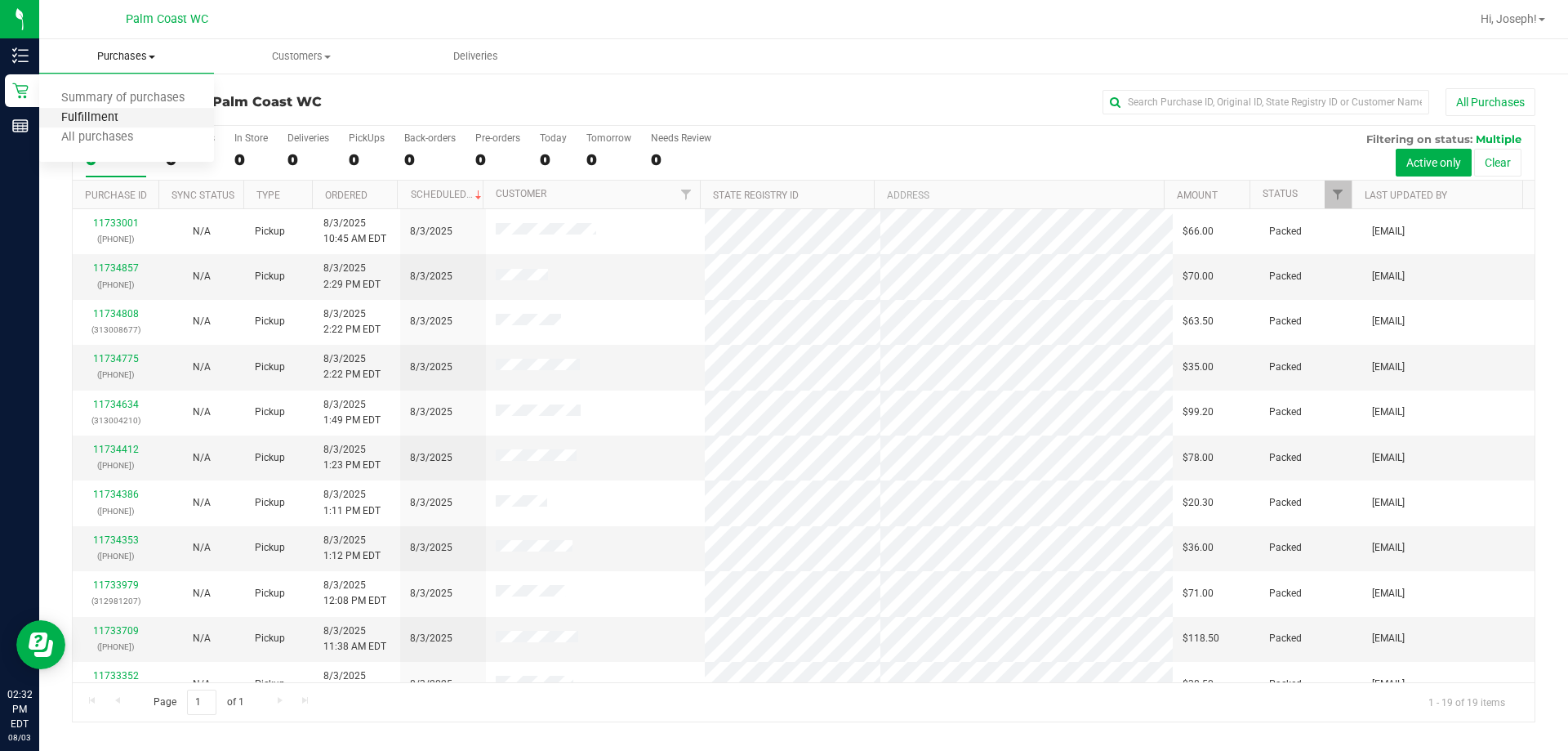 click on "Fulfillment" at bounding box center [90, 118] 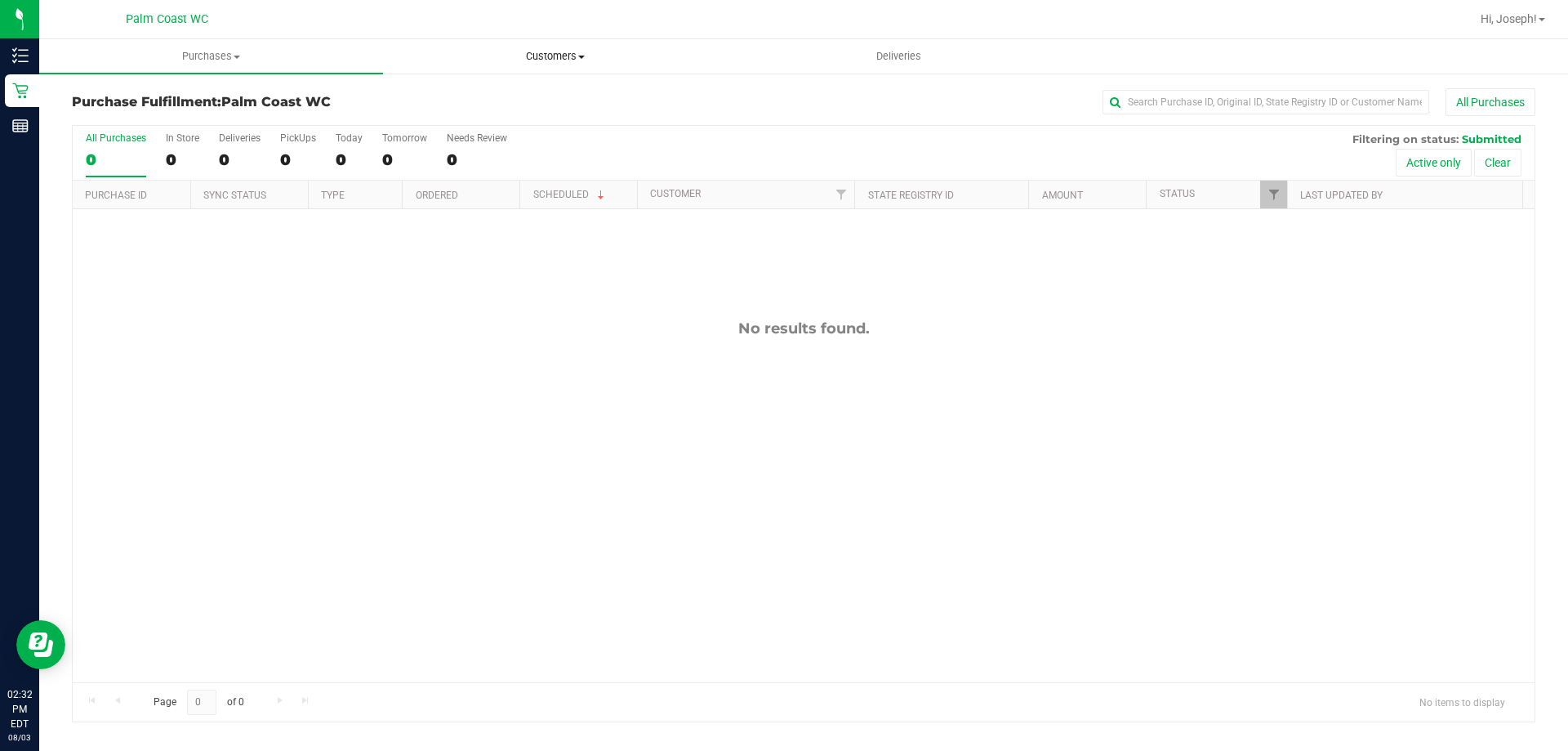 click on "Customers" at bounding box center [555, 56] 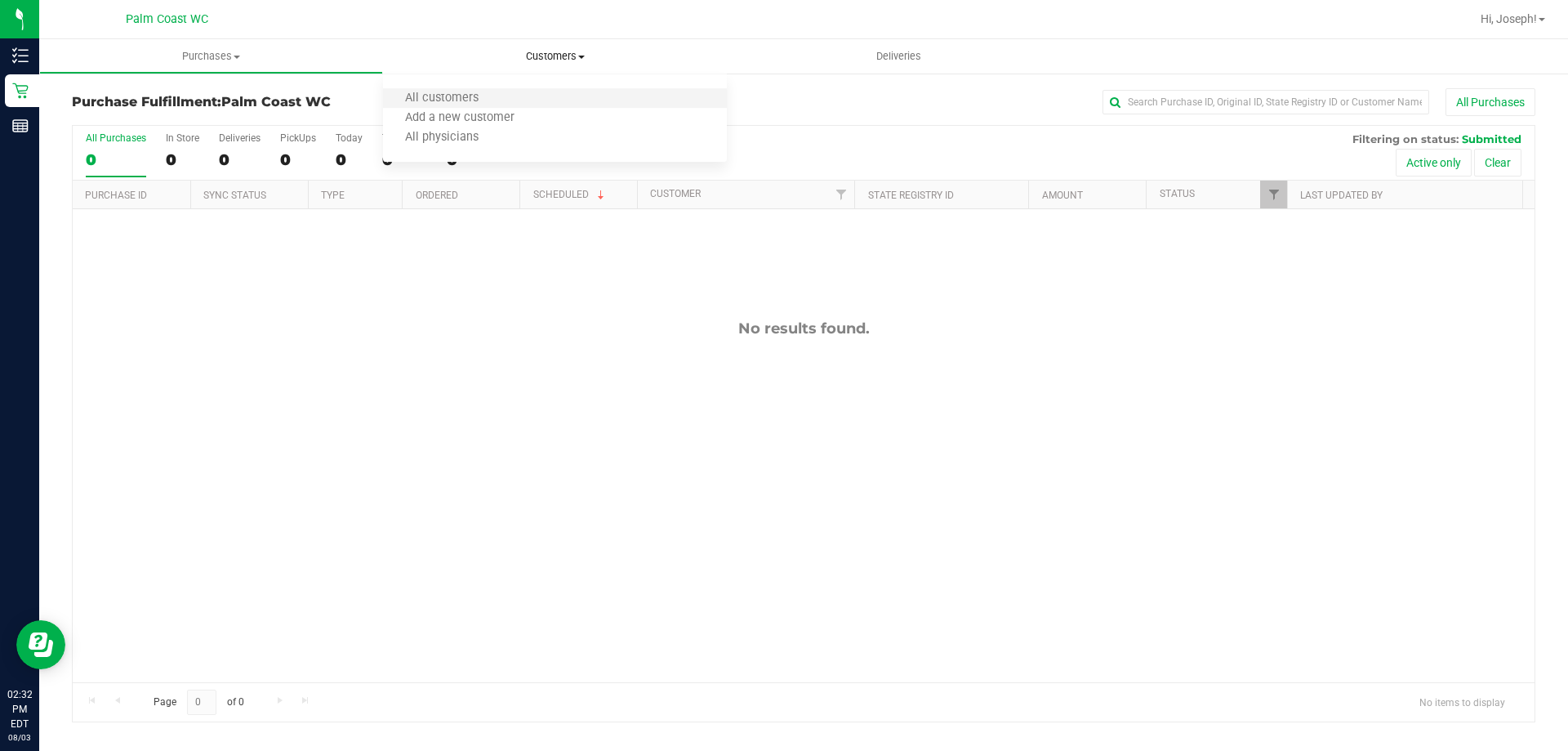 click on "All customers" at bounding box center (555, 99) 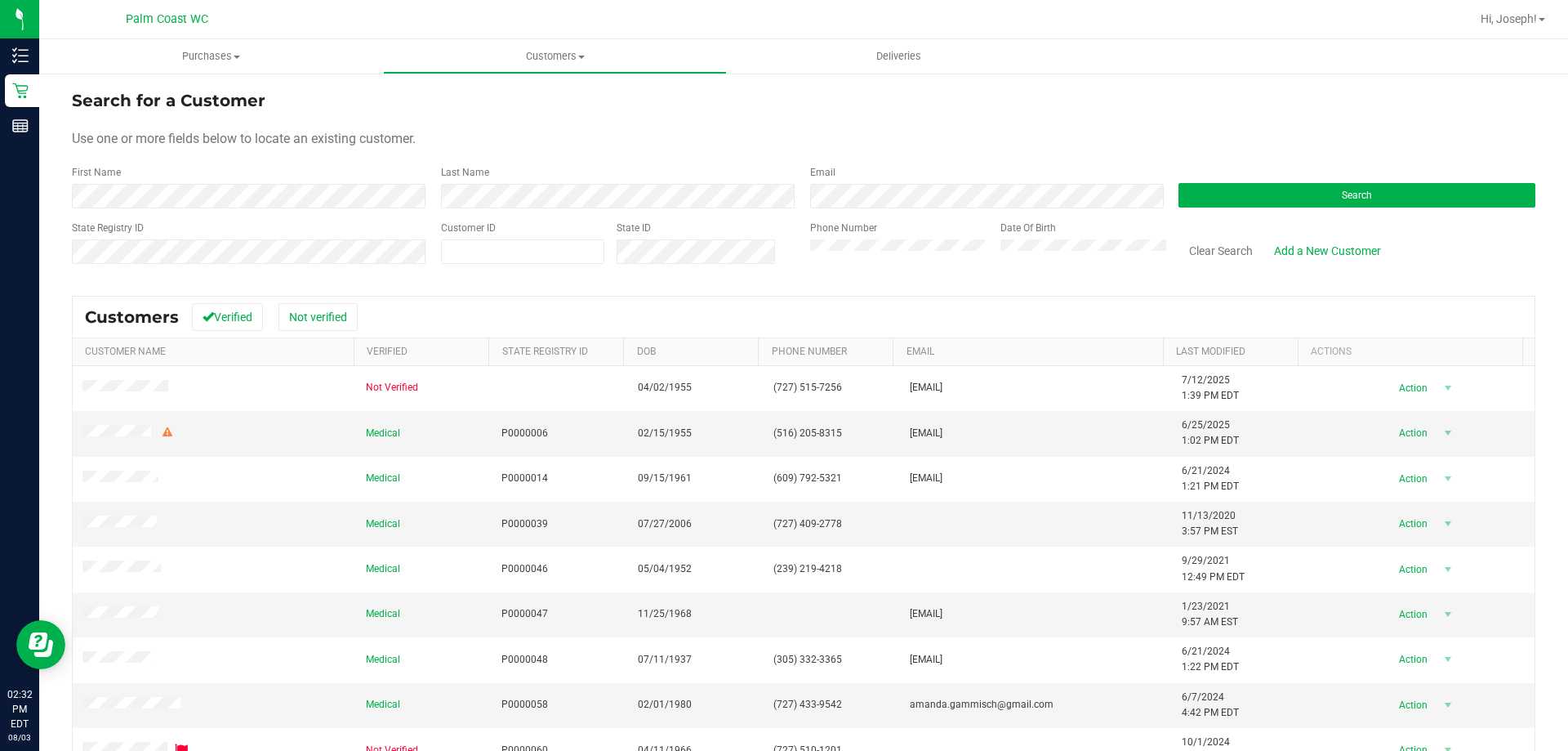 click on "Last Name" at bounding box center [613, 186] 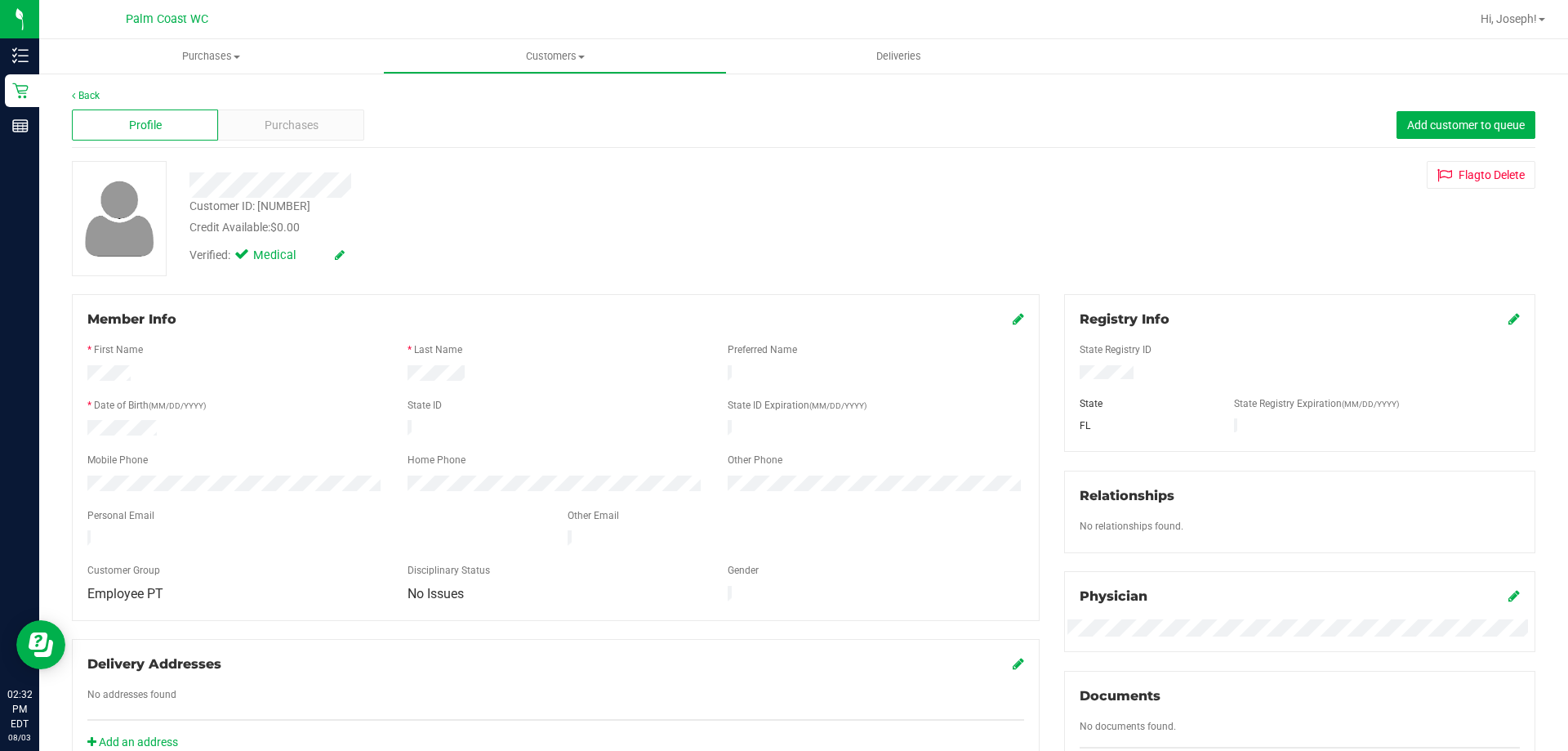 click on "Profile
Purchases
Add customer to queue" at bounding box center [804, 125] 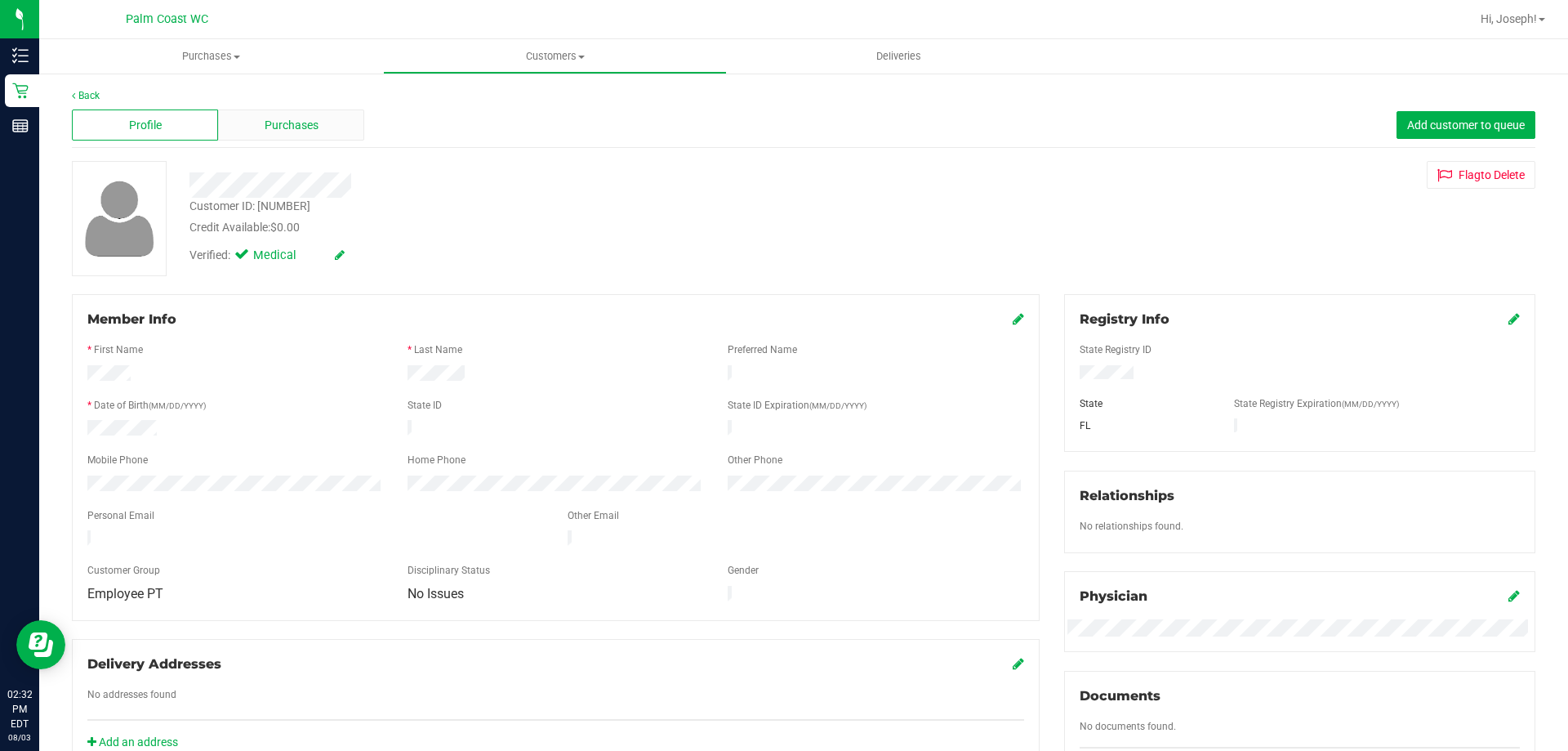 click on "Purchases" at bounding box center (291, 125) 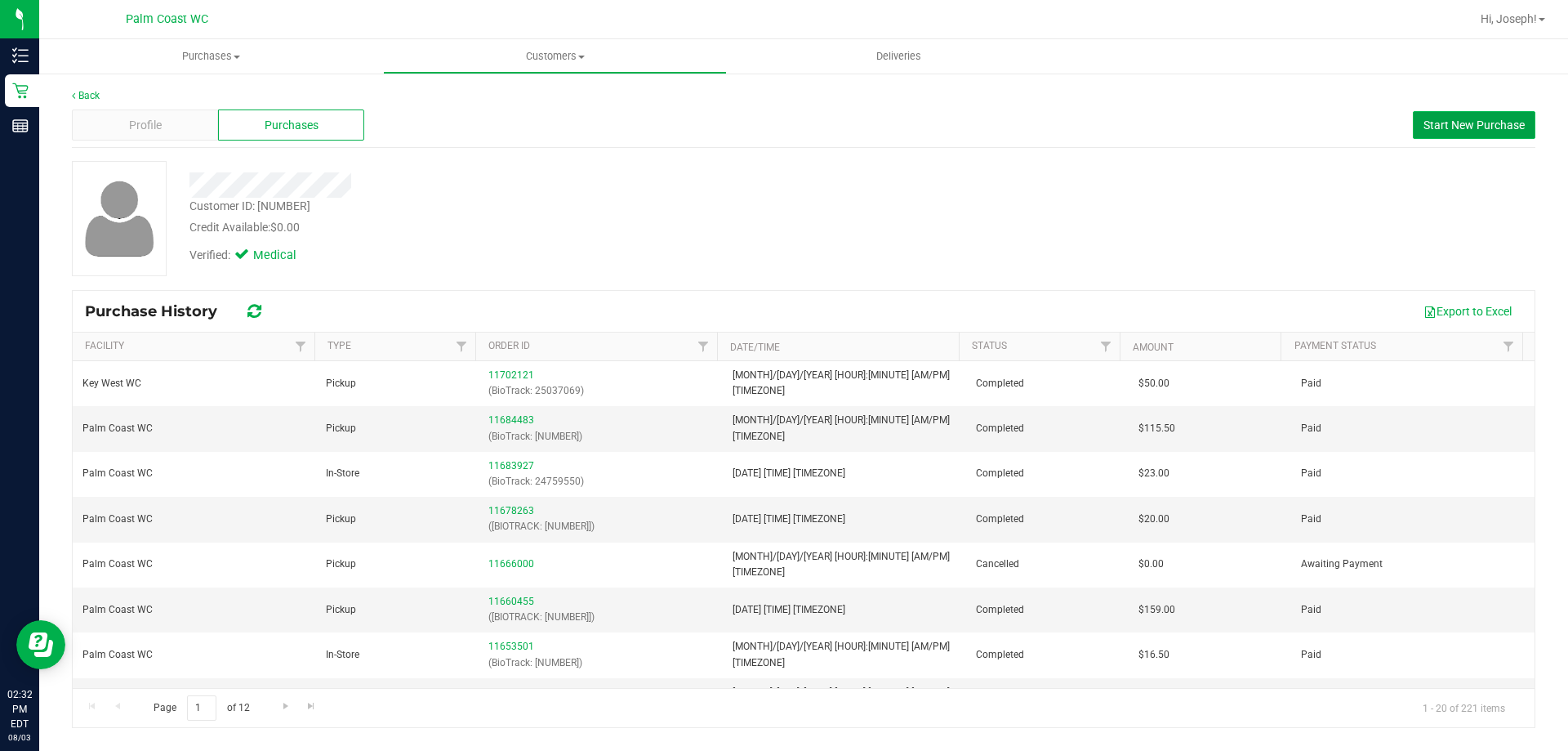 click on "Start New Purchase" at bounding box center (1474, 125) 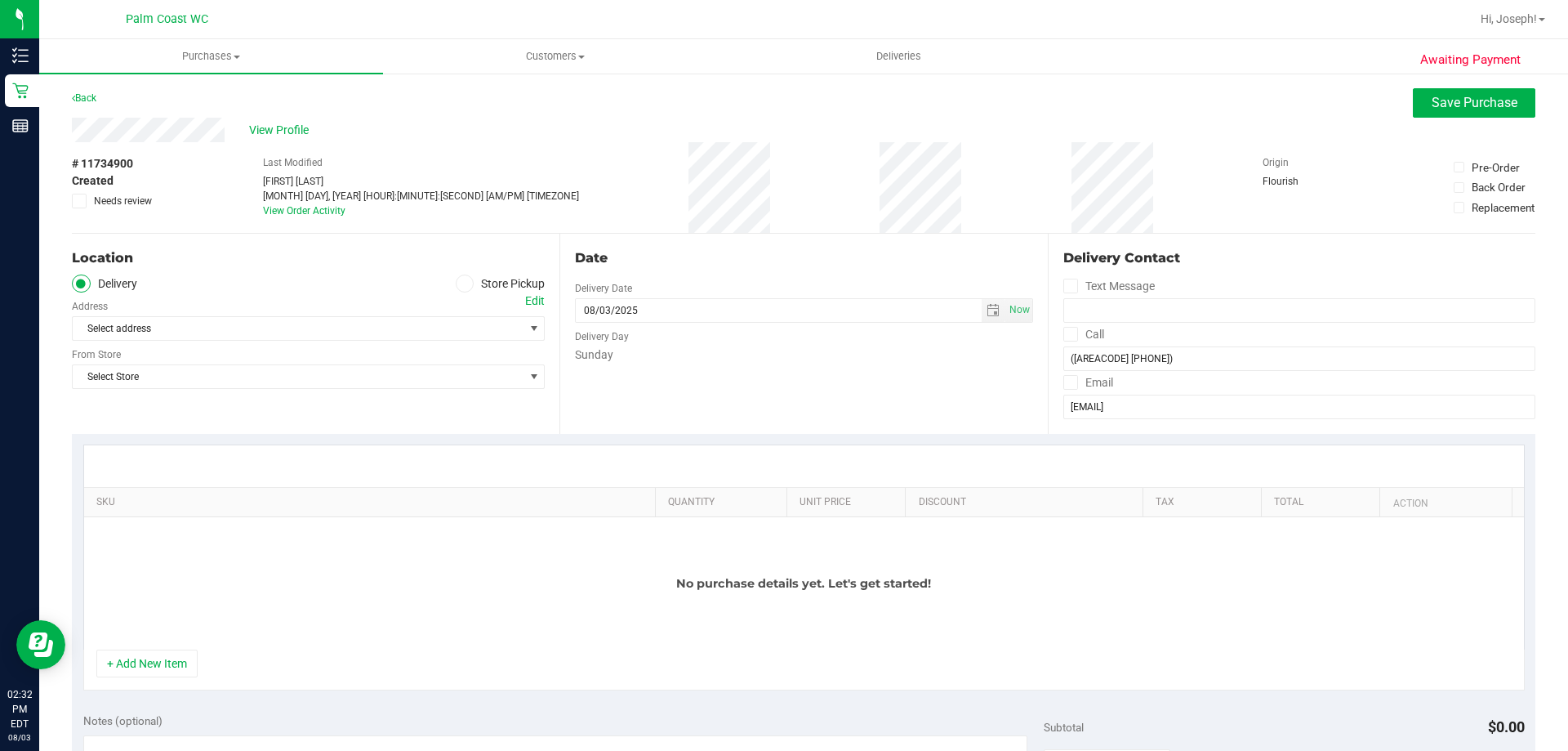 click on "Location" at bounding box center [308, 258] 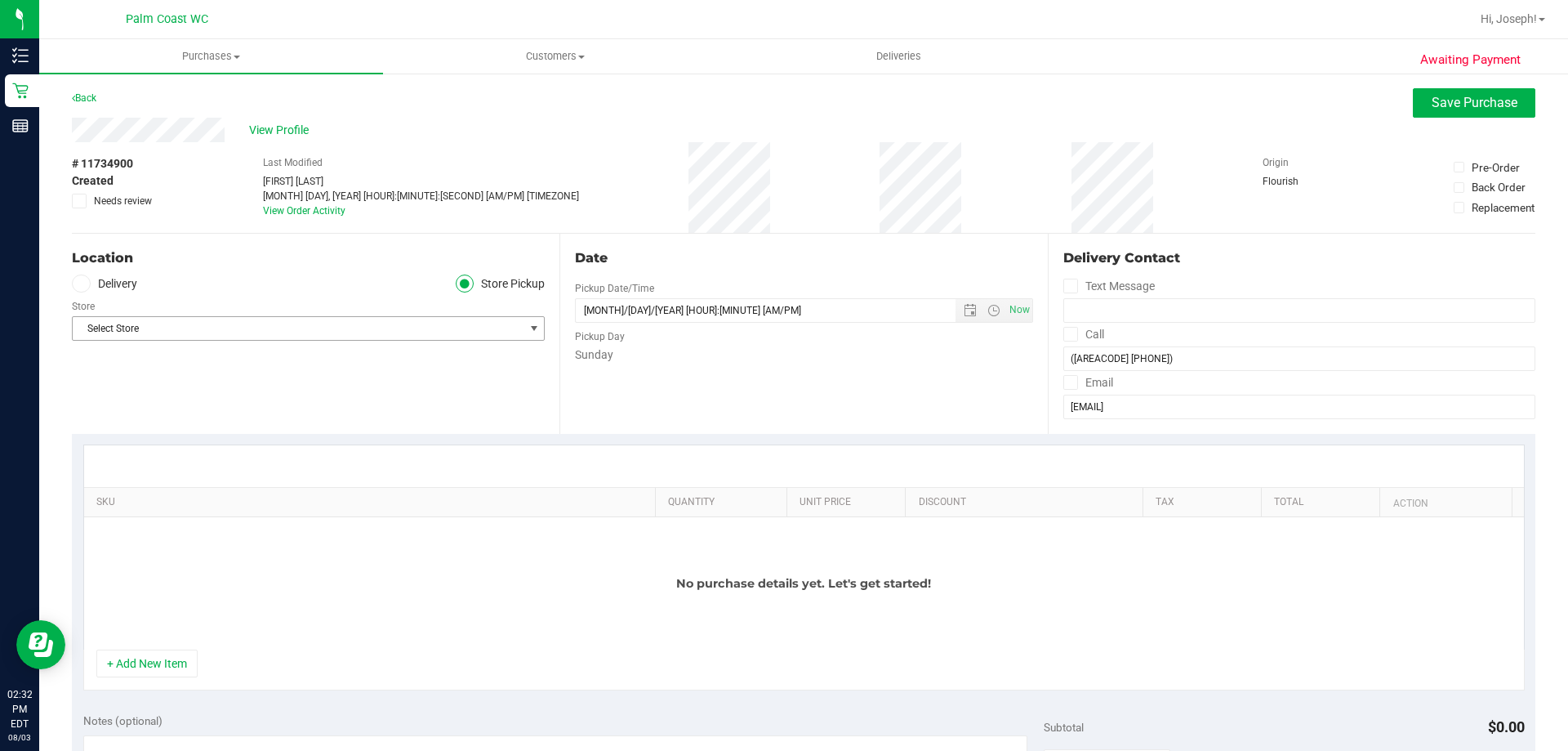 click on "Select Store" at bounding box center [298, 329] 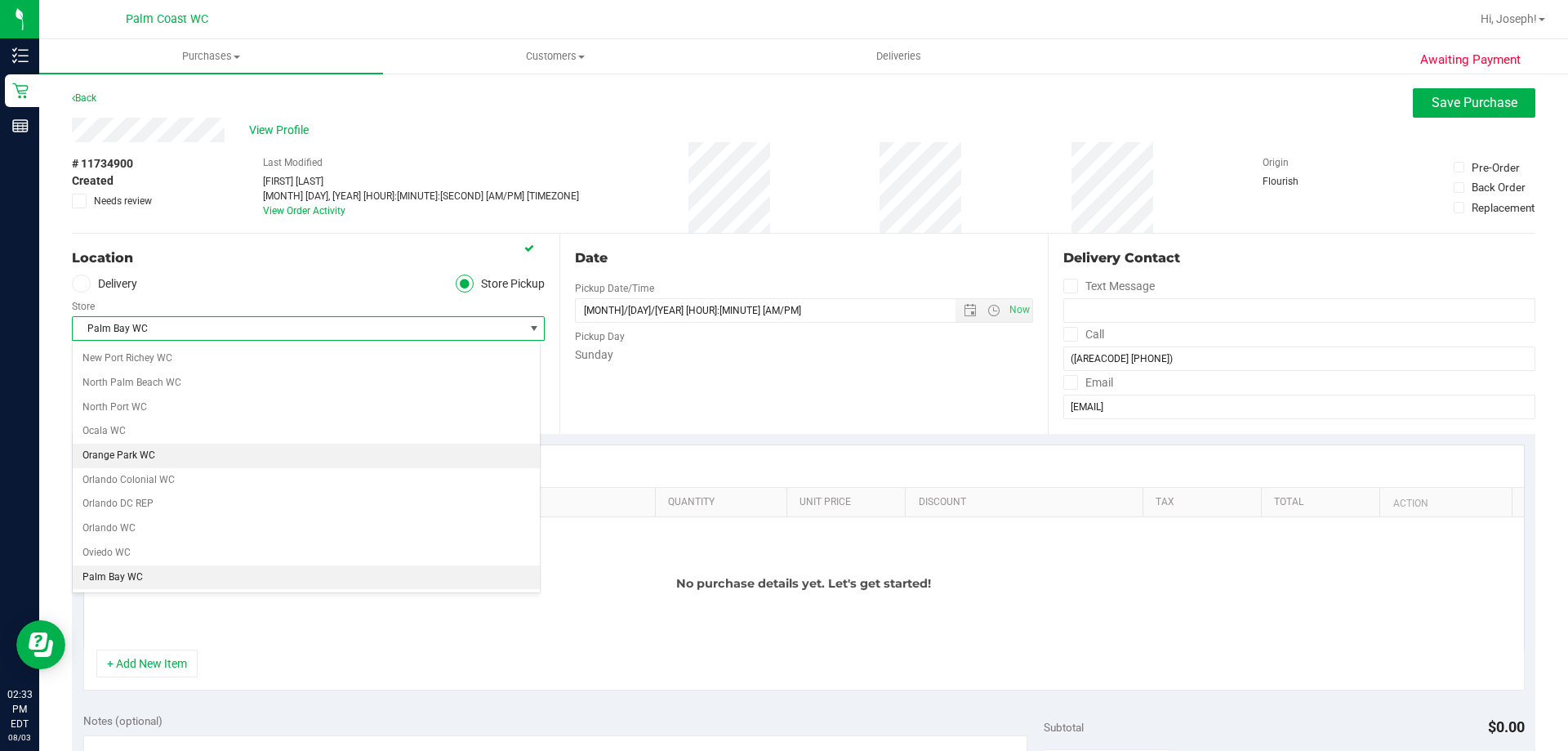 scroll, scrollTop: 735, scrollLeft: 0, axis: vertical 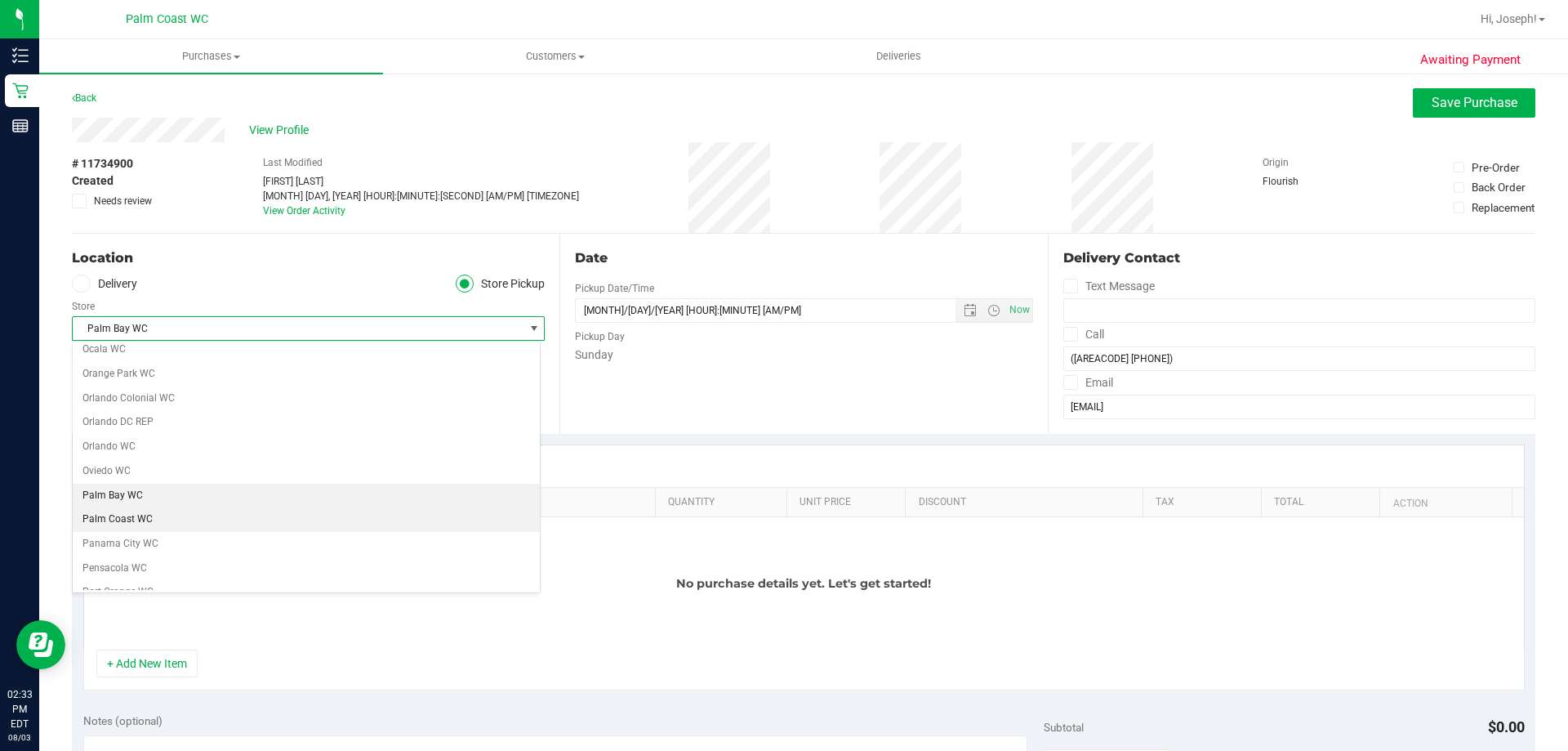 click on "Palm Coast WC" at bounding box center [306, 520] 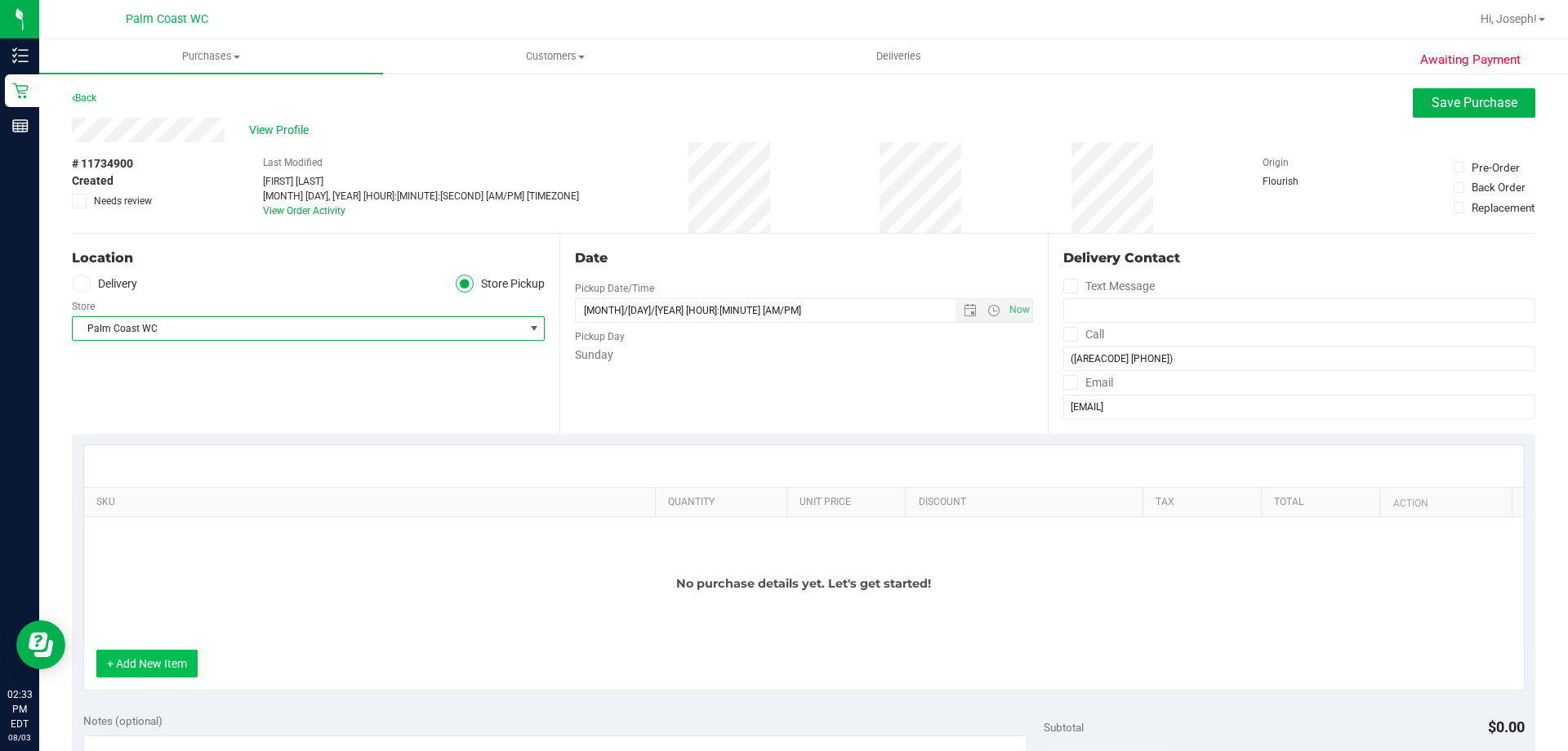 click on "+ Add New Item" at bounding box center (147, 664) 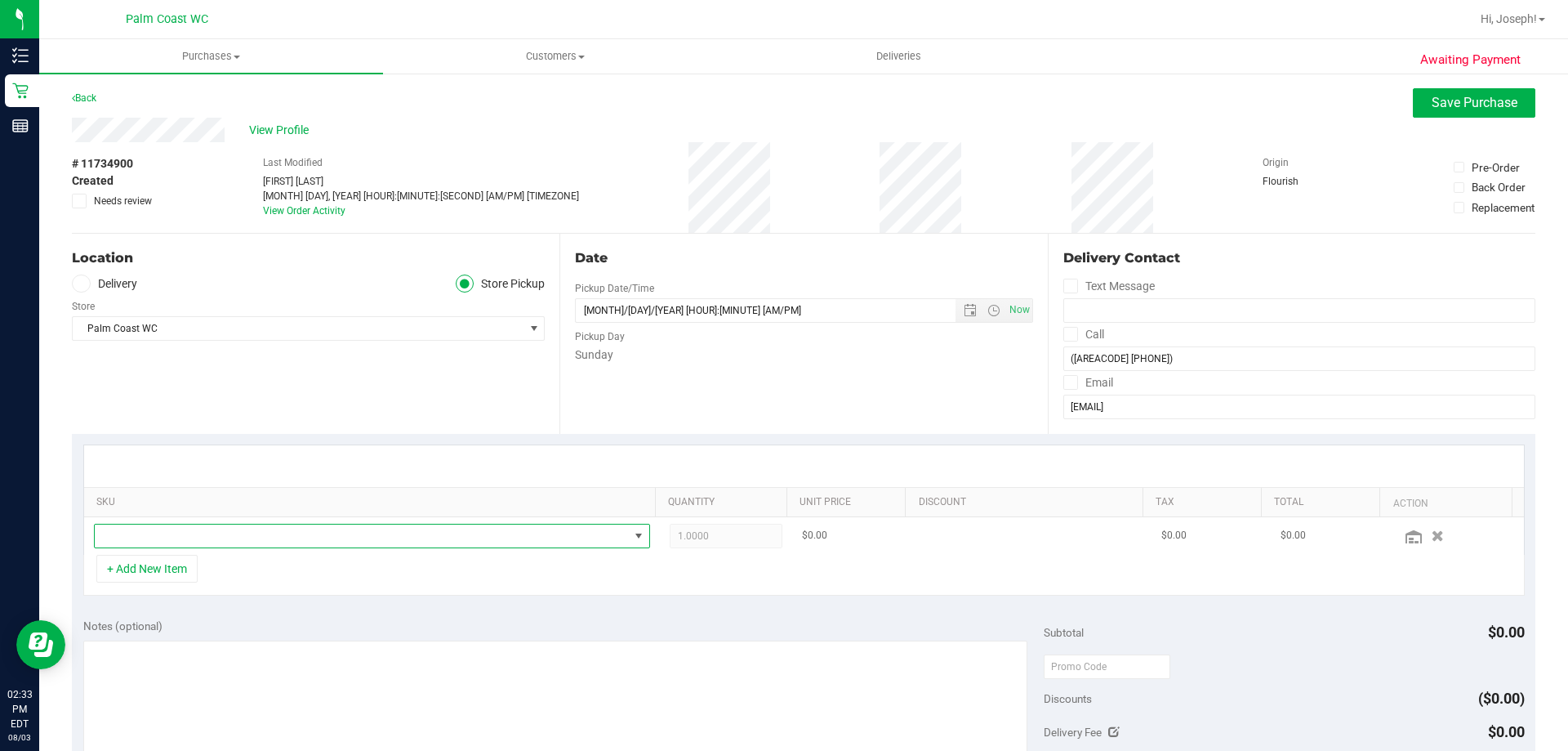 click at bounding box center [362, 536] 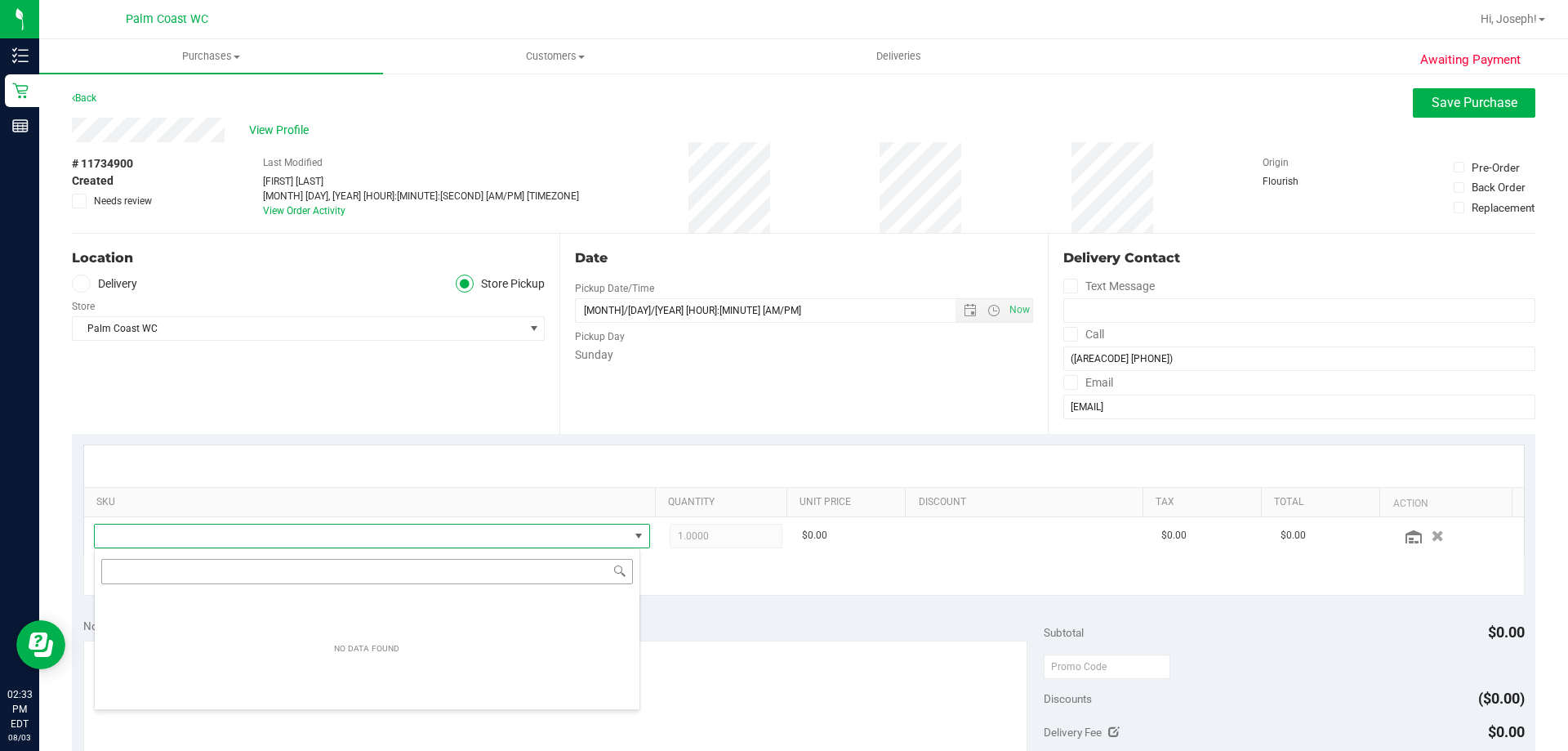 scroll, scrollTop: 81695, scrollLeft: 81120, axis: both 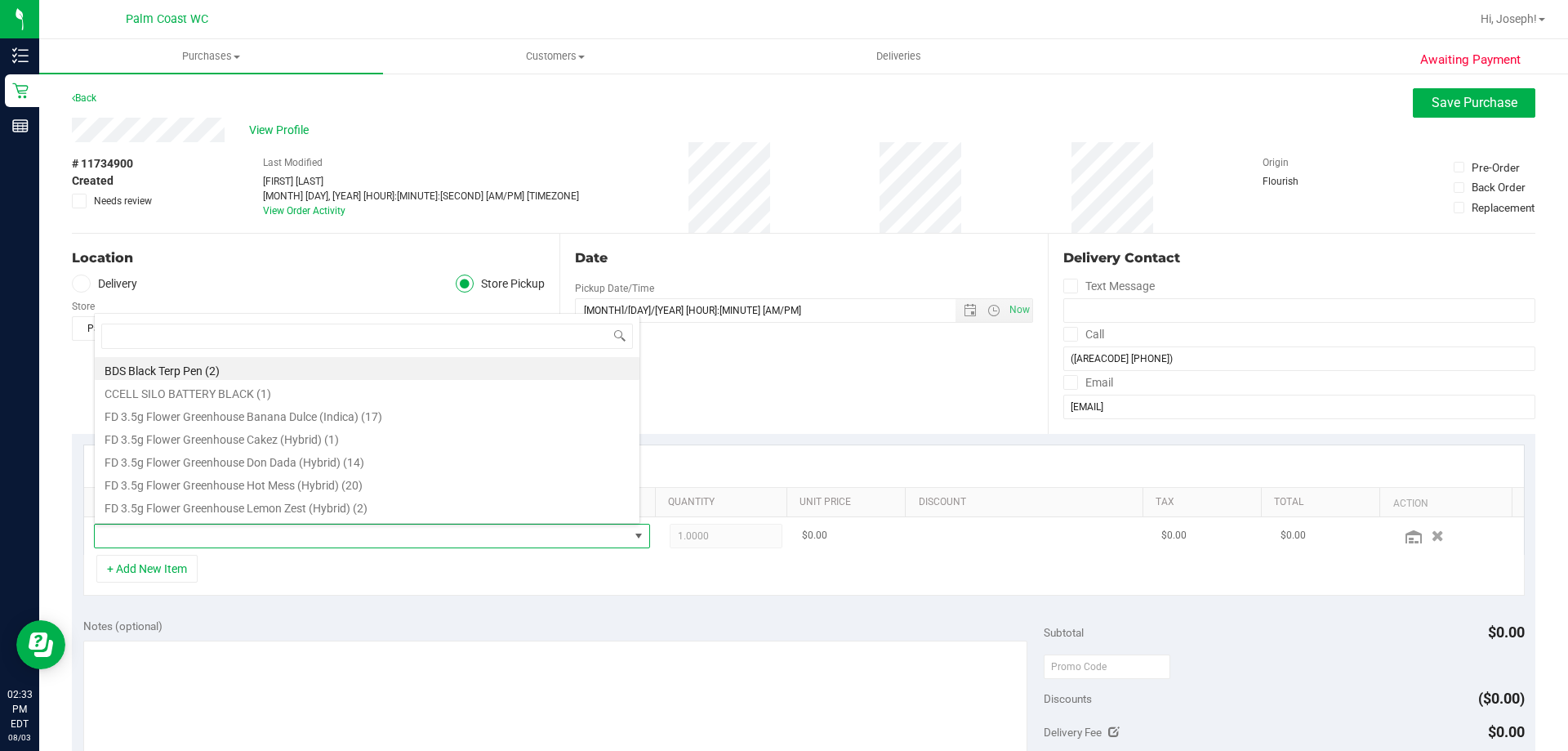 click at bounding box center (362, 536) 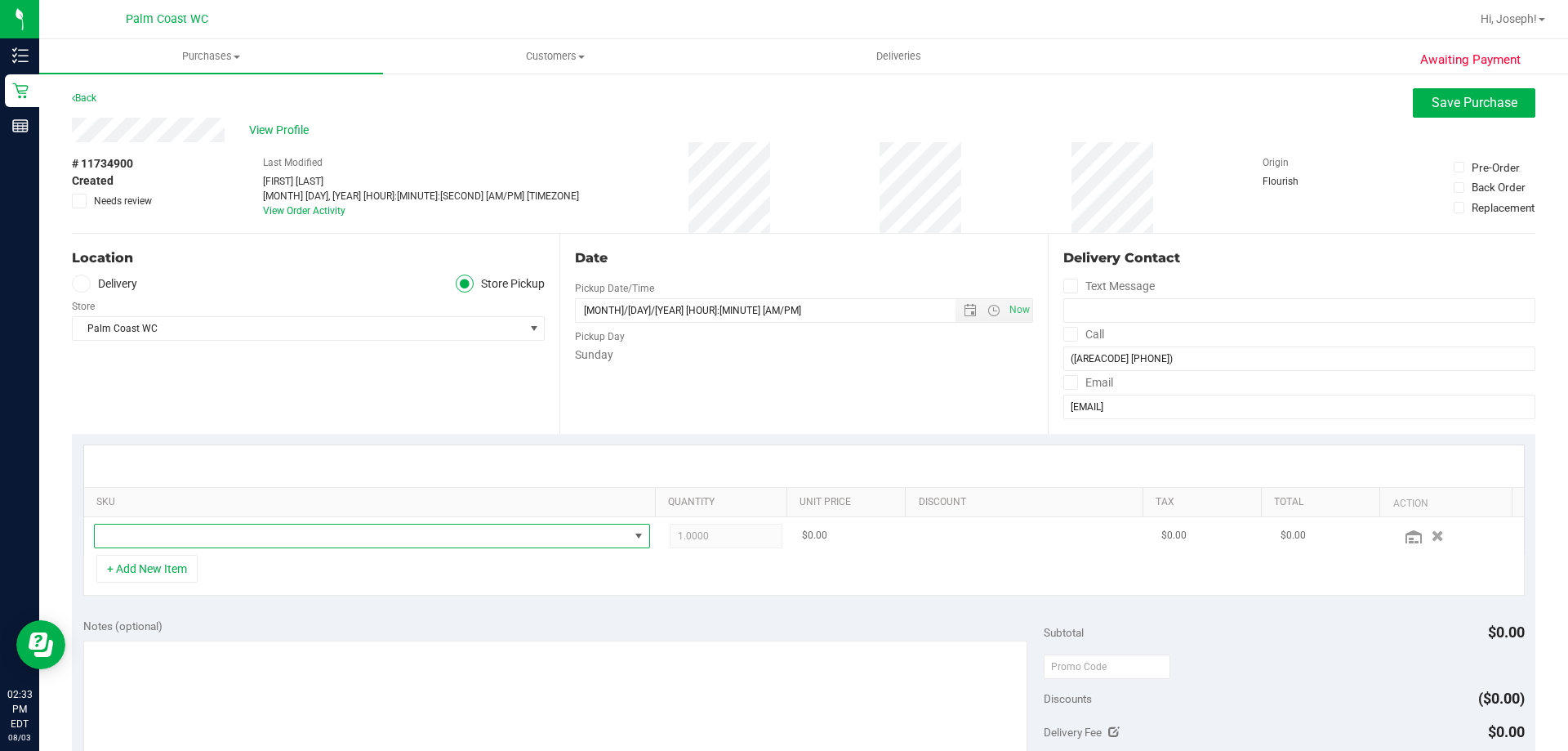 click at bounding box center (362, 536) 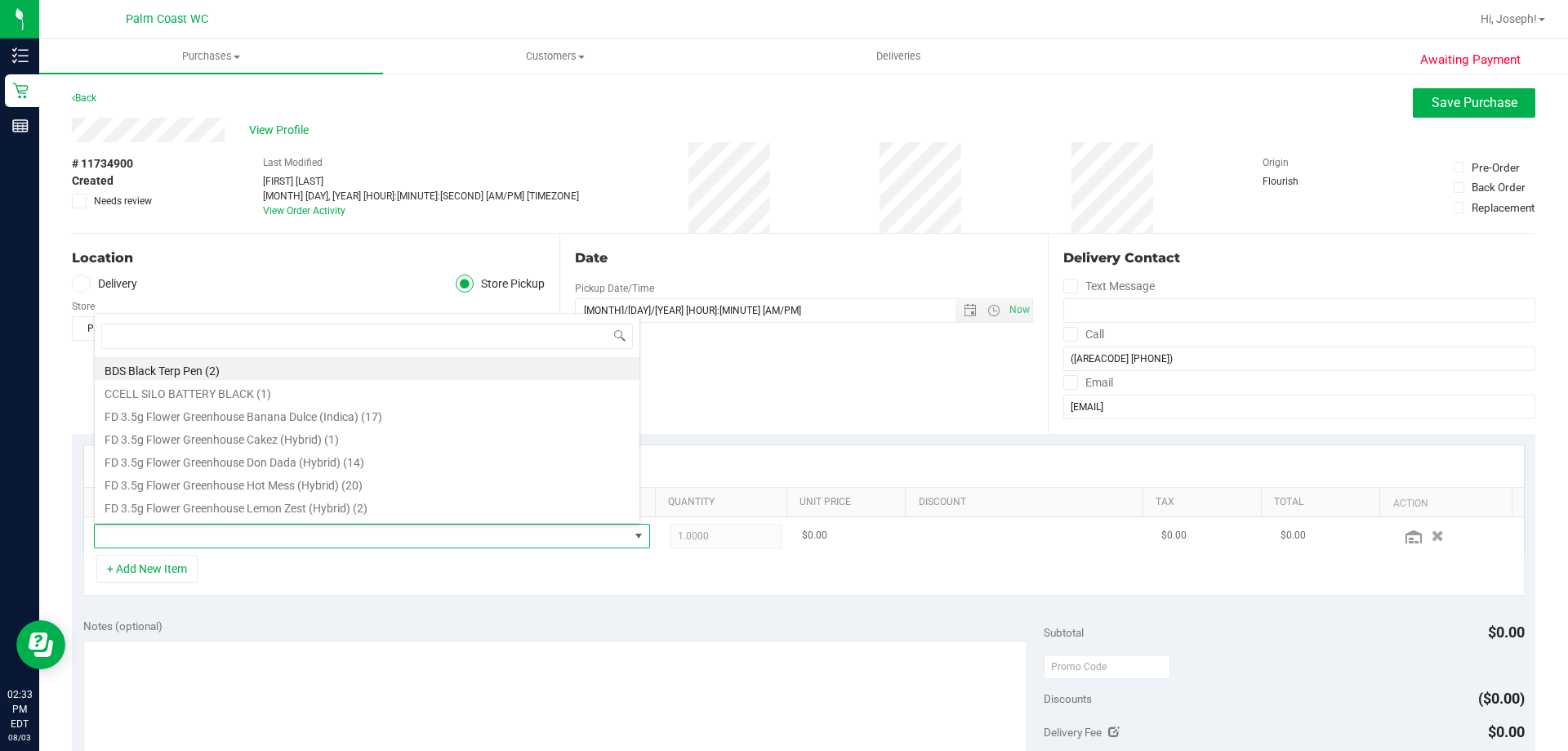 scroll, scrollTop: 81695, scrollLeft: 81120, axis: both 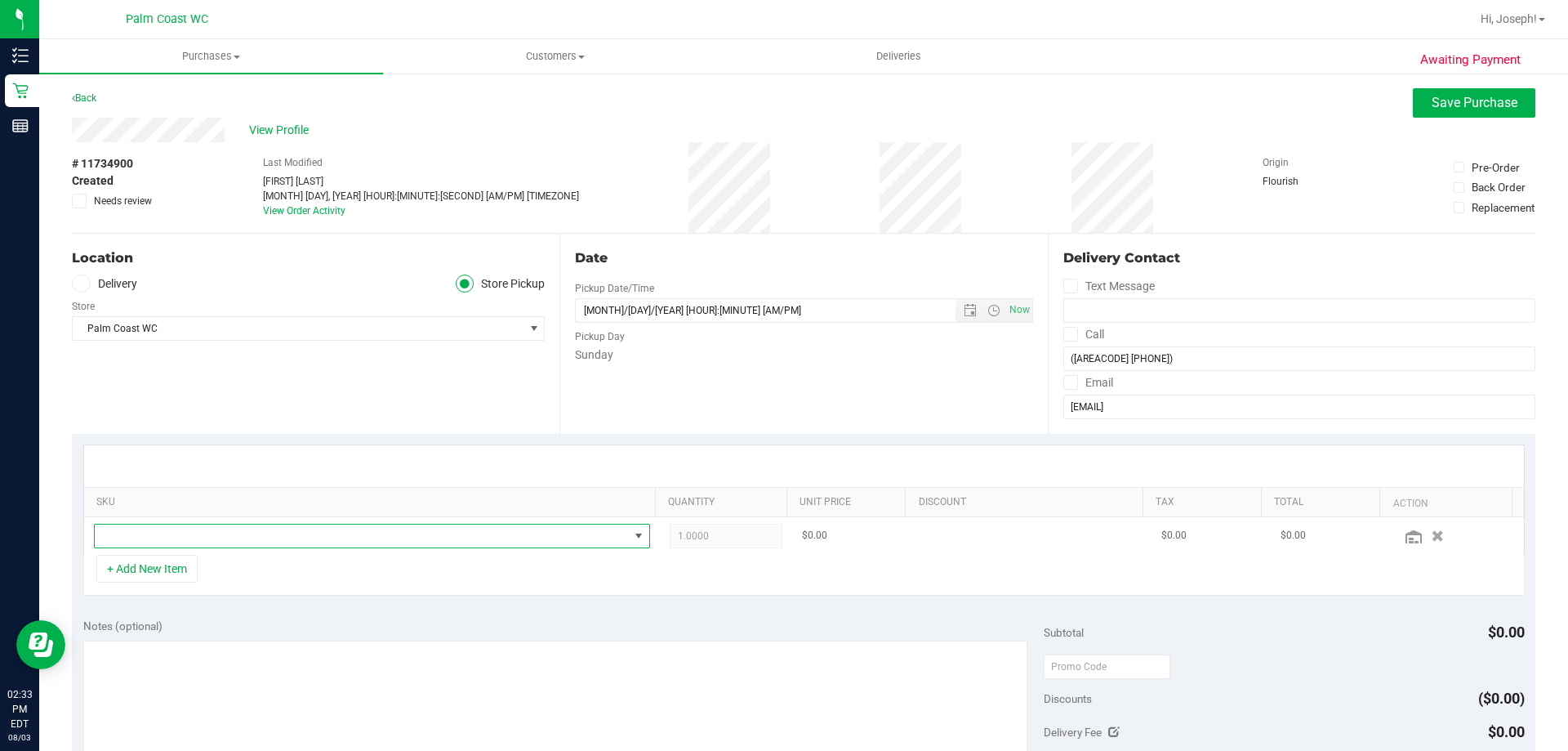 click at bounding box center [362, 536] 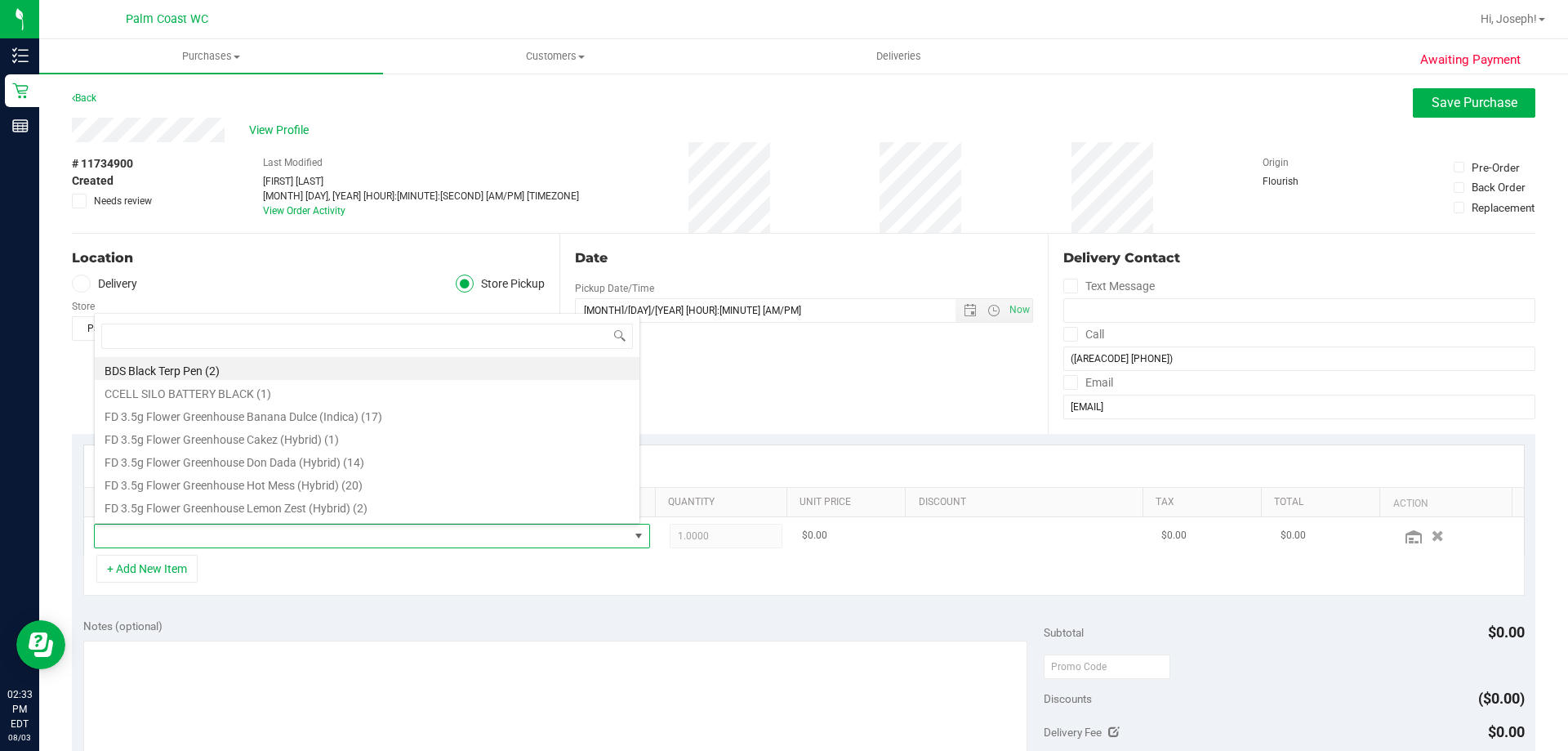 scroll, scrollTop: 81695, scrollLeft: 81120, axis: both 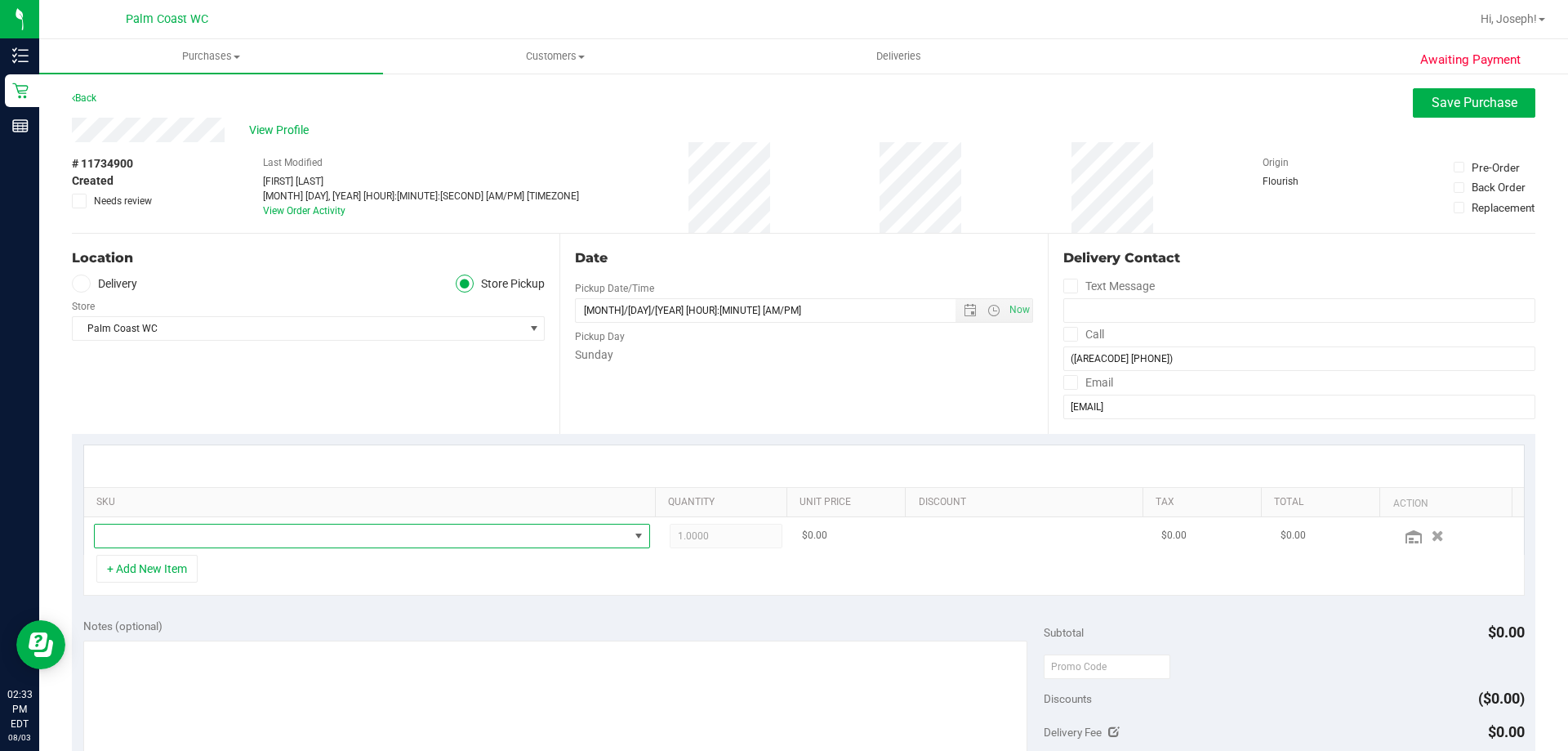 click at bounding box center [362, 536] 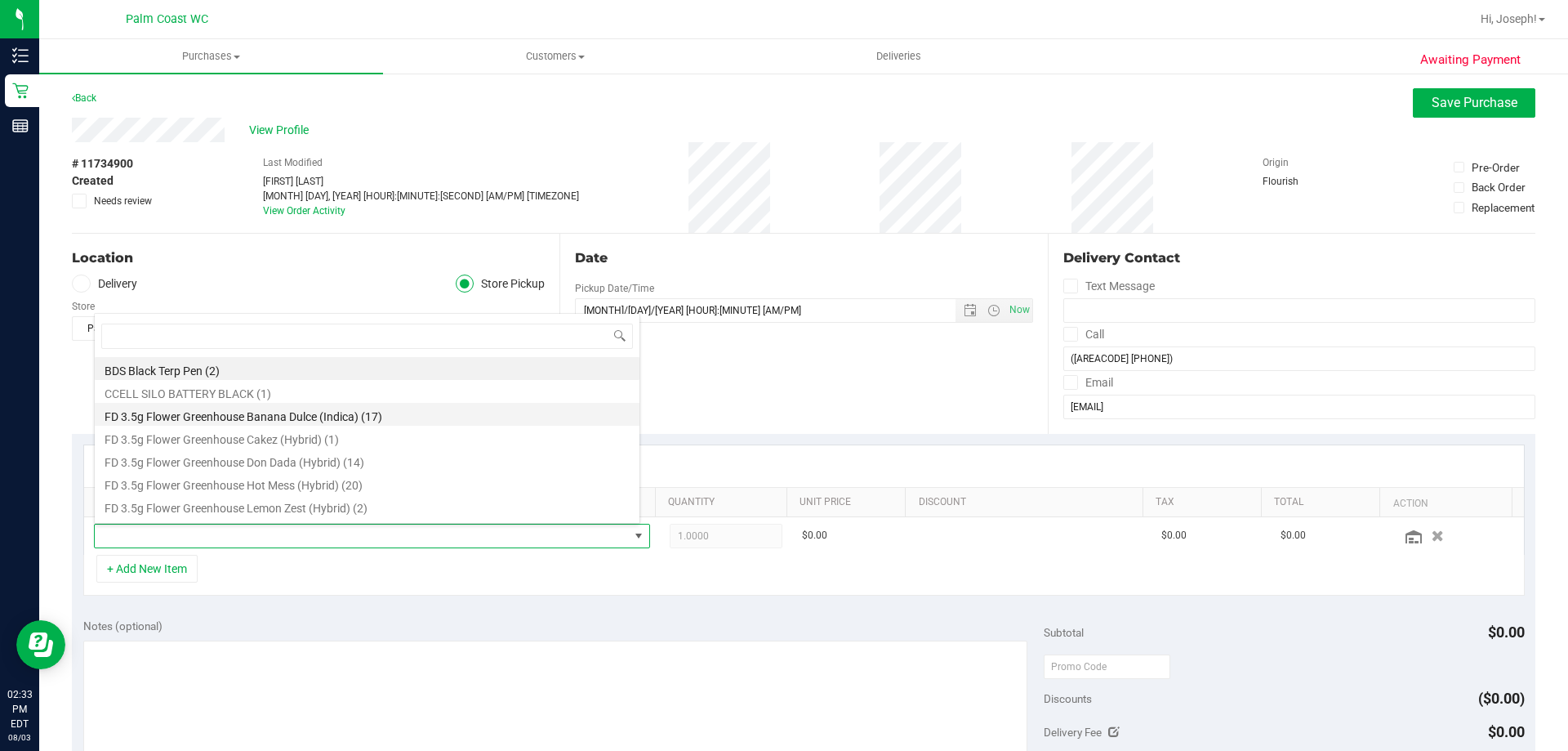 scroll, scrollTop: 81695, scrollLeft: 81120, axis: both 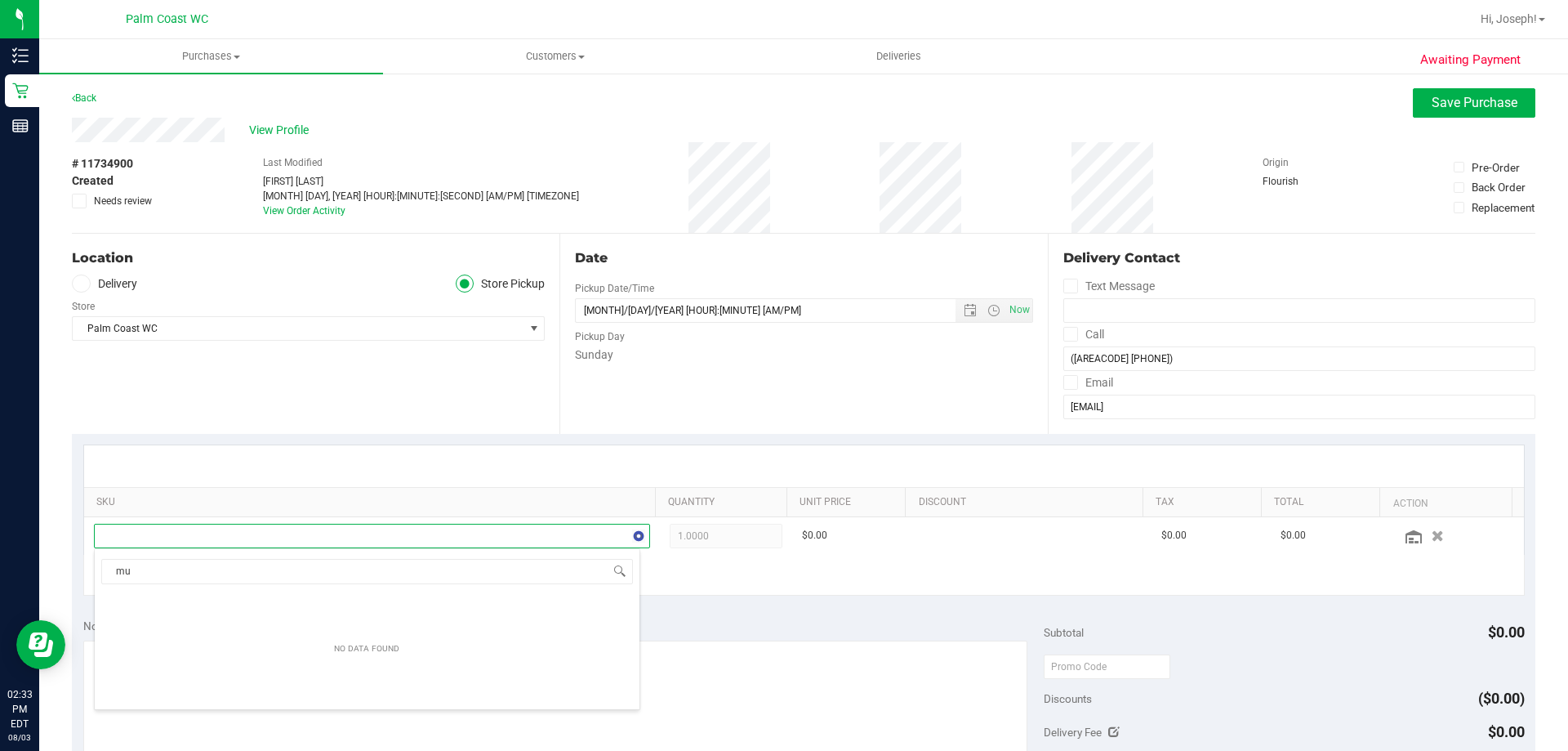 type on "m" 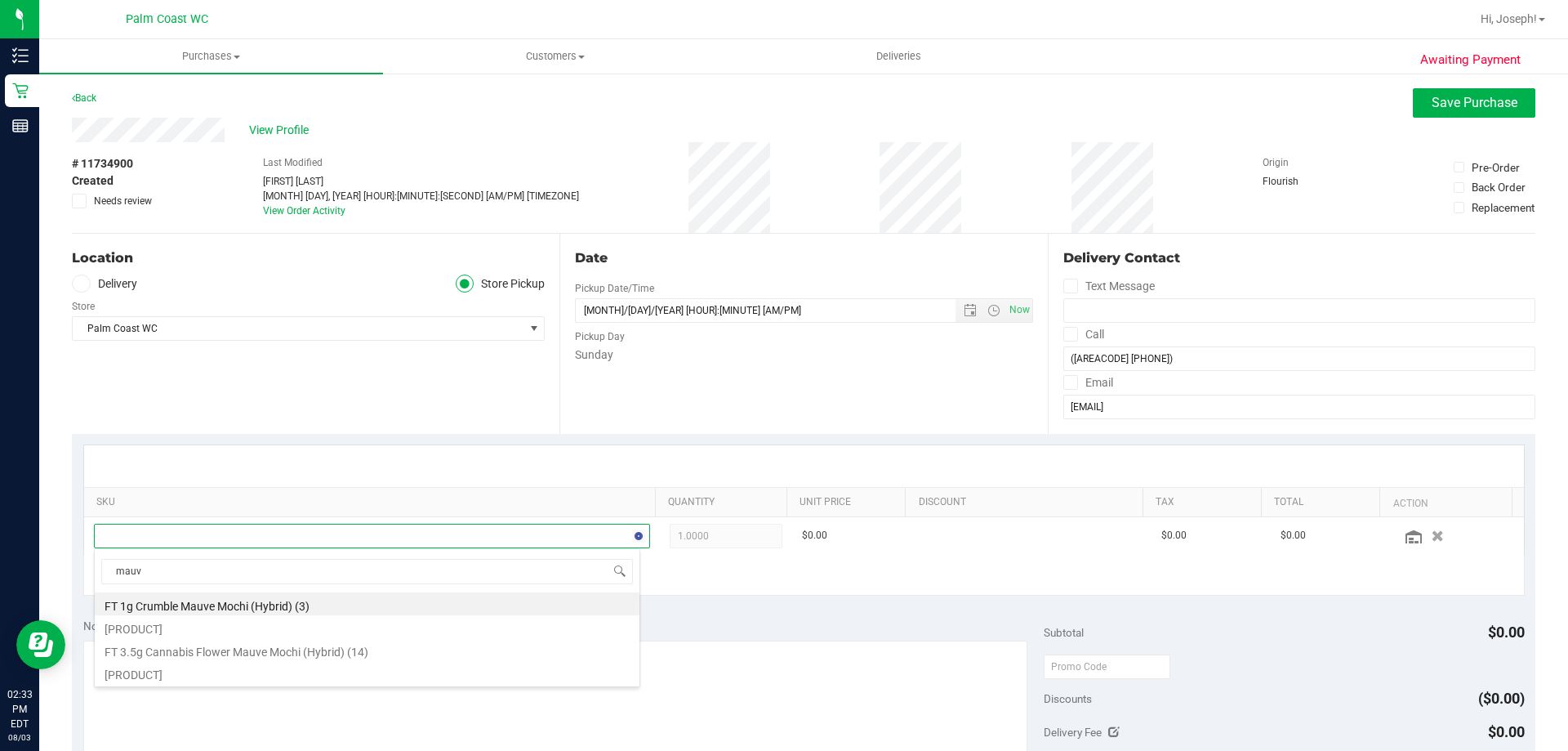type on "mauve" 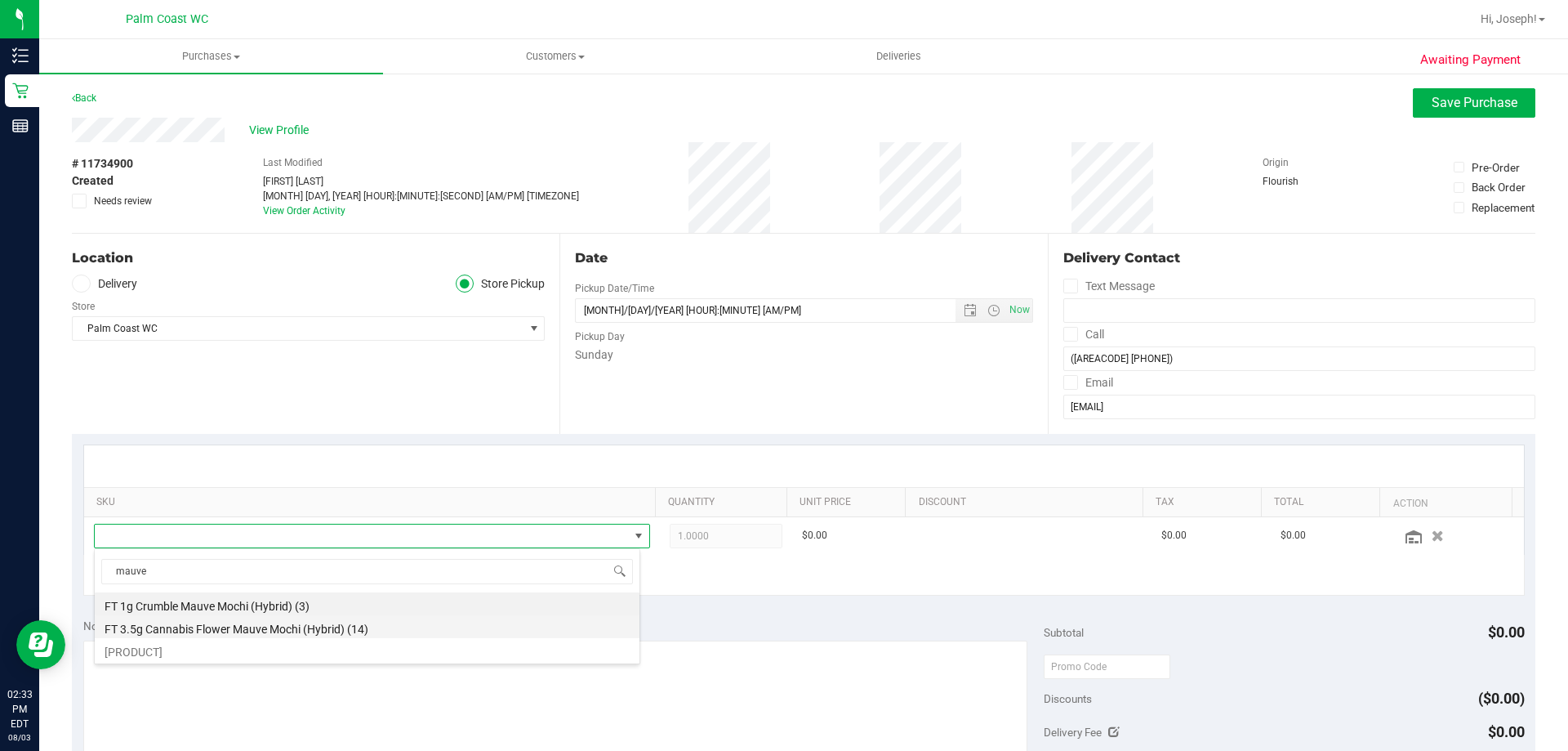 click on "FT 3.5g Cannabis Flower Mauve Mochi (Hybrid) (14)" at bounding box center [367, 627] 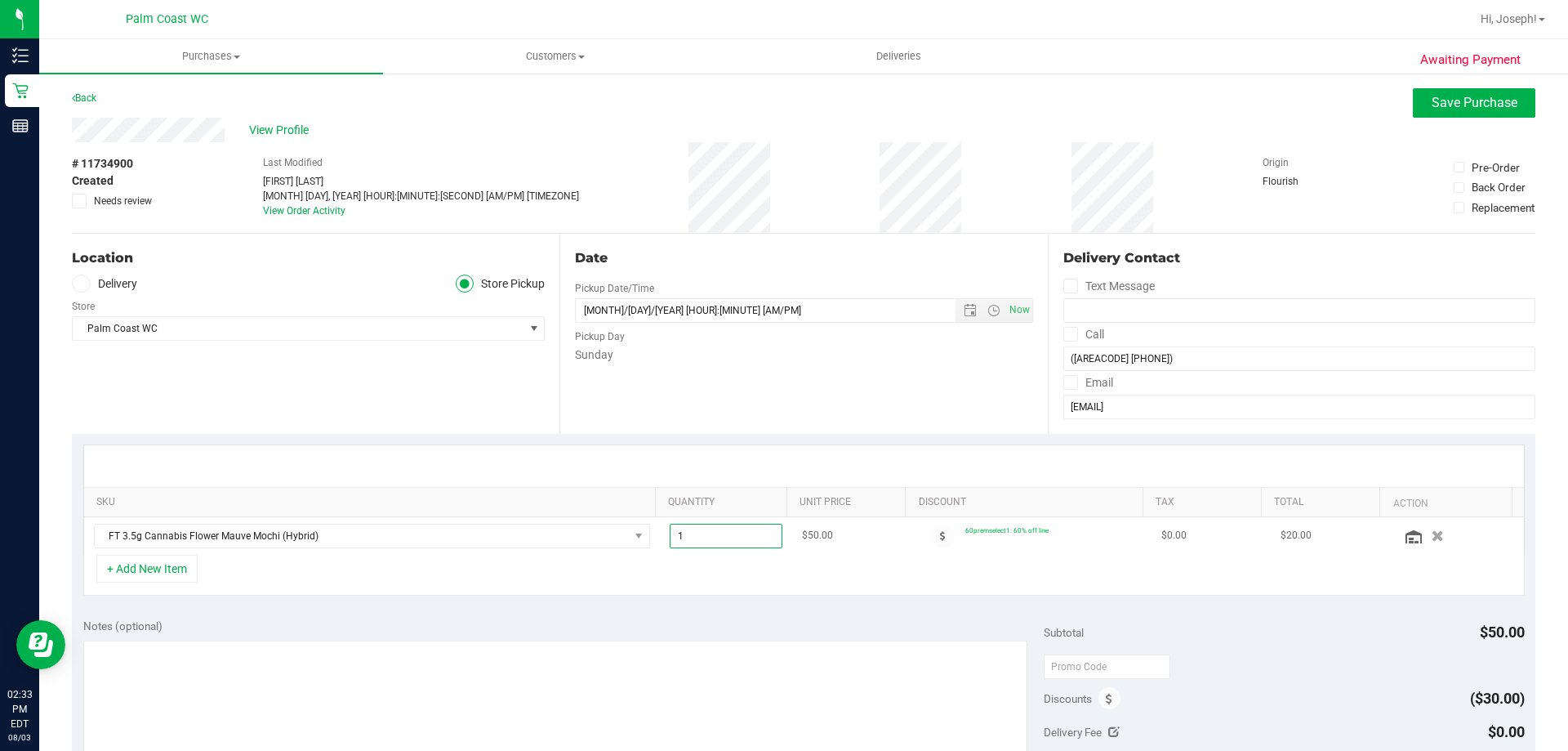 click on "1.00 1" at bounding box center (726, 536) 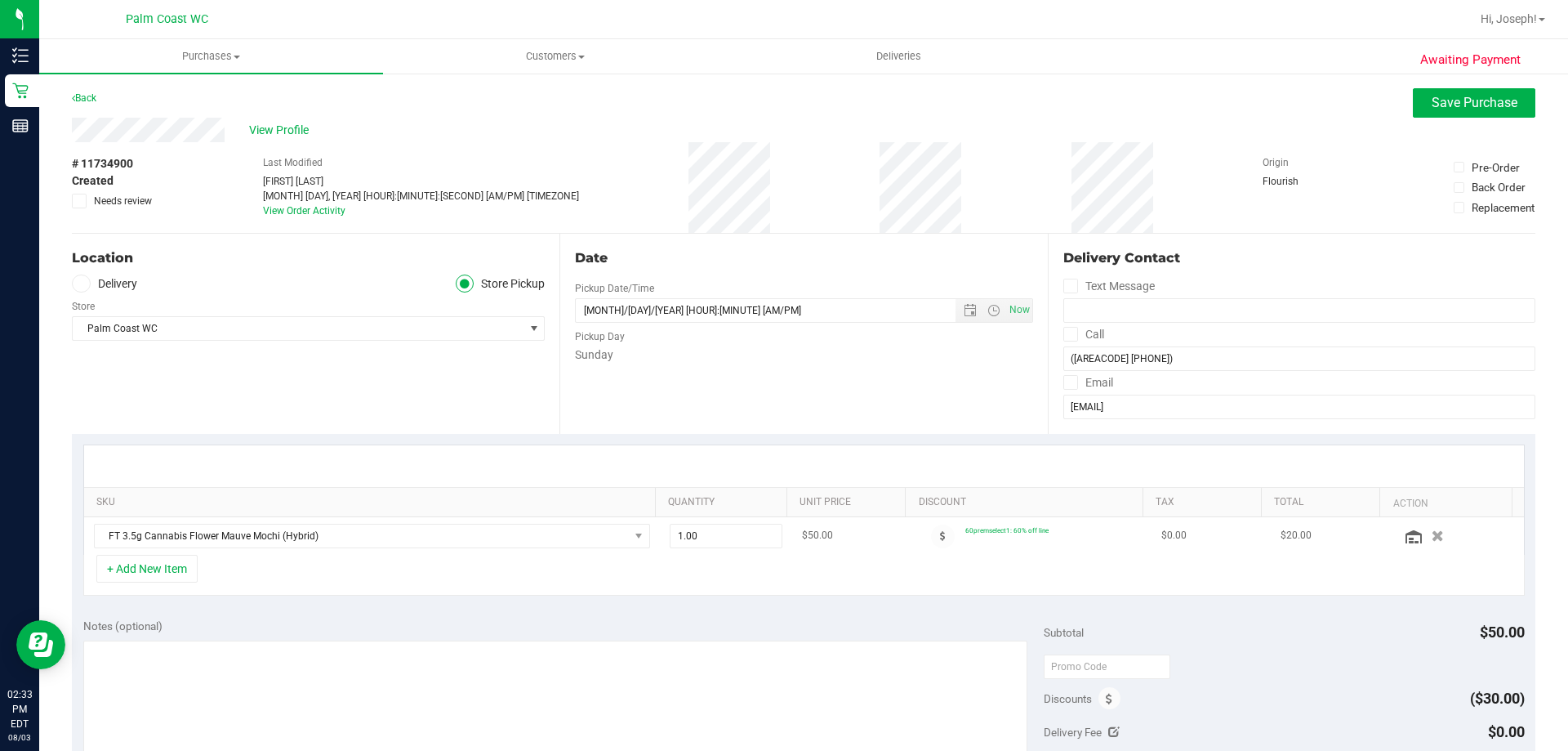 click on "1.00 1" at bounding box center (726, 536) 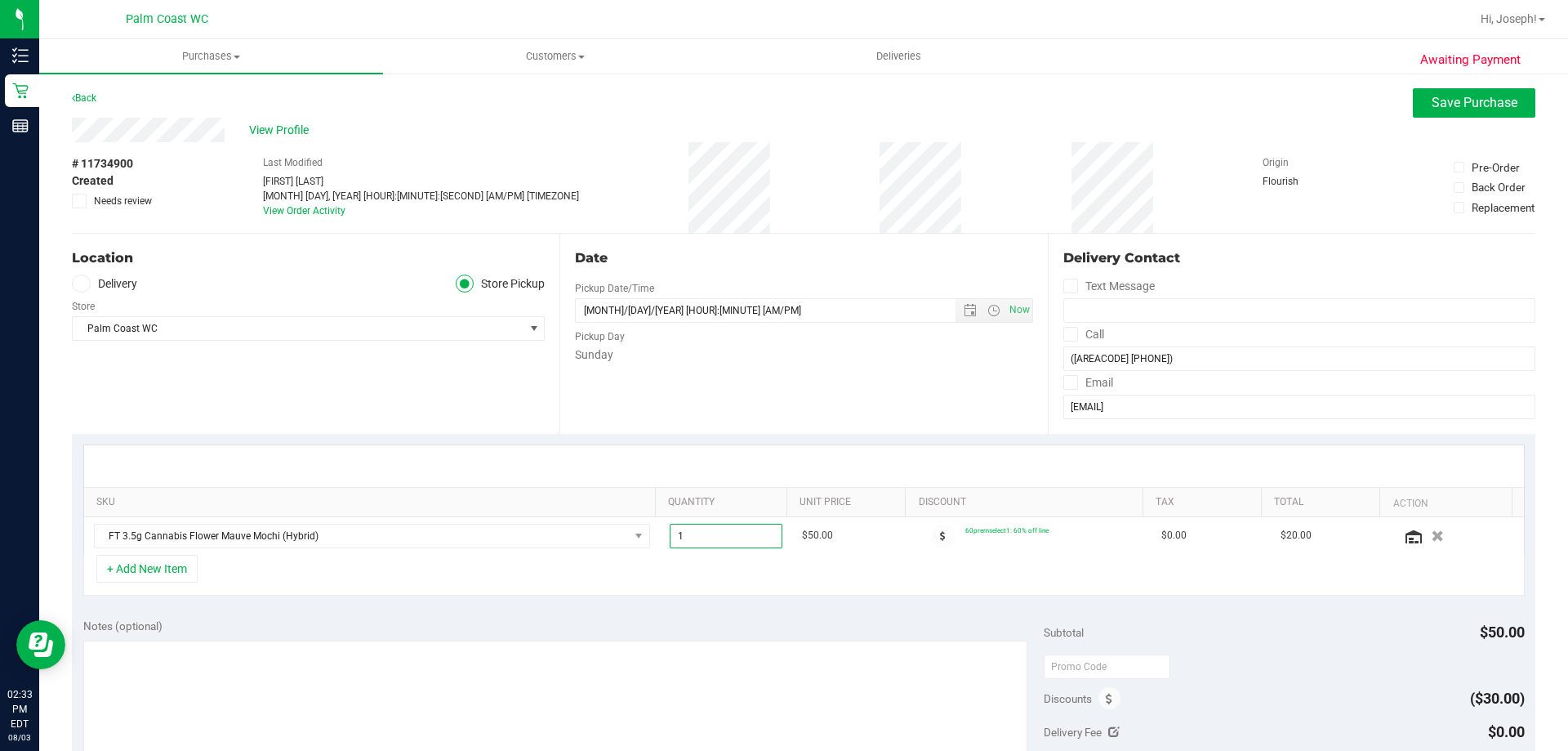 drag, startPoint x: 751, startPoint y: 536, endPoint x: 598, endPoint y: 515, distance: 154.43445 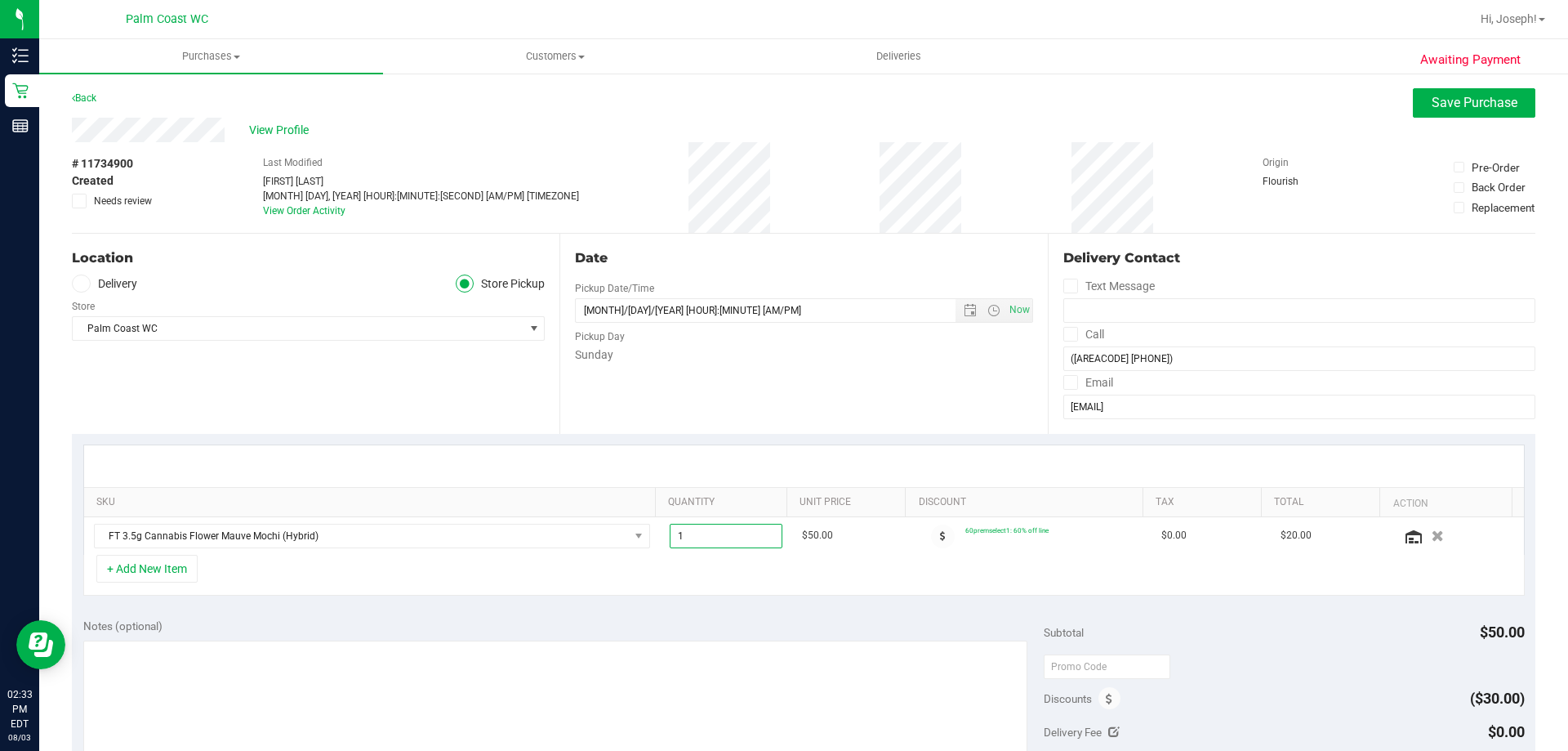 type on "4" 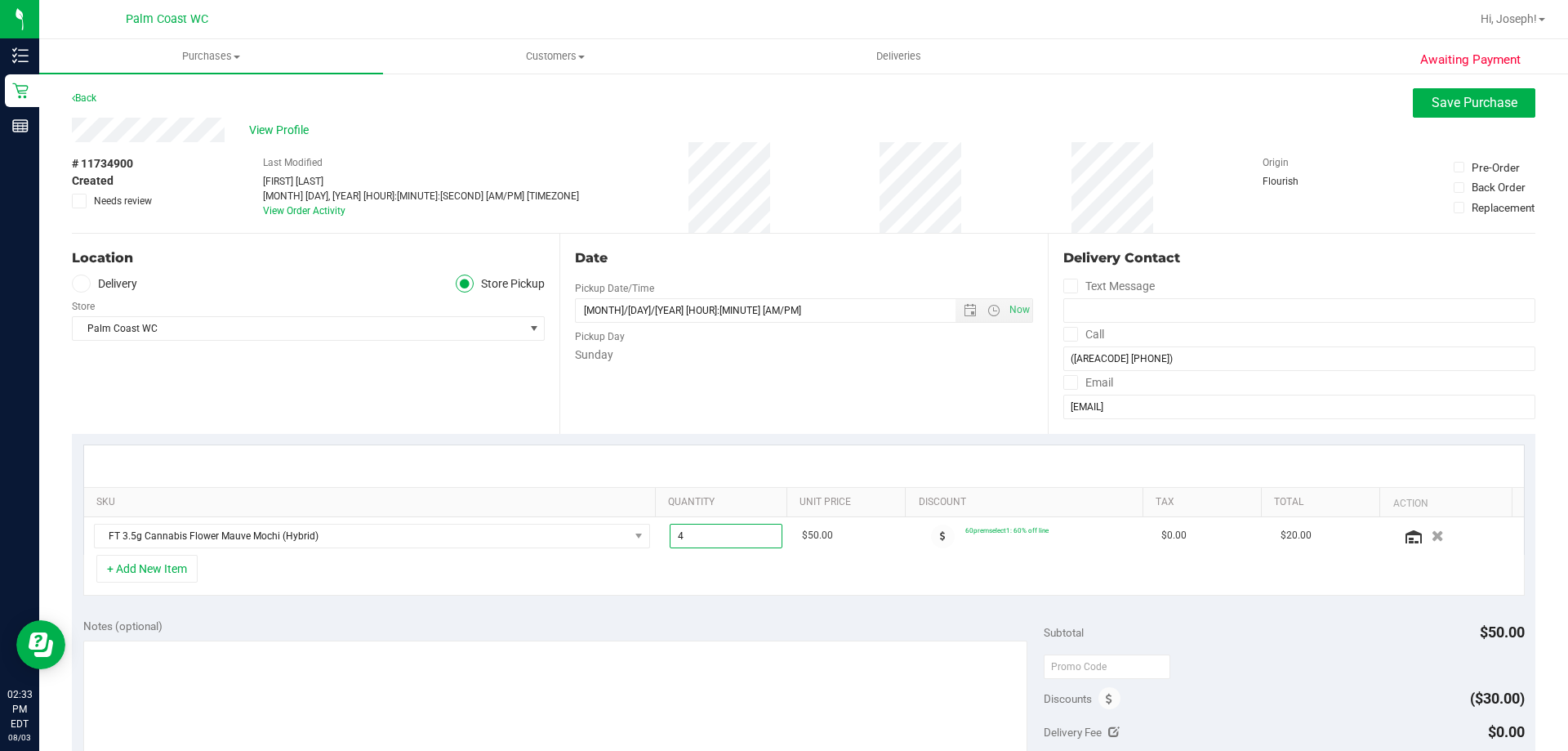 type on "4.00" 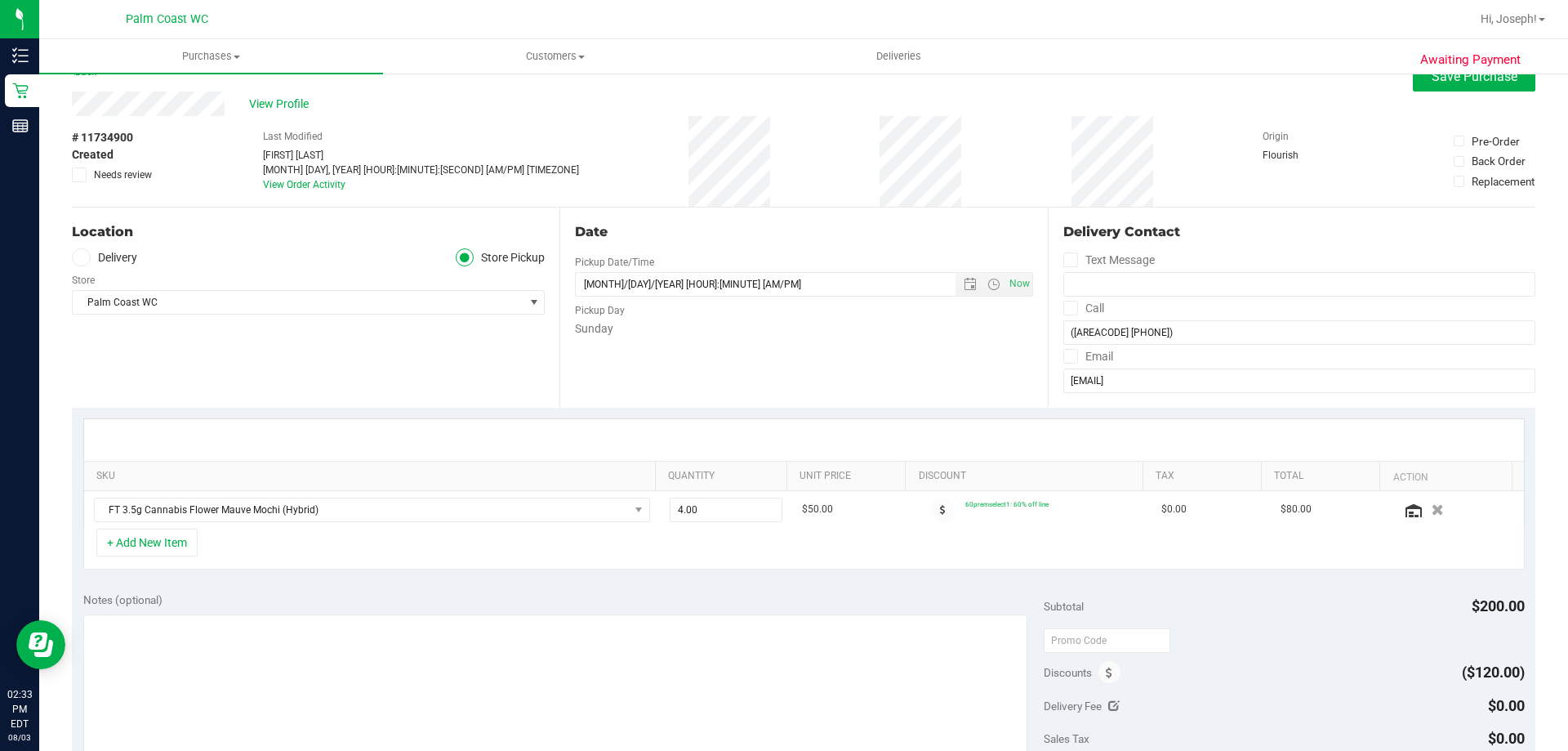 scroll, scrollTop: 0, scrollLeft: 0, axis: both 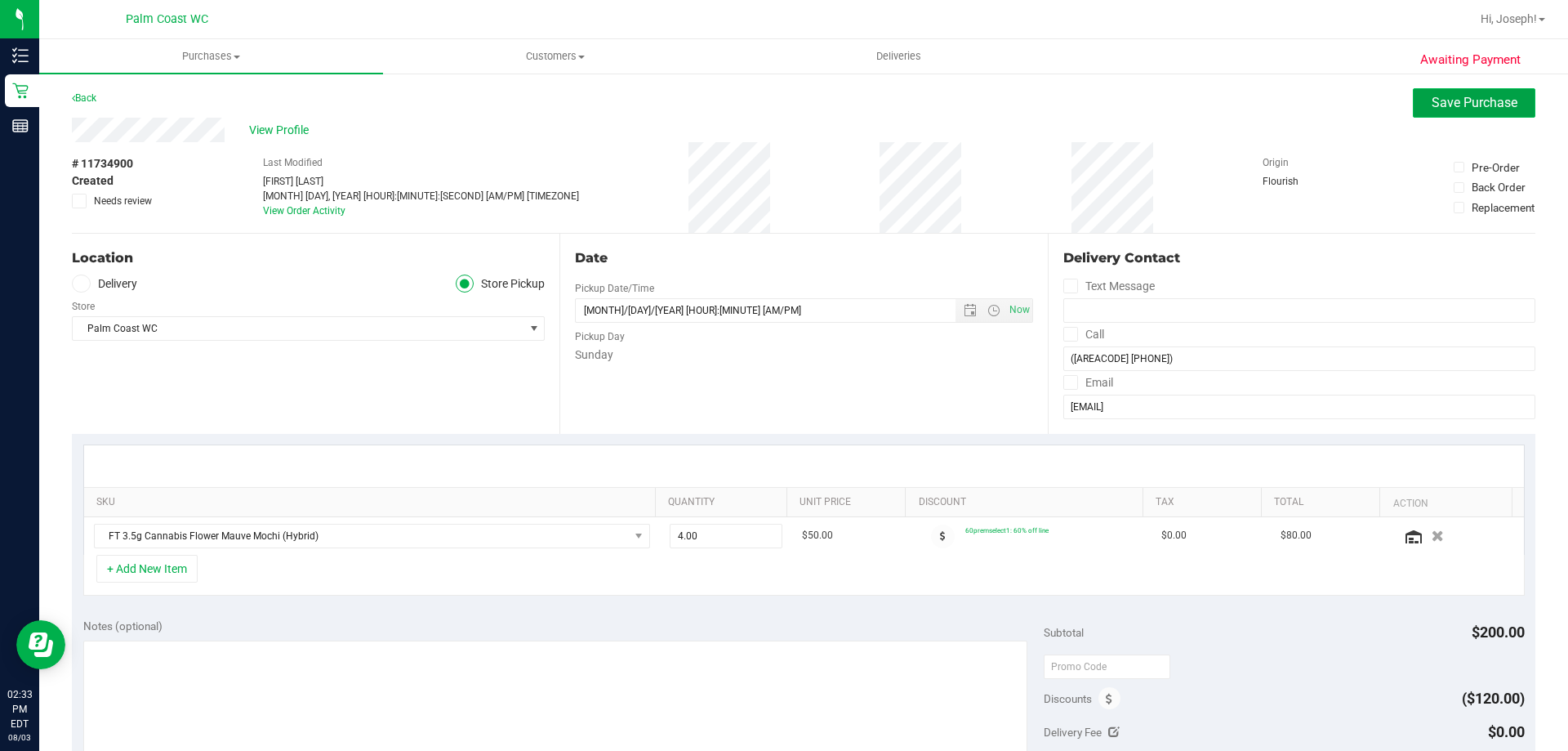 click on "Save Purchase" at bounding box center (1474, 102) 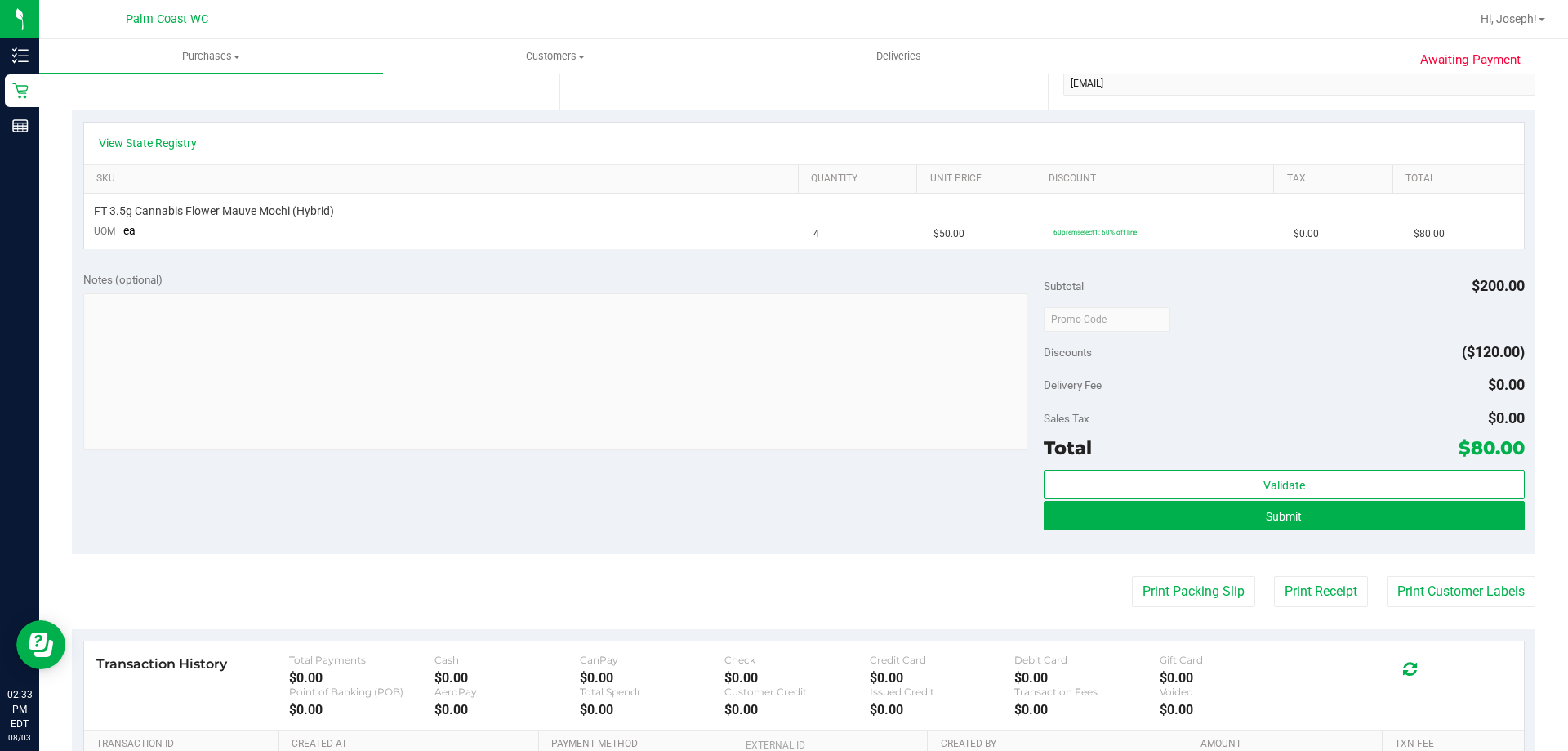 scroll, scrollTop: 409, scrollLeft: 0, axis: vertical 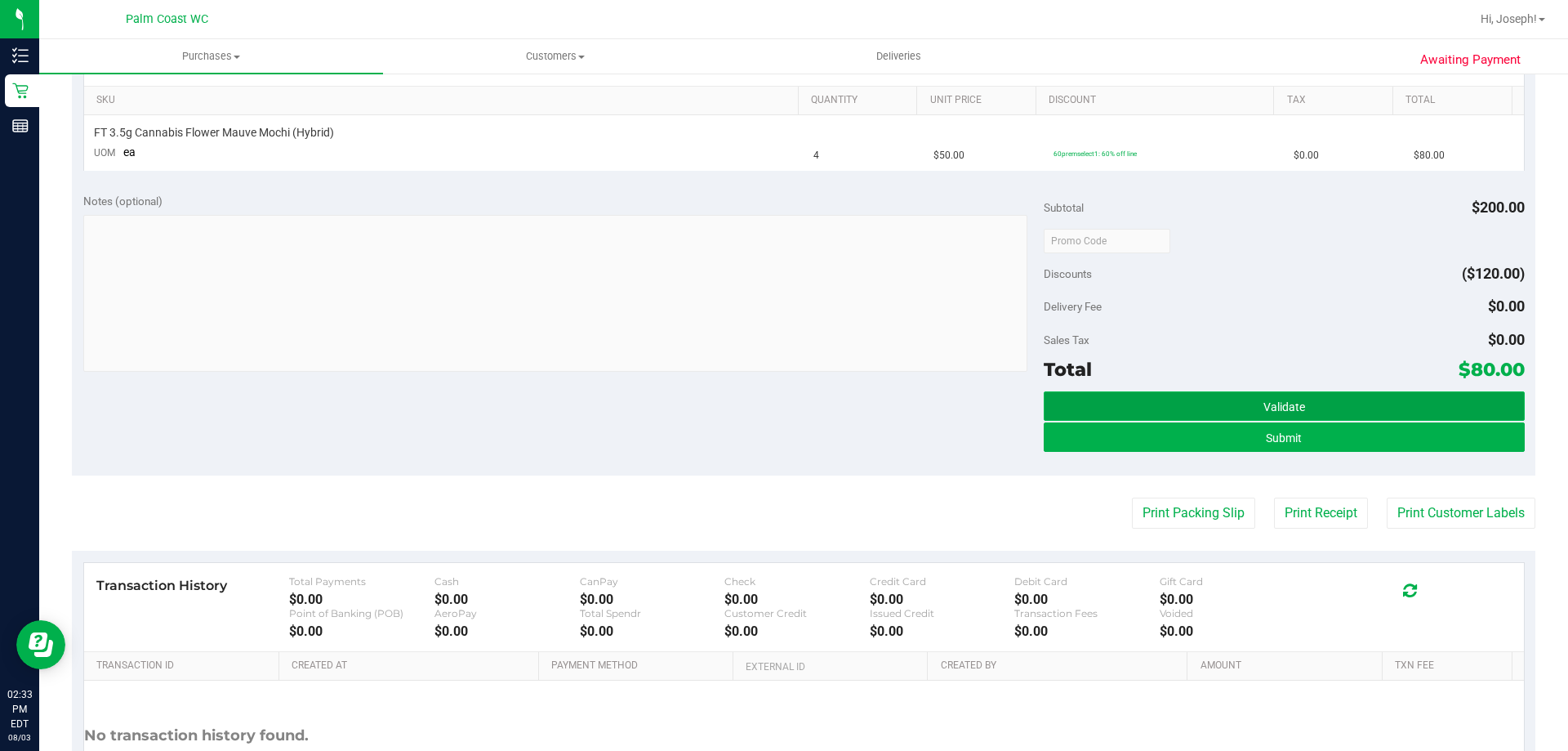 click on "Validate" at bounding box center [1284, 406] 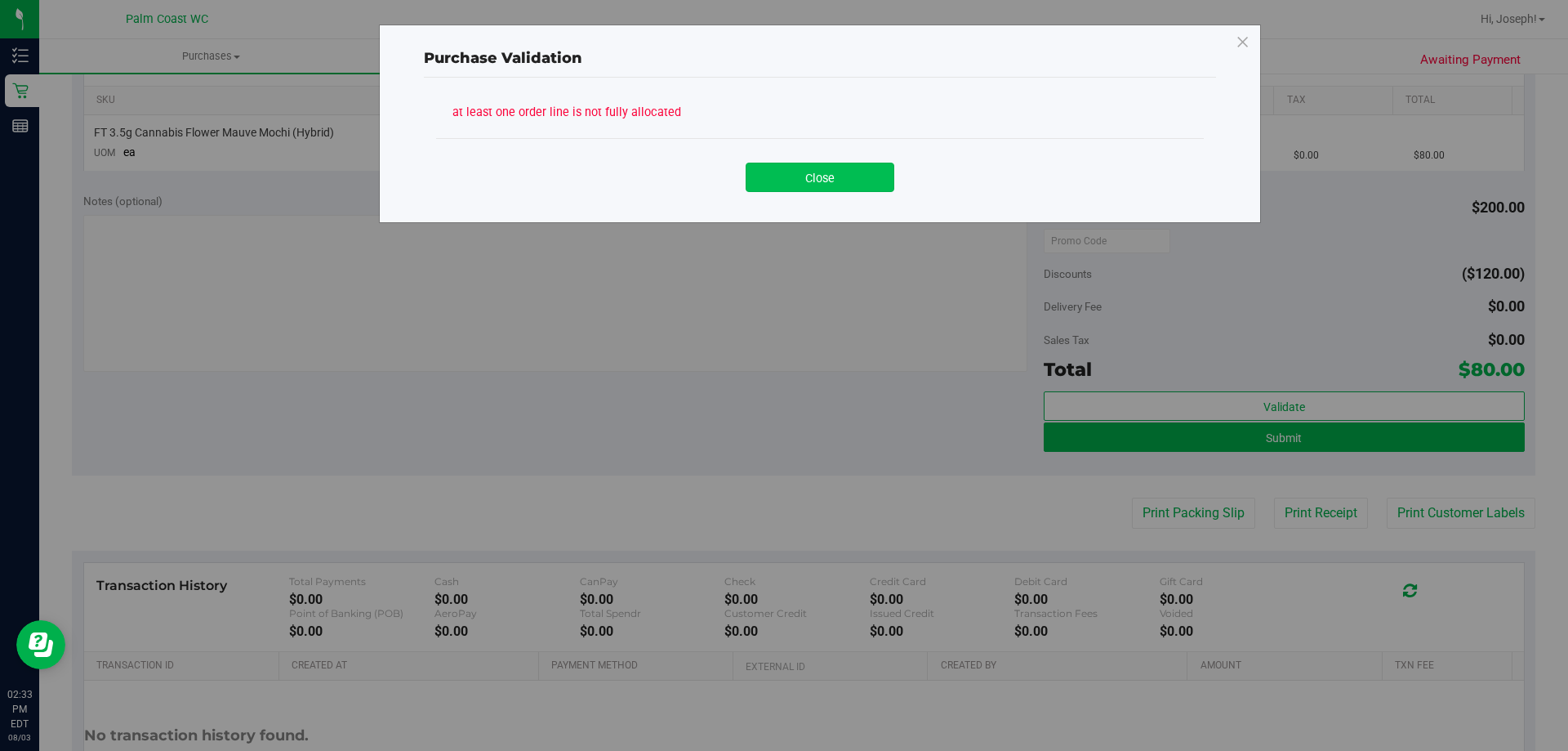 click on "Close" at bounding box center [820, 177] 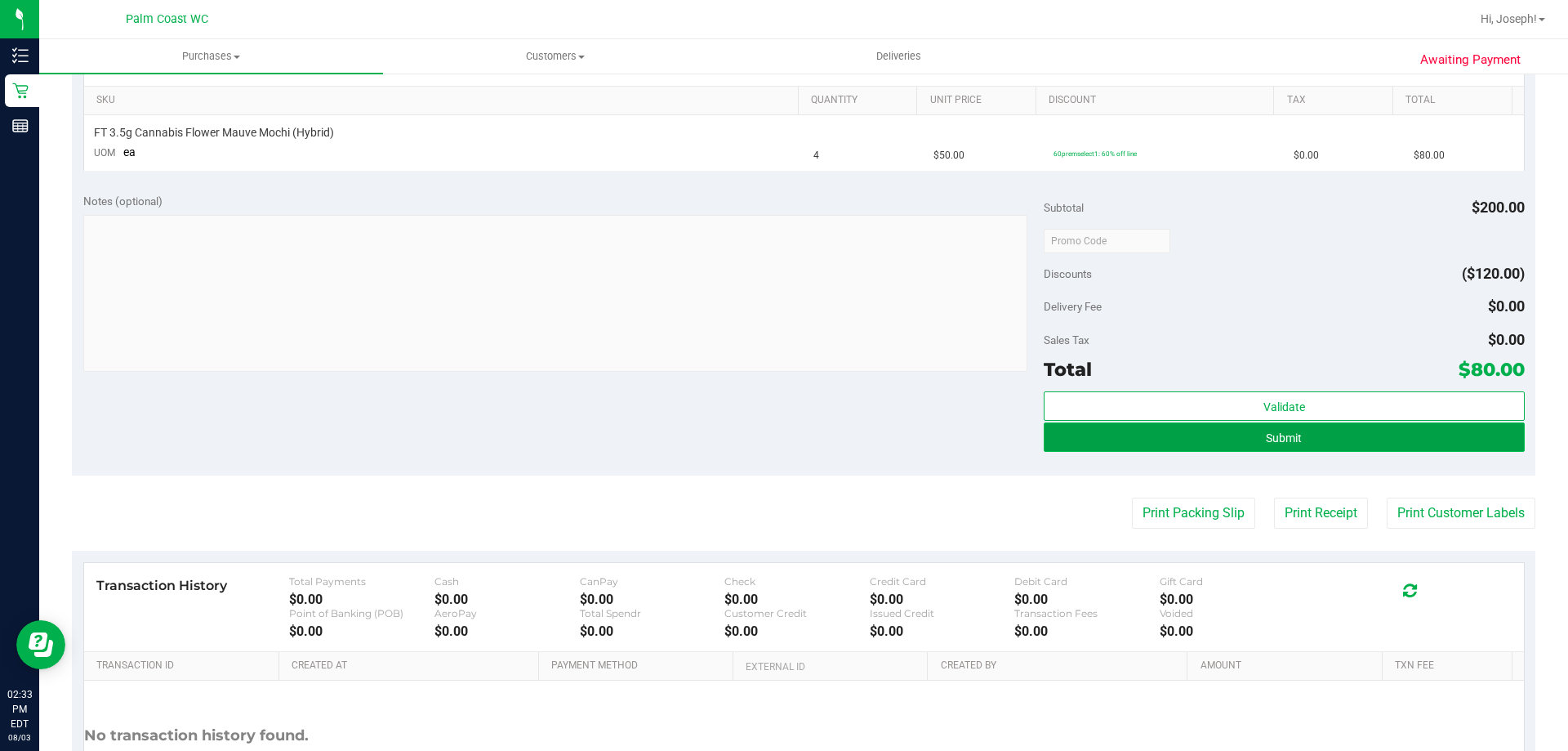 click on "Submit" at bounding box center [1284, 437] 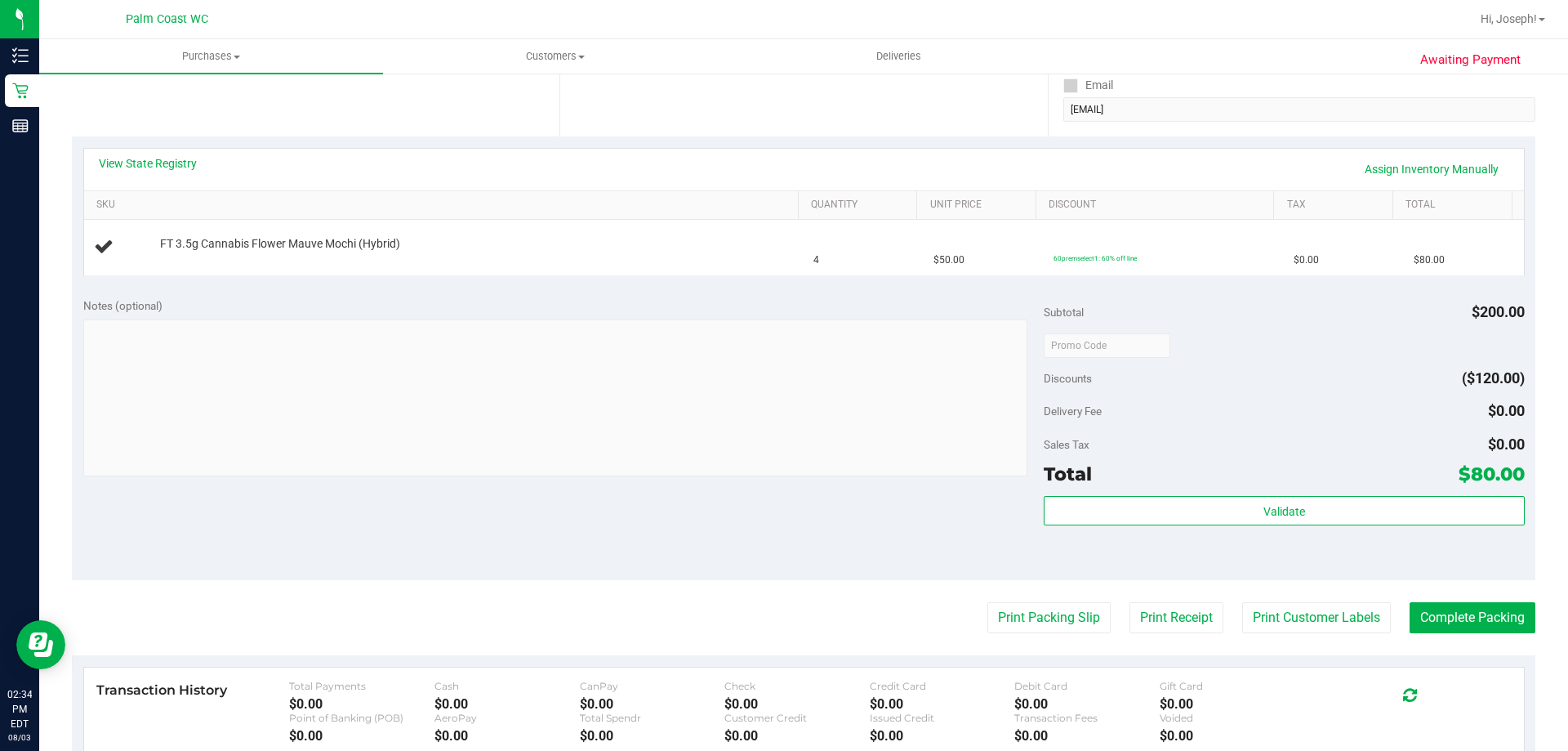 scroll, scrollTop: 163, scrollLeft: 0, axis: vertical 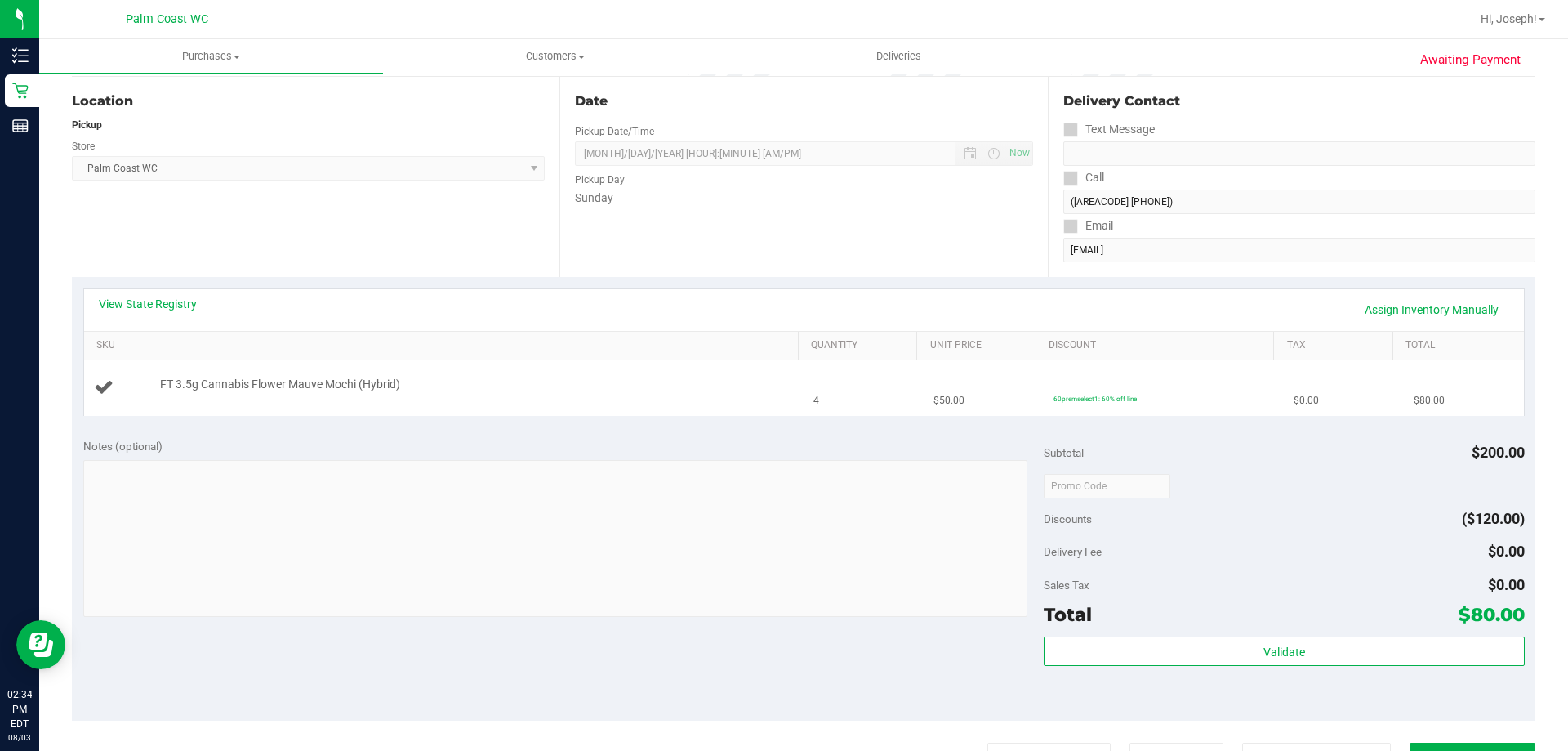 click on "60premselect1:
60%
off
line" at bounding box center [1164, 387] 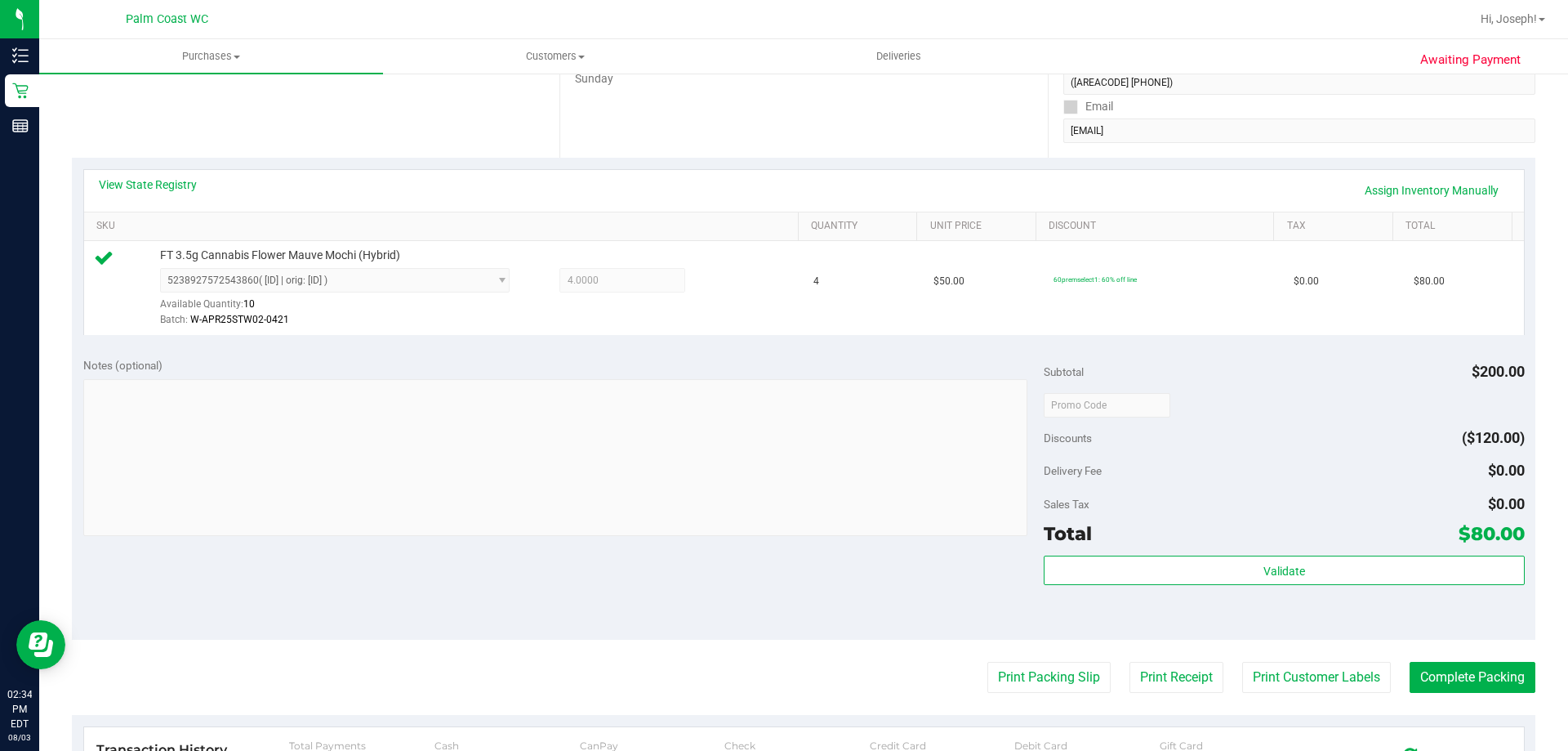 scroll, scrollTop: 409, scrollLeft: 0, axis: vertical 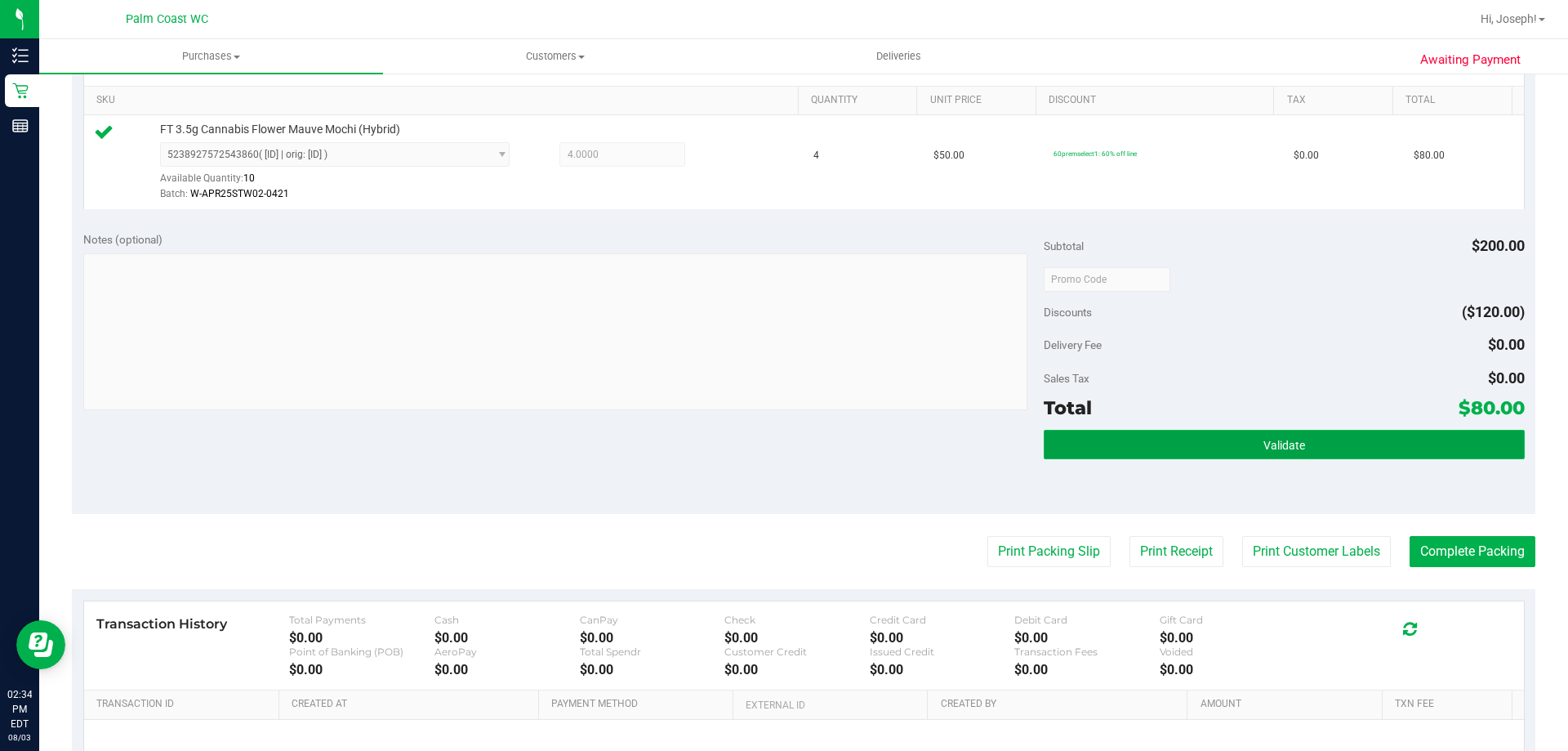 click on "Validate" at bounding box center (1284, 445) 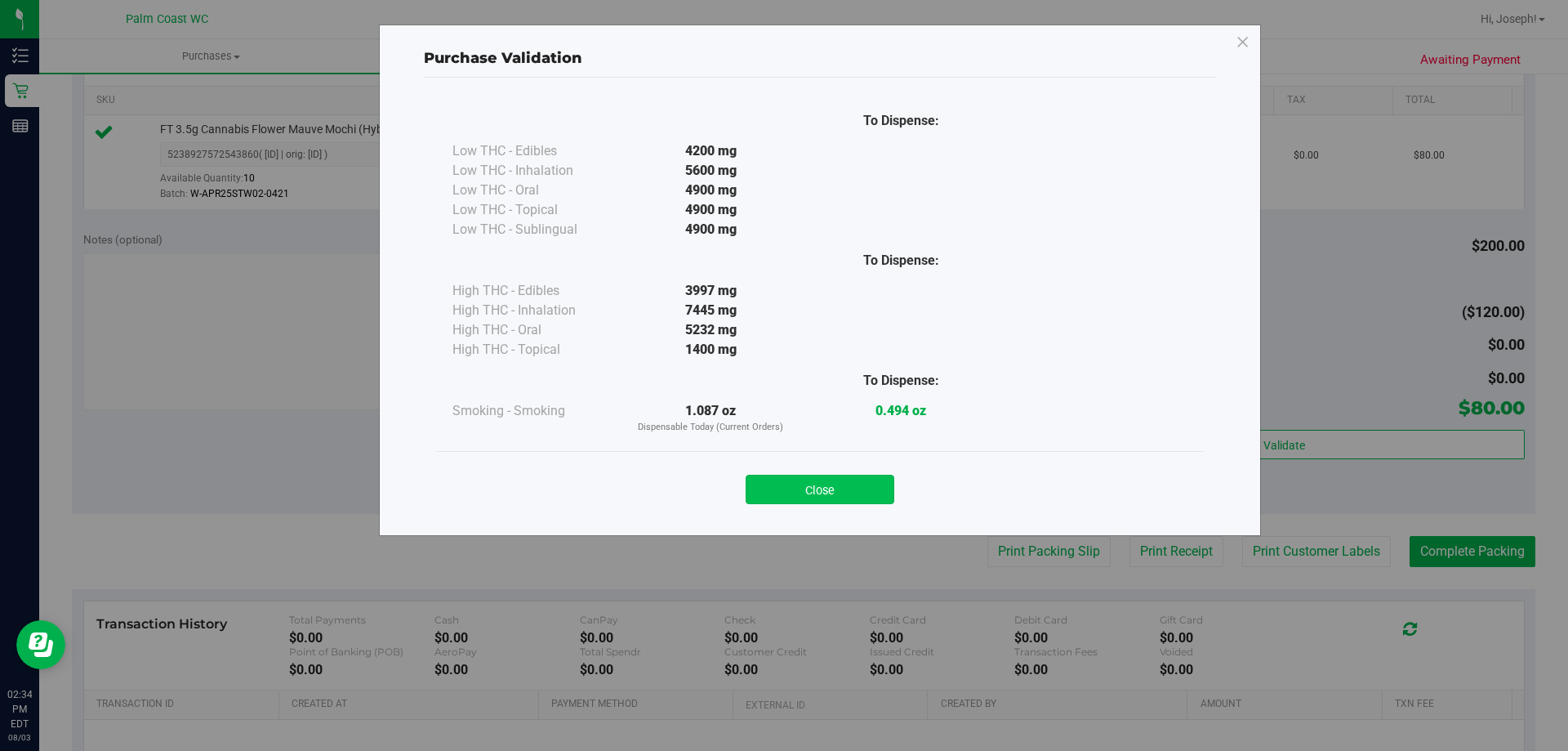 click on "Close" at bounding box center (820, 489) 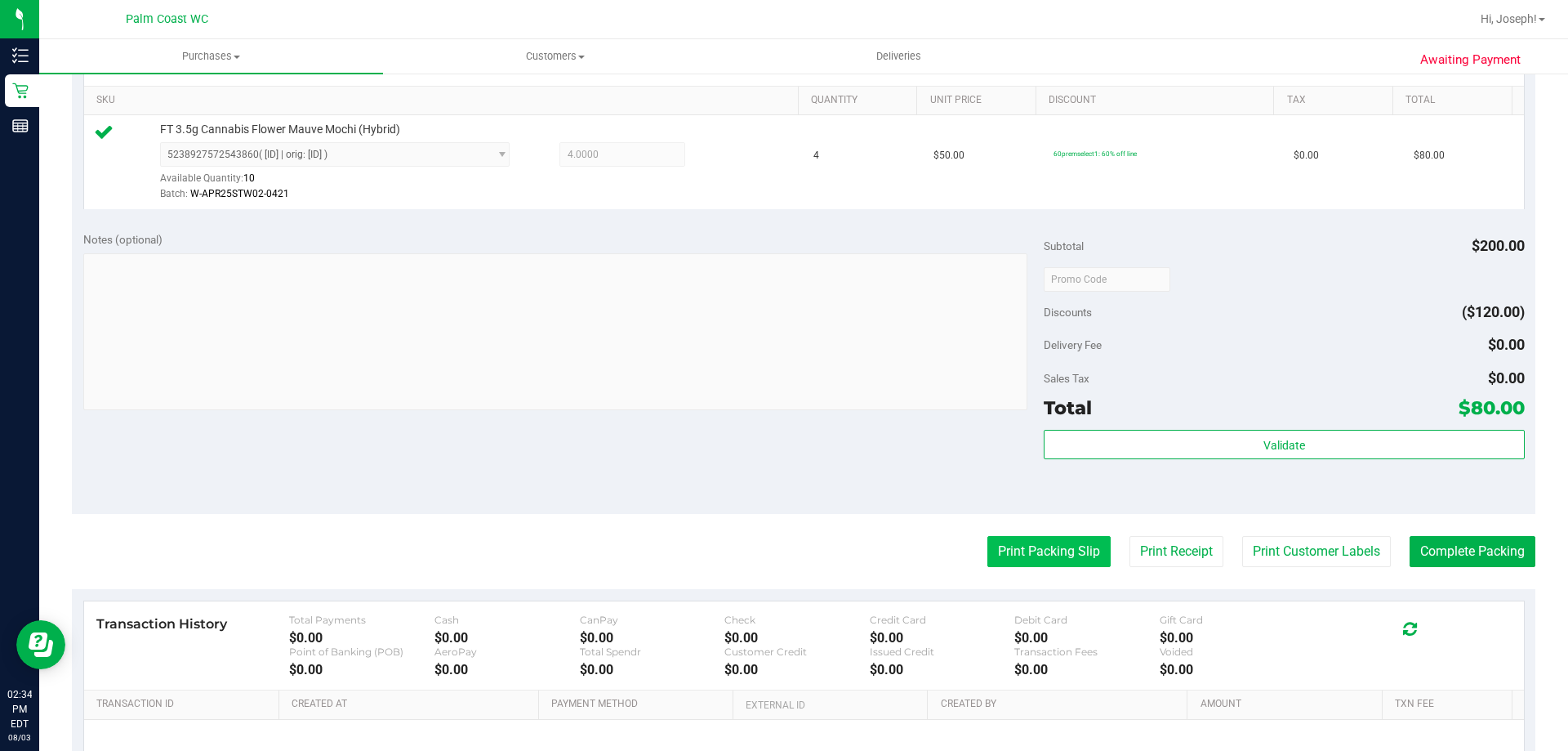 click on "Print Packing Slip" at bounding box center (1049, 552) 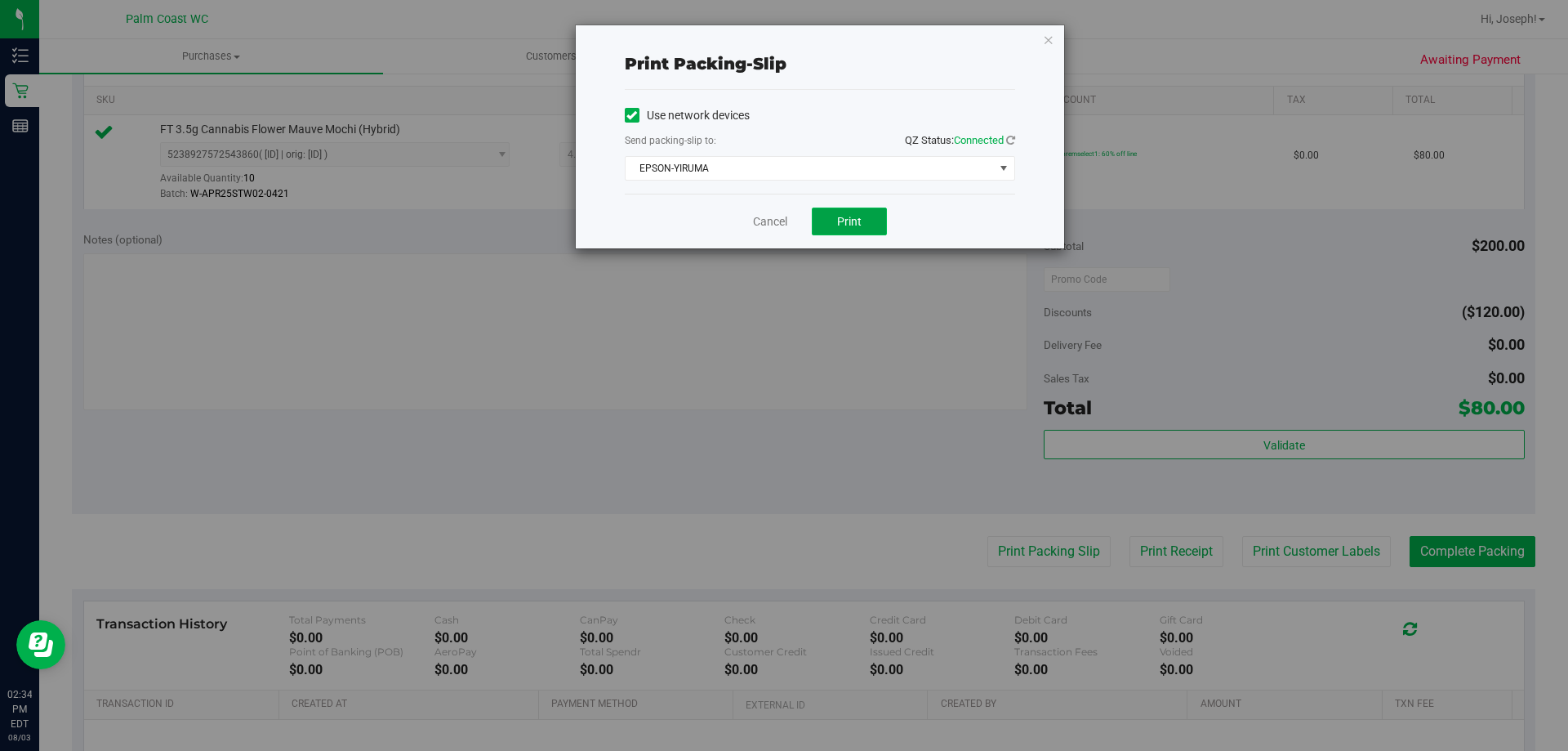 click on "Print" at bounding box center (849, 221) 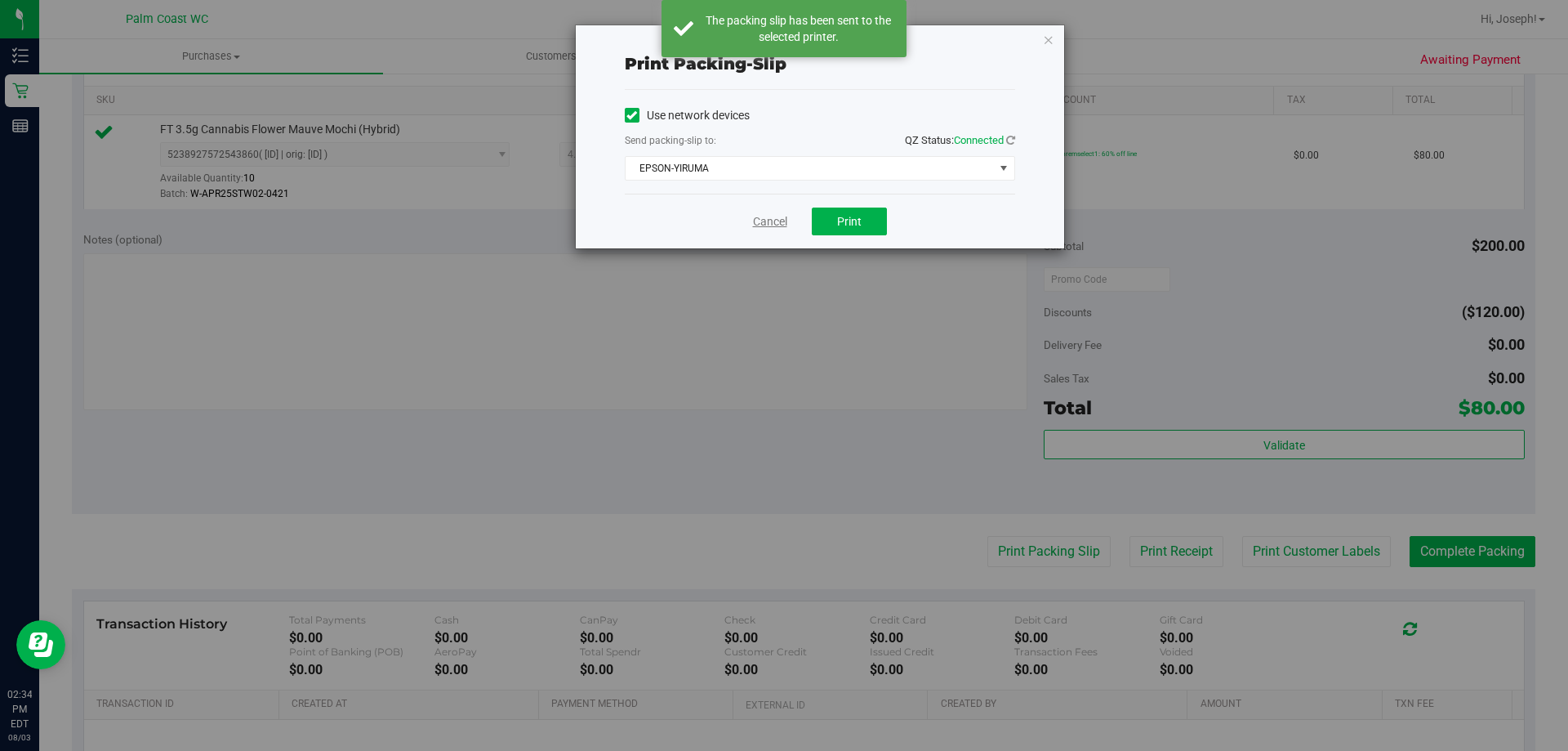 click on "Cancel" at bounding box center (770, 221) 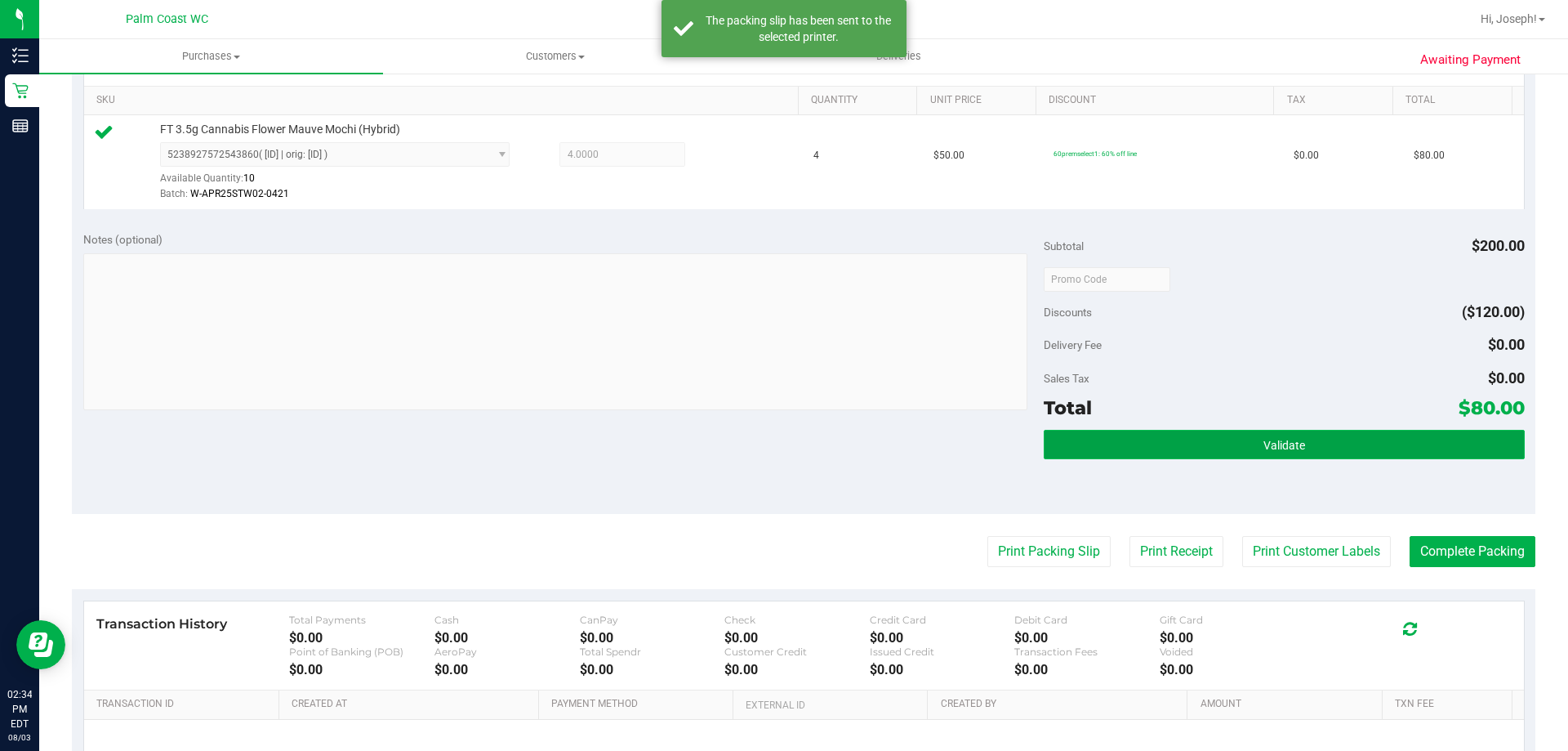click on "Validate" at bounding box center (1284, 445) 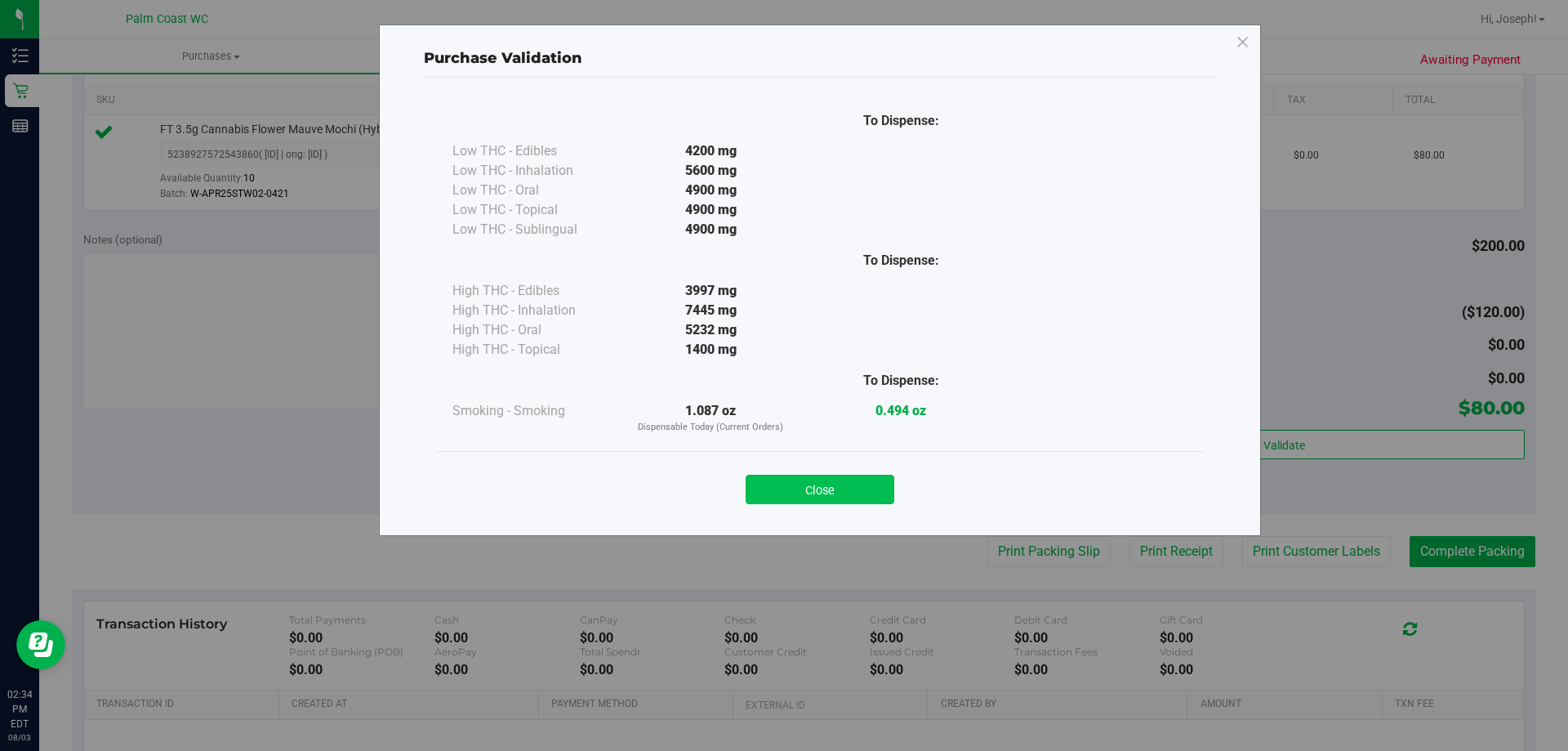 click on "Close" at bounding box center (820, 489) 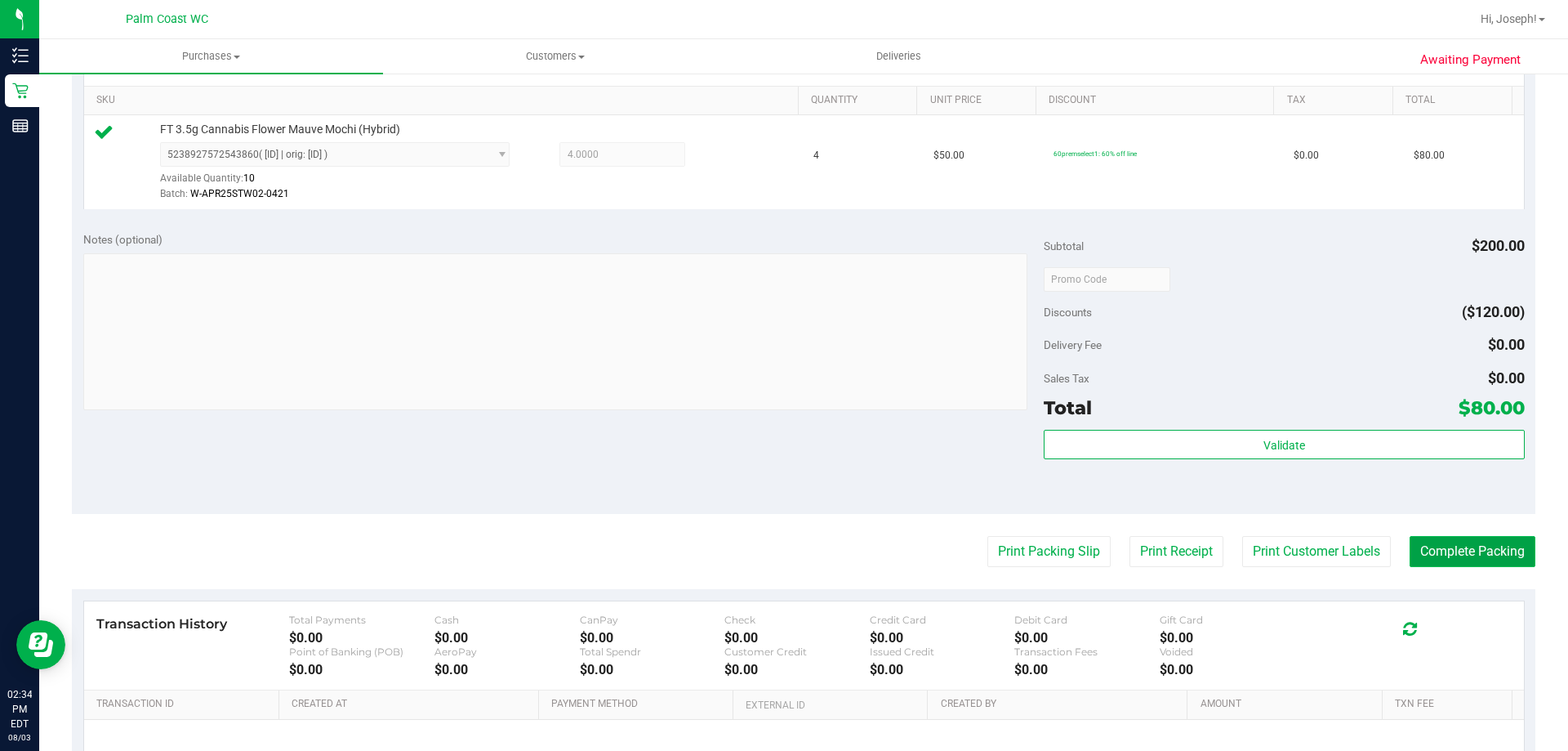 click on "Complete Packing" at bounding box center [1472, 552] 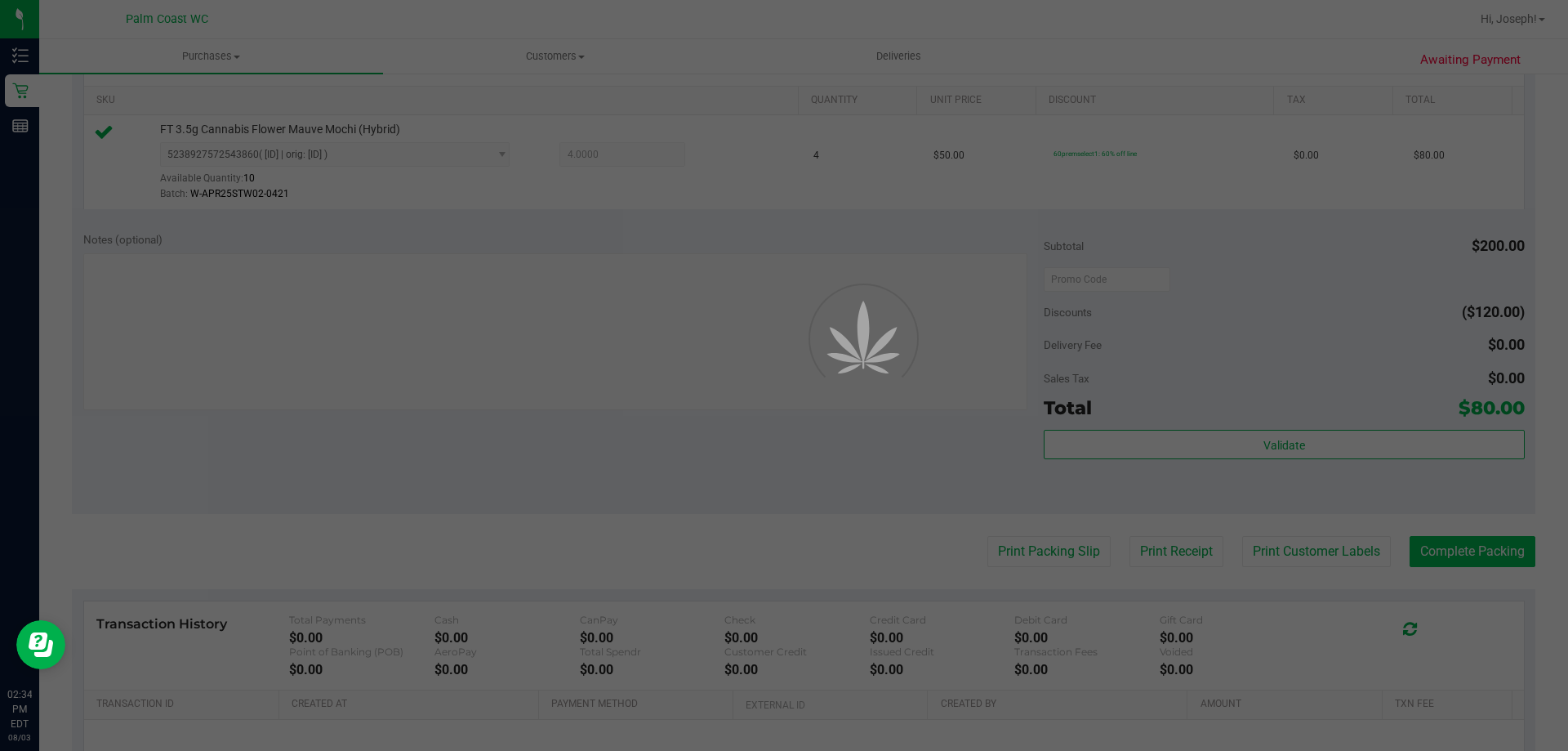 scroll, scrollTop: 0, scrollLeft: 0, axis: both 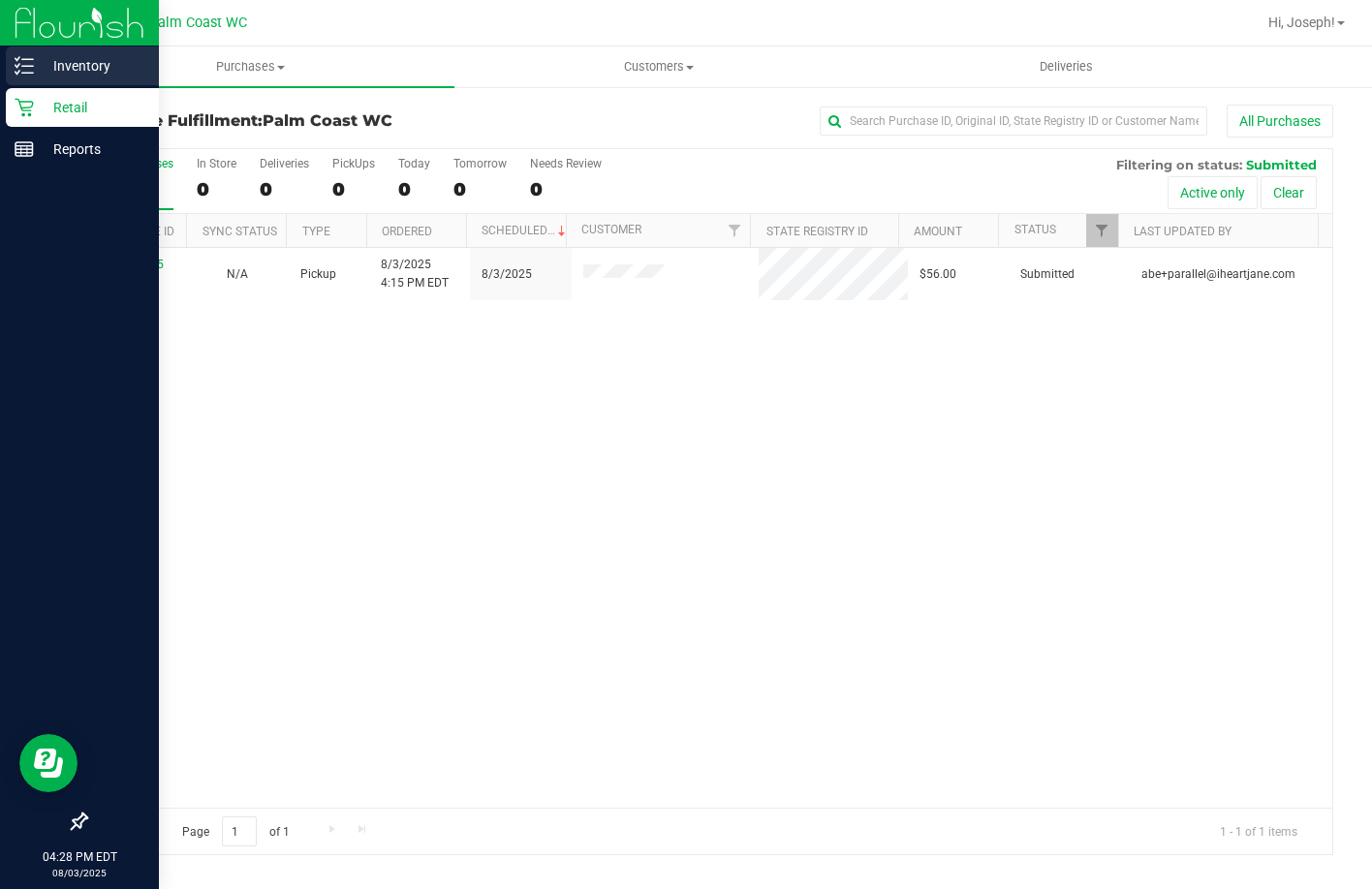 click 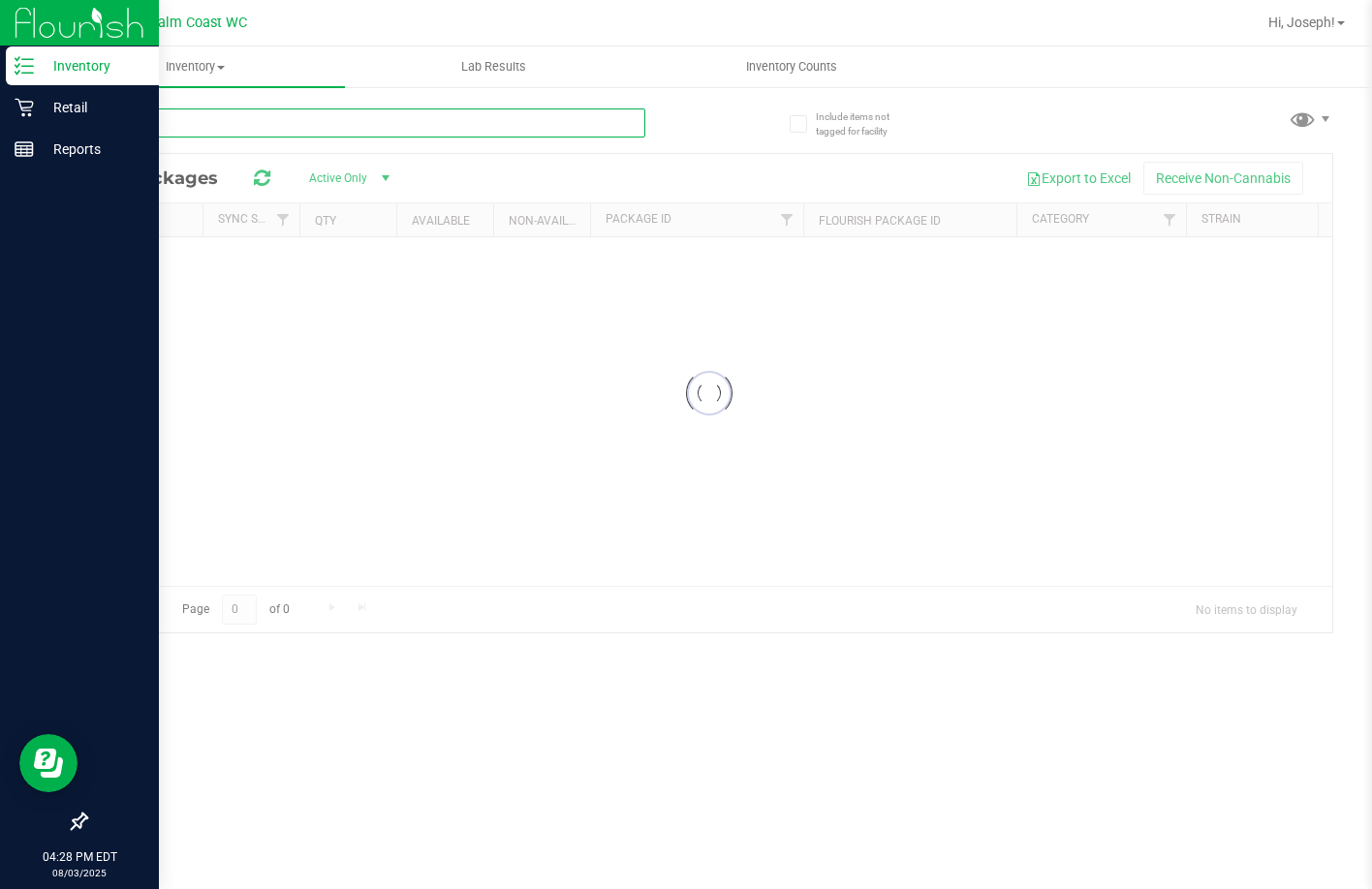 click at bounding box center (365, 123) 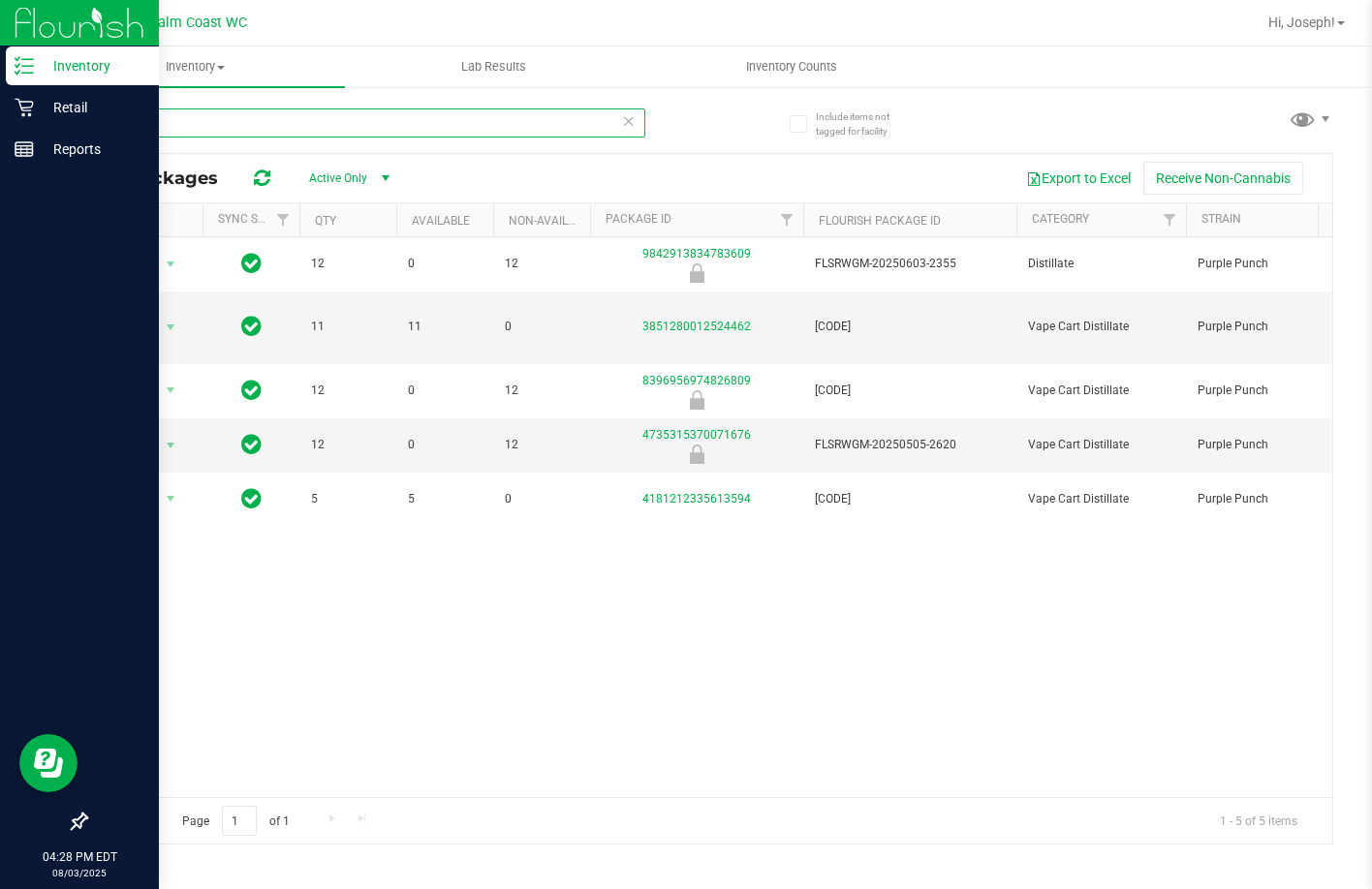 drag, startPoint x: 145, startPoint y: 118, endPoint x: -1, endPoint y: 118, distance: 146 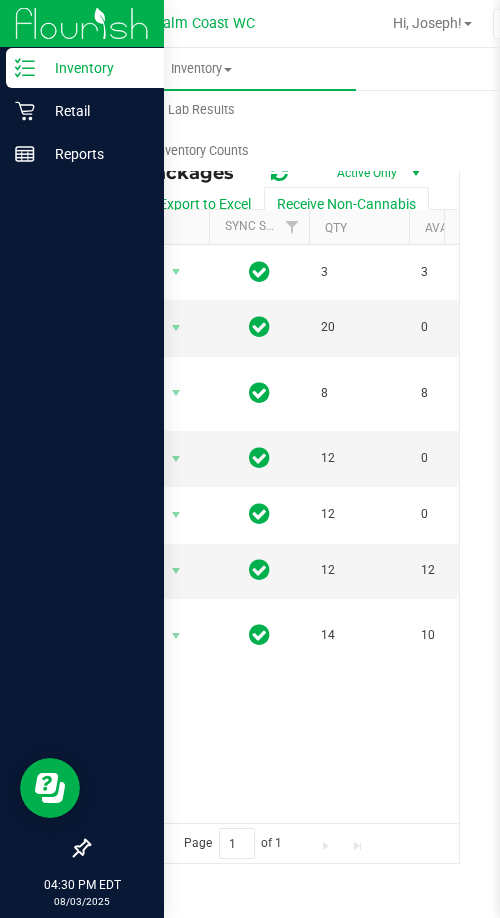 type on "mau" 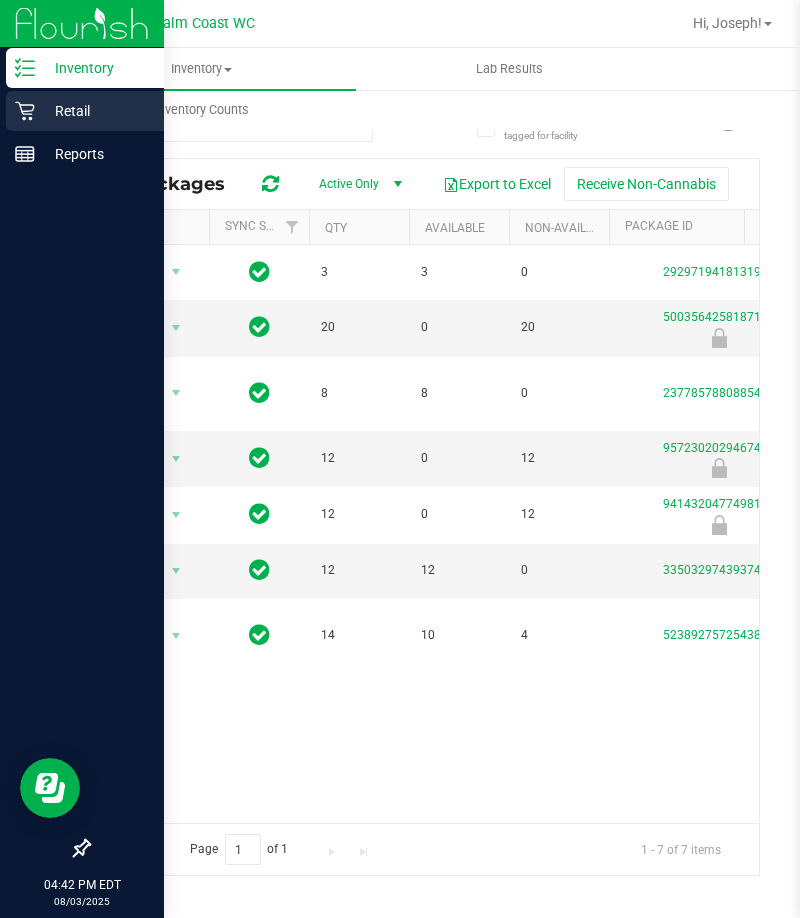 click 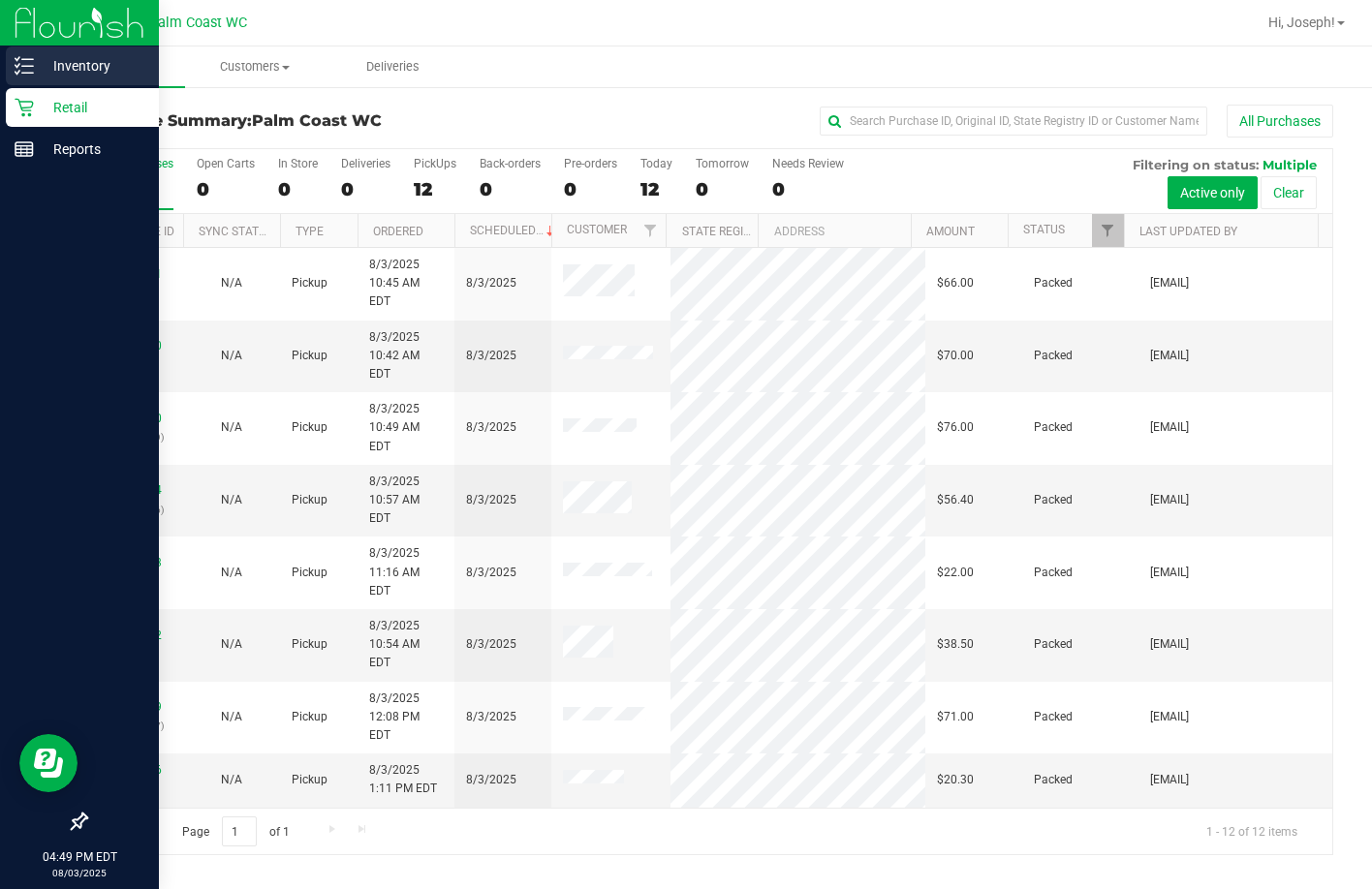 click on "Inventory" at bounding box center (82, 66) 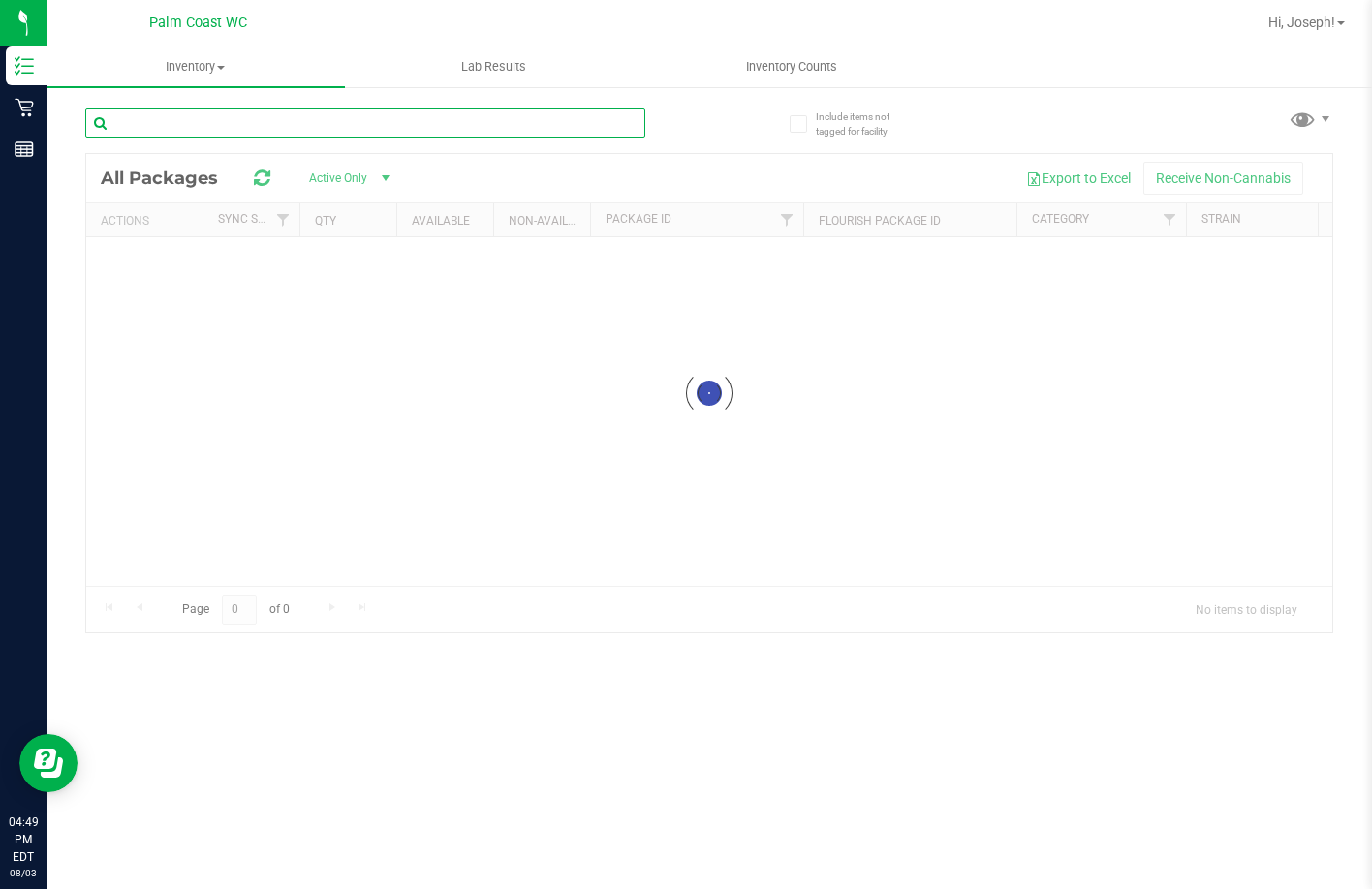 click on "Inventory
All packages
All inventory
Waste log
Lab Results
Inventory Counts" at bounding box center [709, 468] 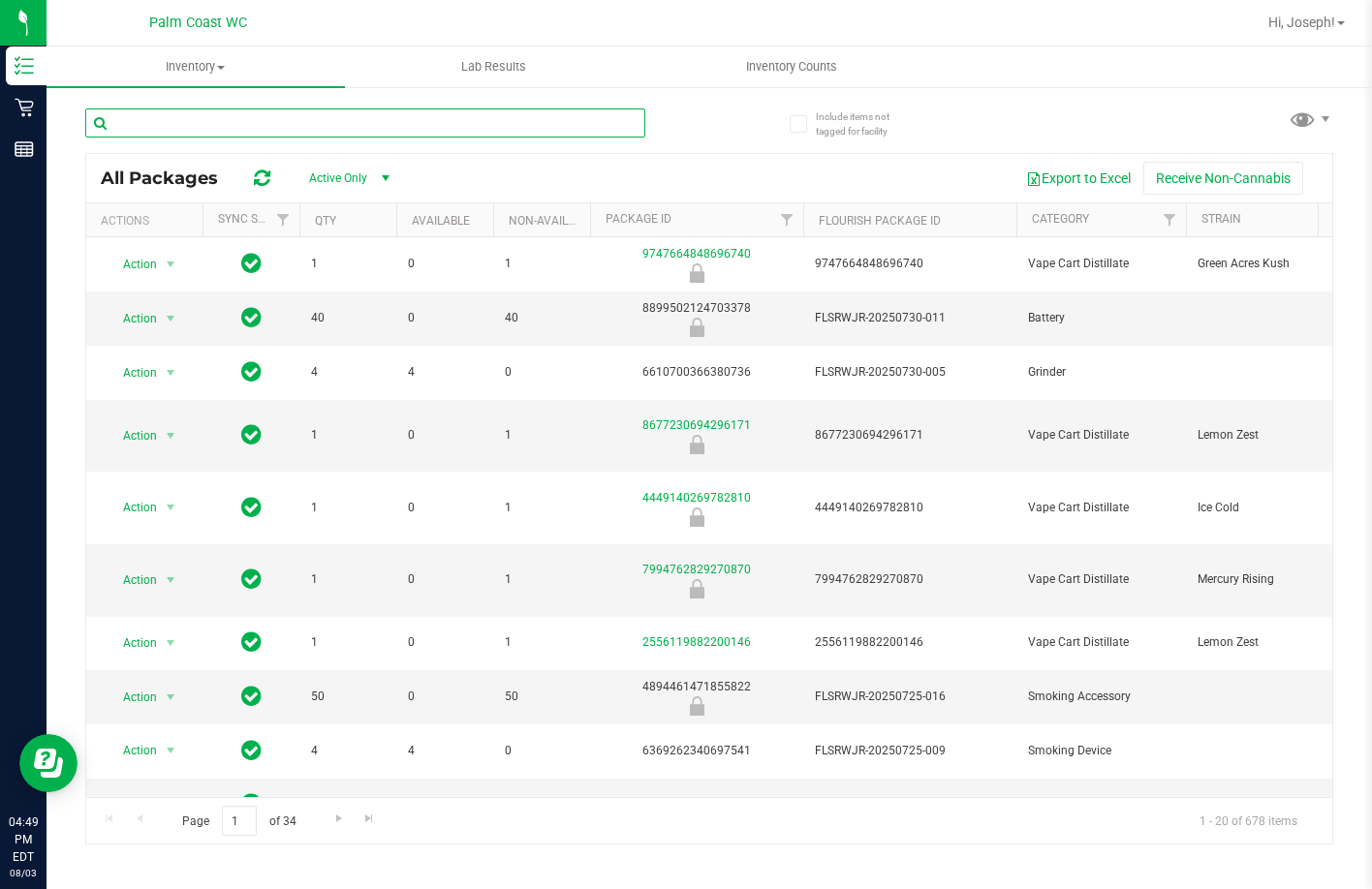 click at bounding box center (365, 123) 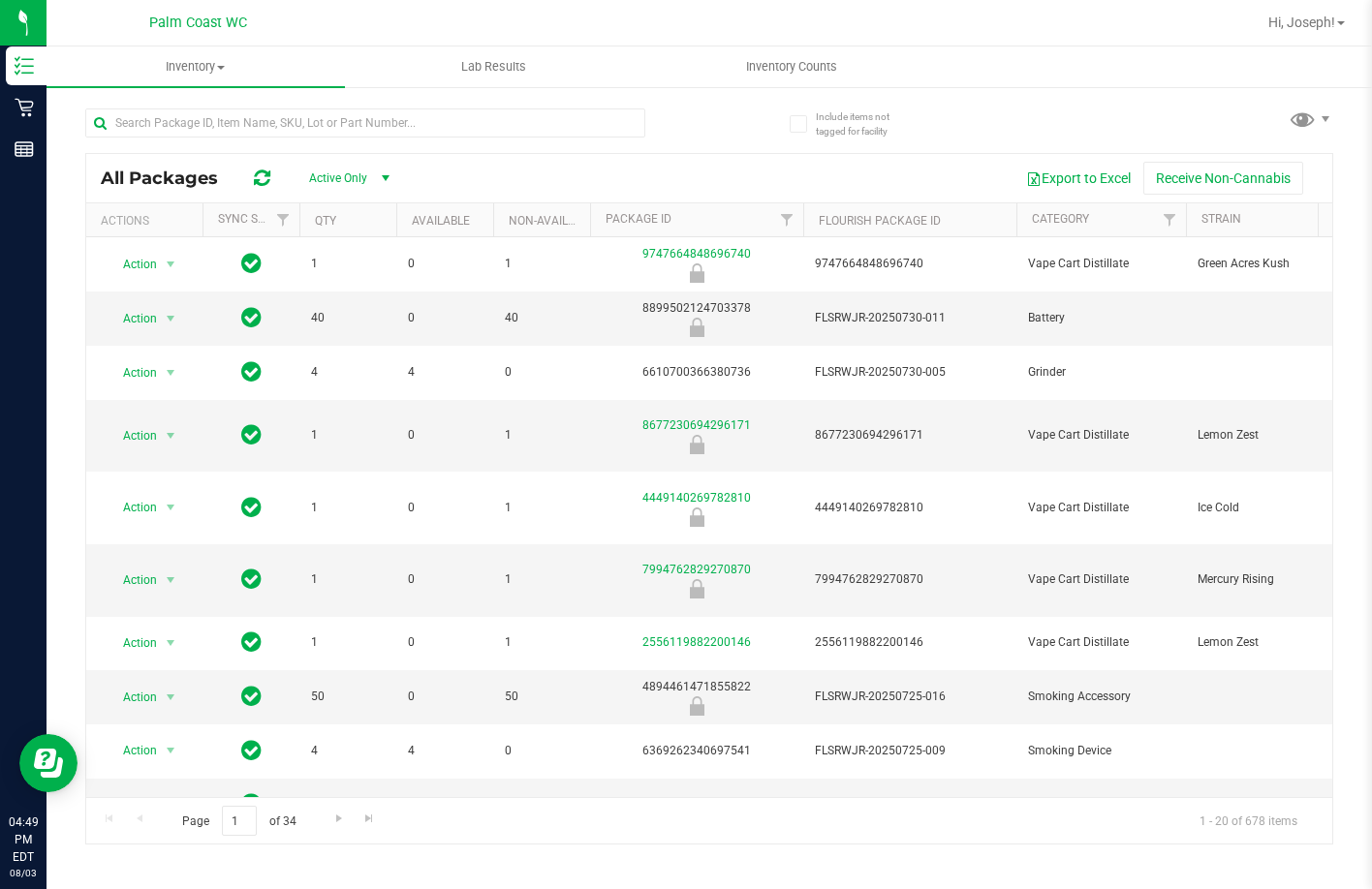 click at bounding box center (397, 122) 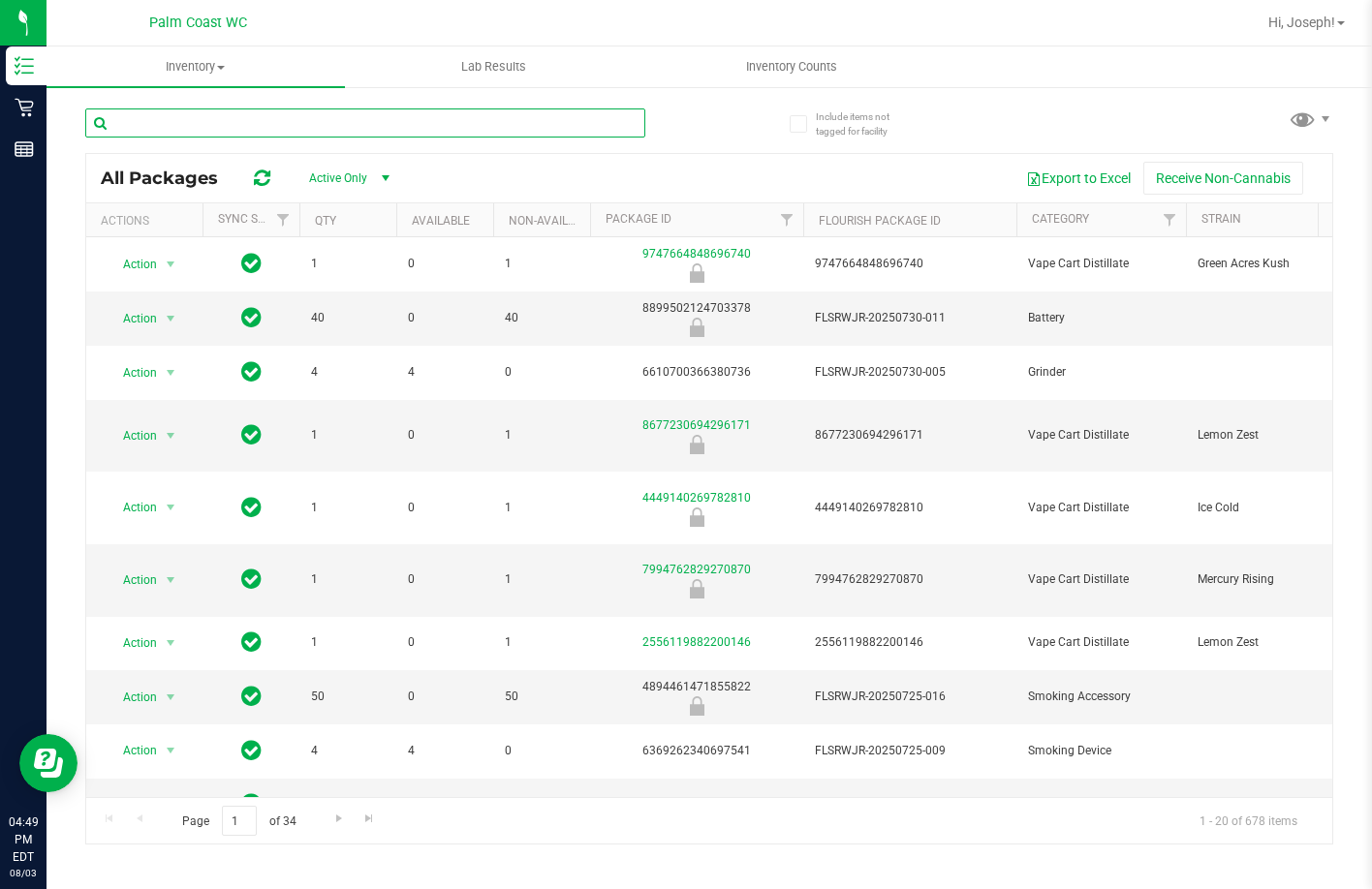 click at bounding box center (365, 123) 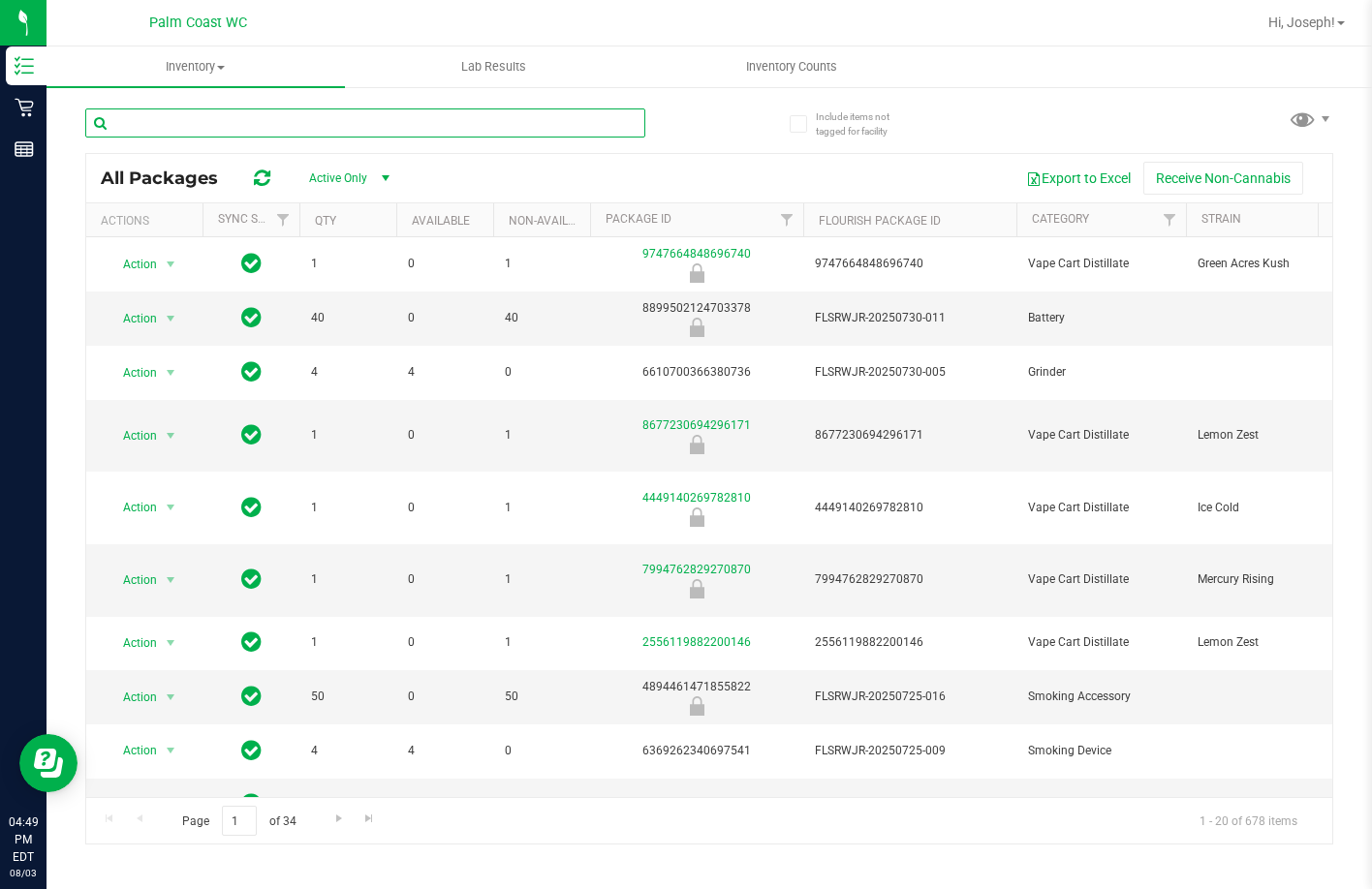click at bounding box center [365, 123] 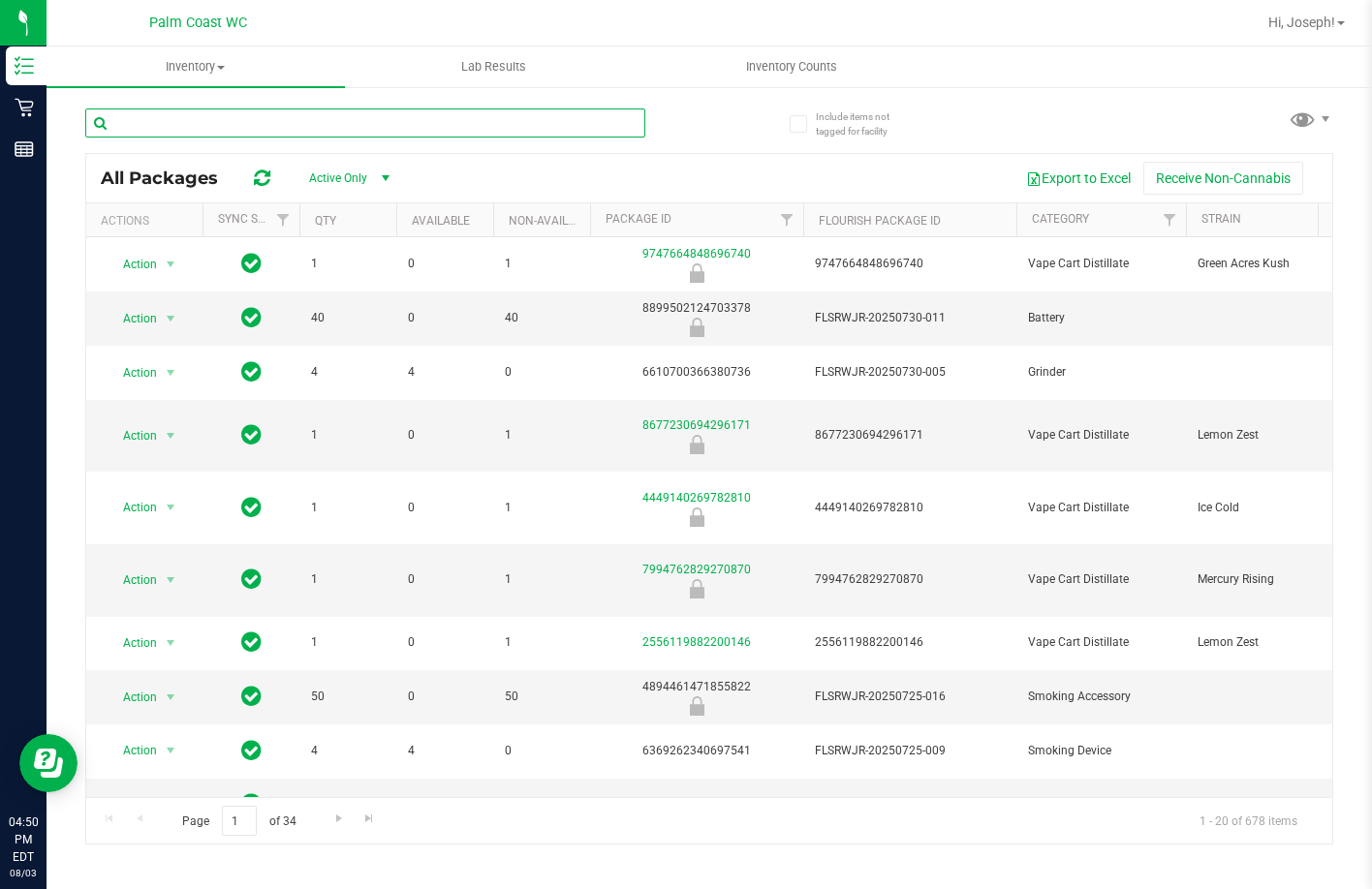 click at bounding box center (365, 123) 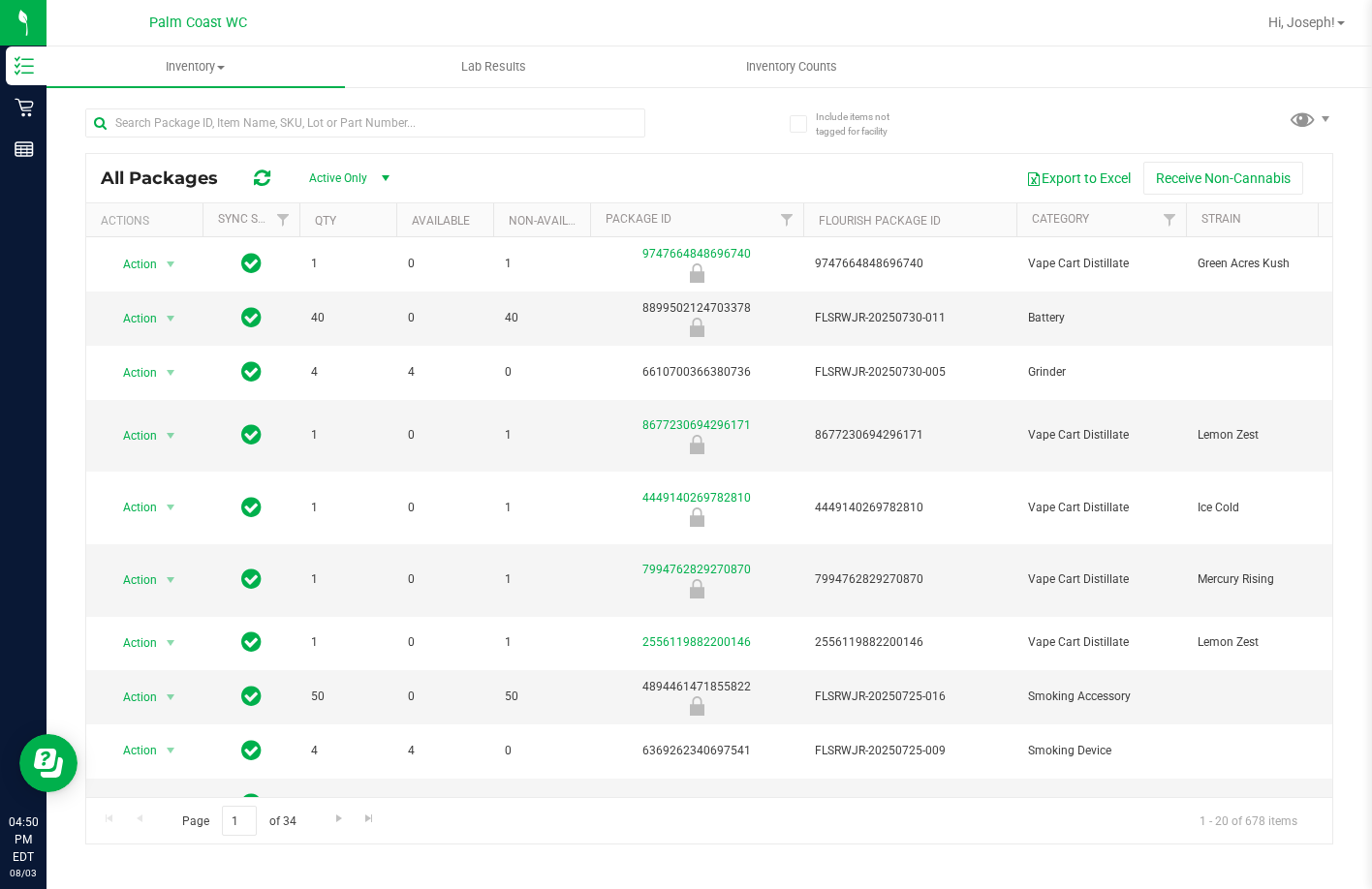 click at bounding box center [397, 122] 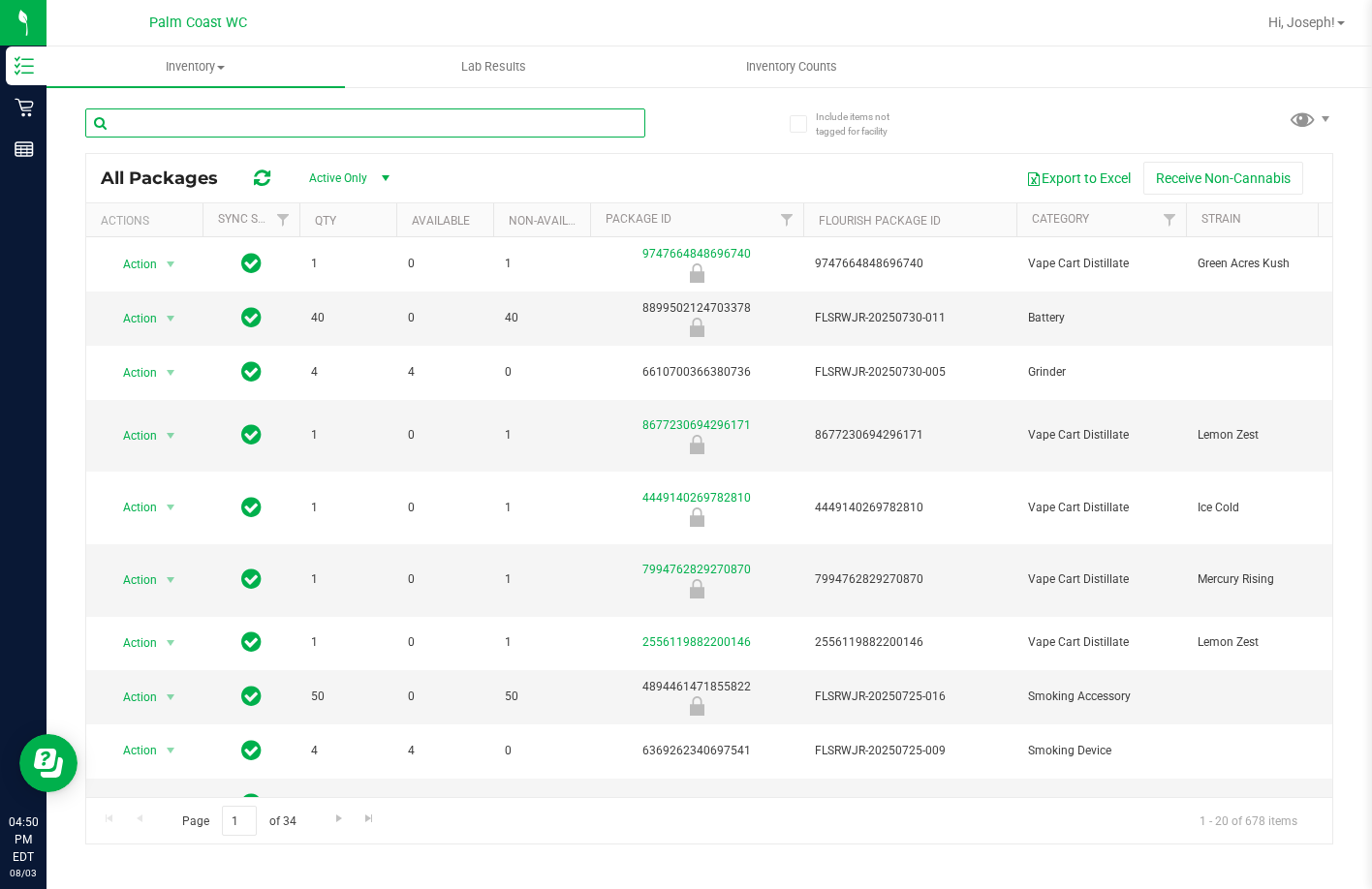 click at bounding box center [365, 123] 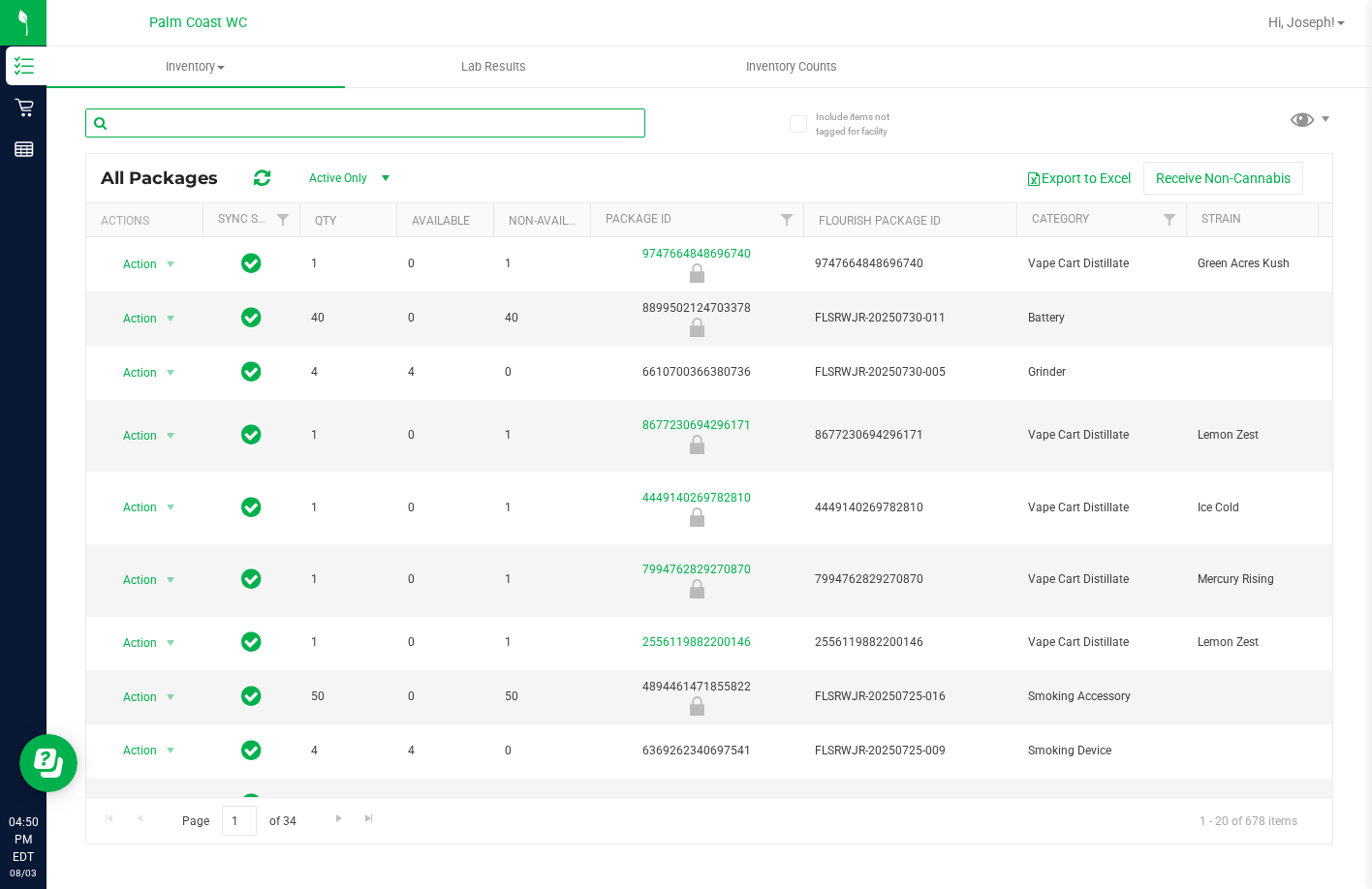 click at bounding box center (365, 123) 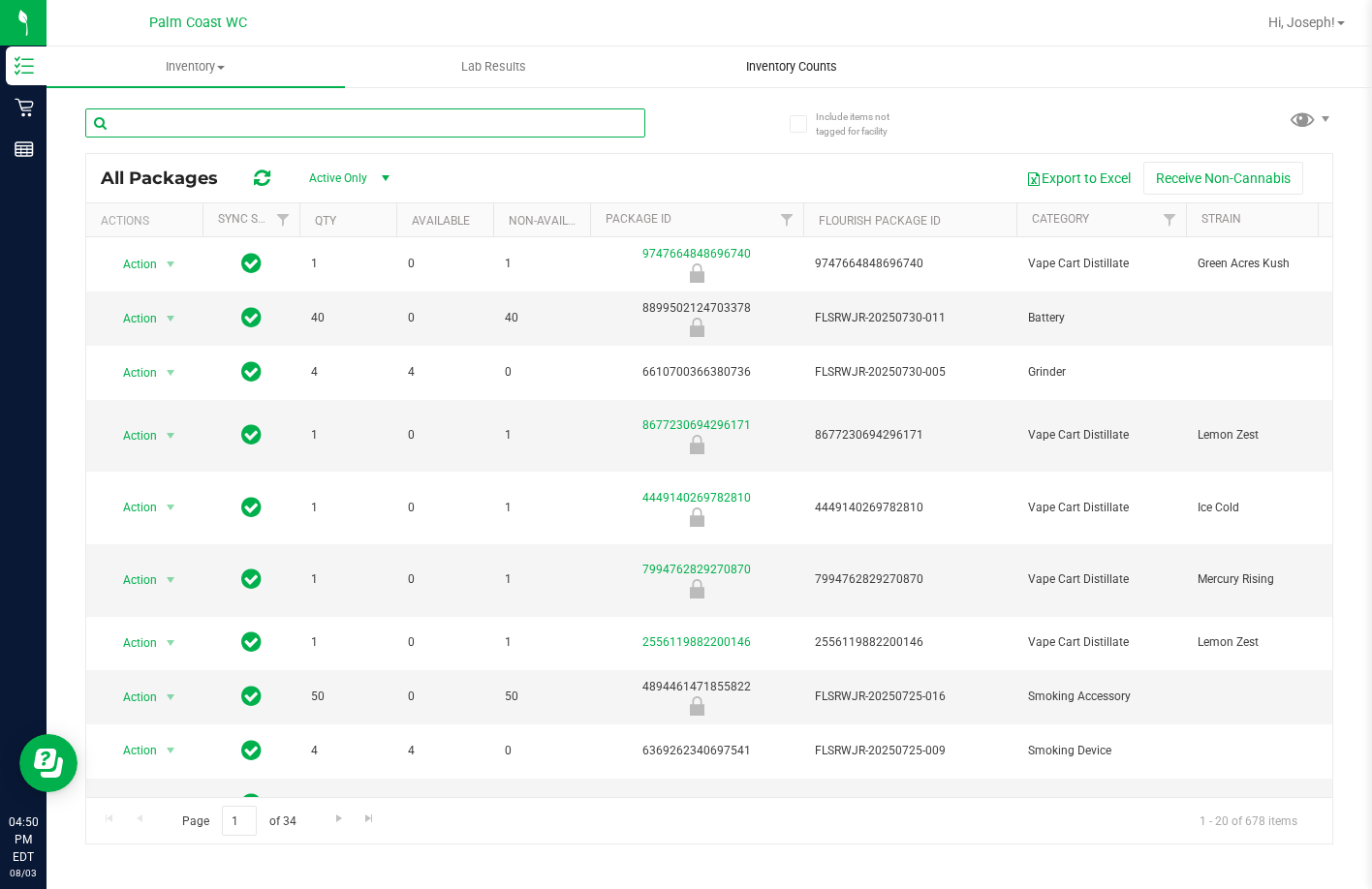 drag, startPoint x: 637, startPoint y: 115, endPoint x: 645, endPoint y: 79, distance: 36.878178 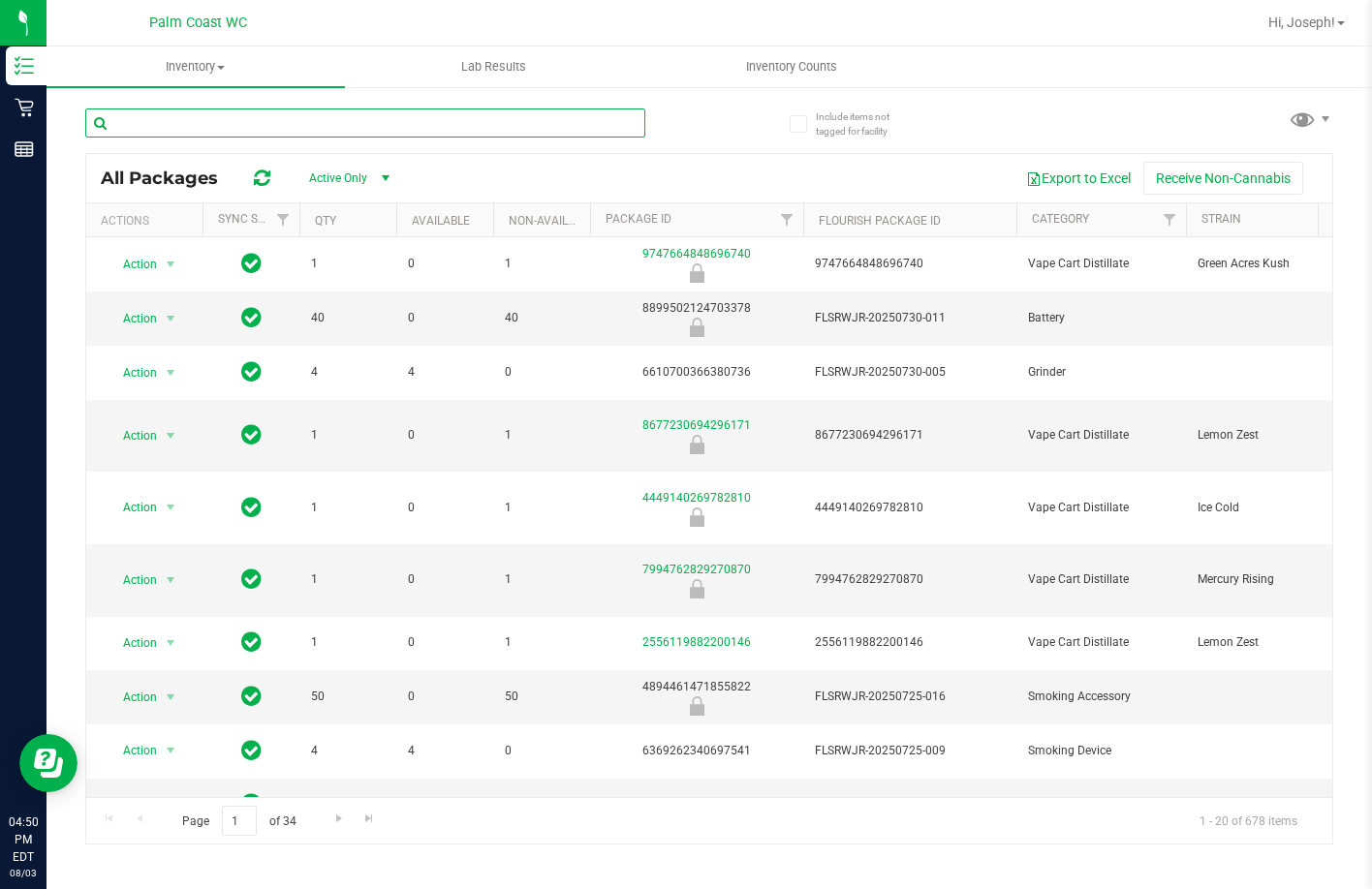 click at bounding box center [365, 123] 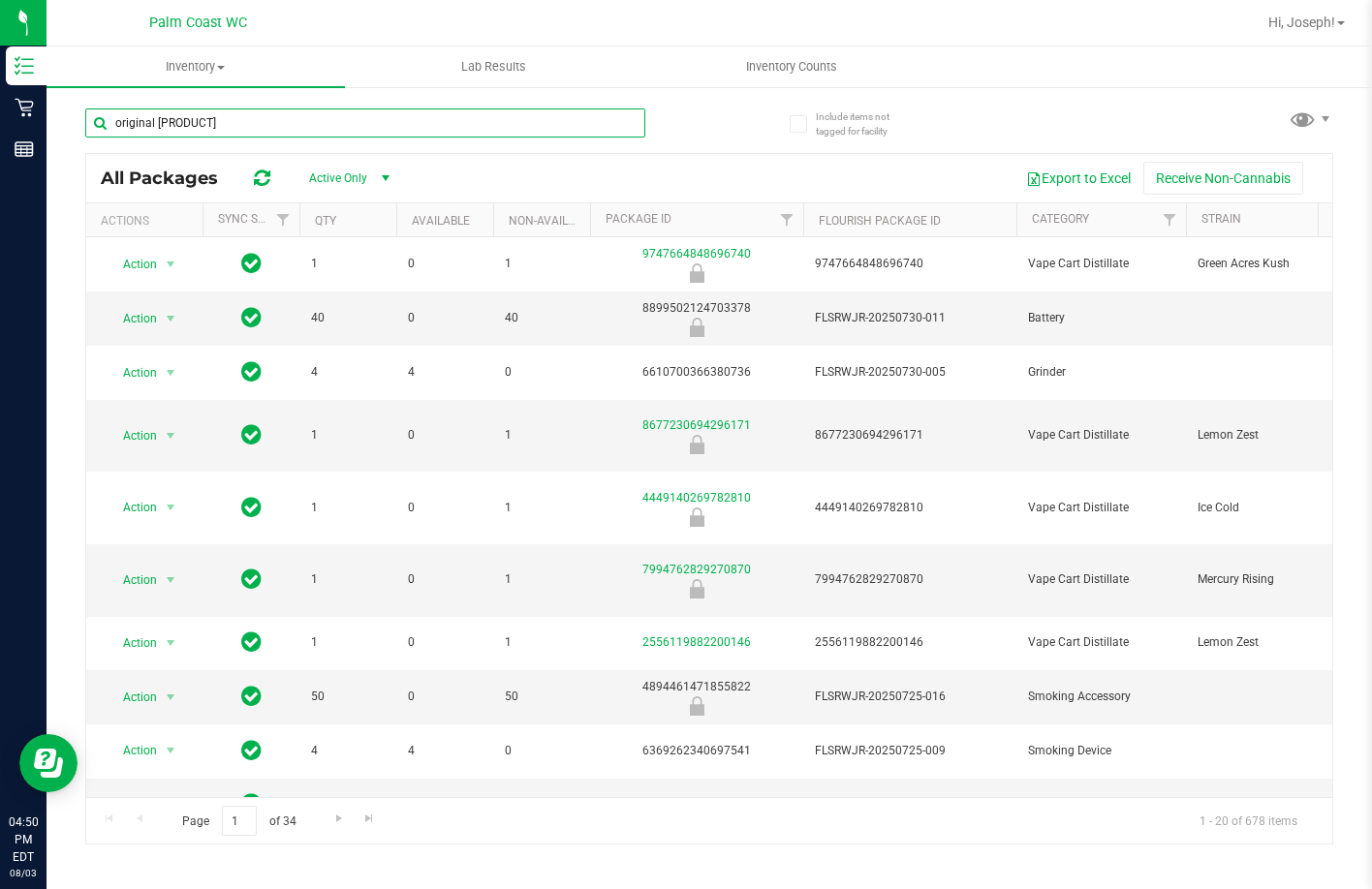 type on "original [PRODUCT]" 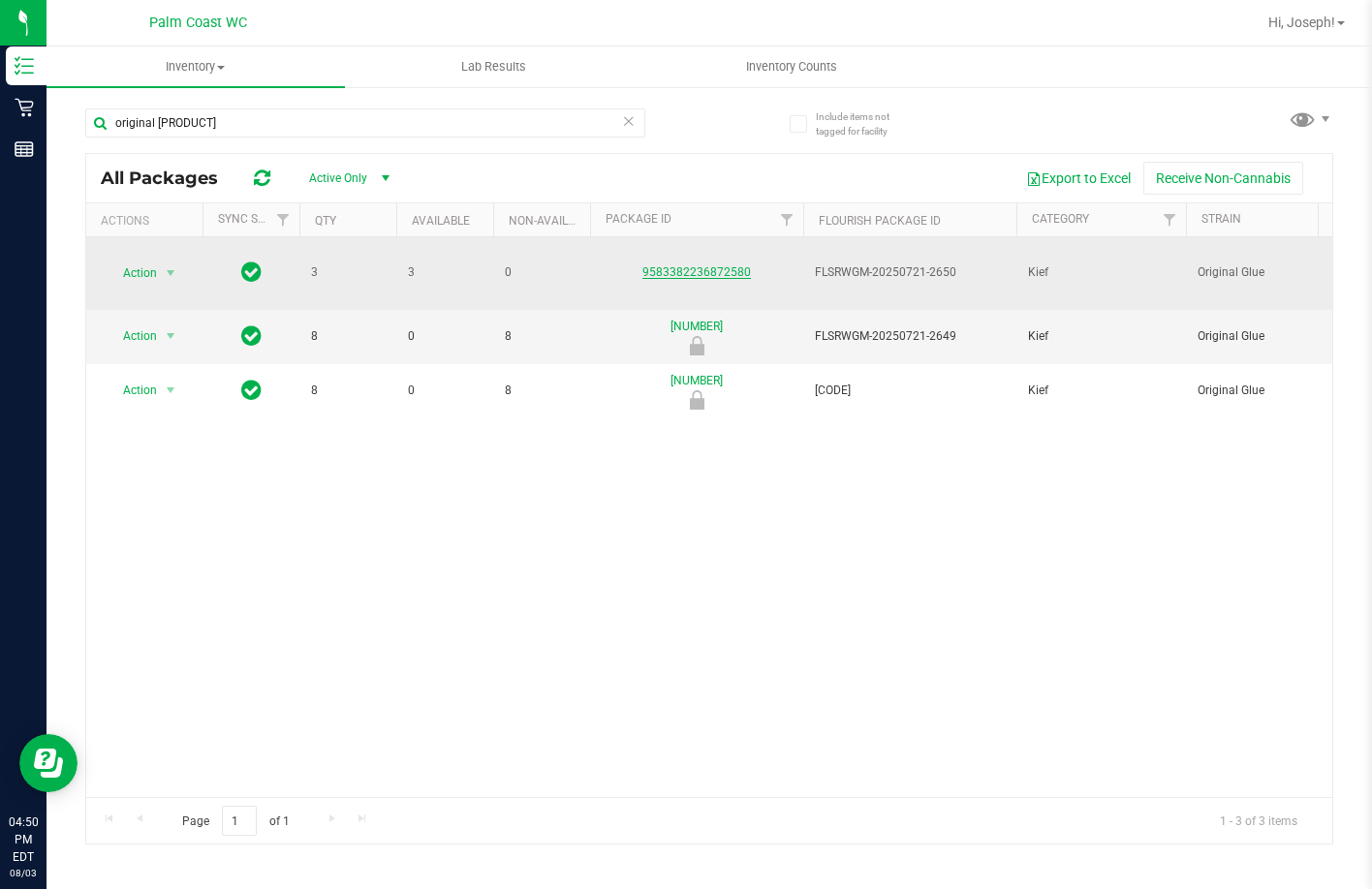 click on "9583382236872580" at bounding box center [697, 272] 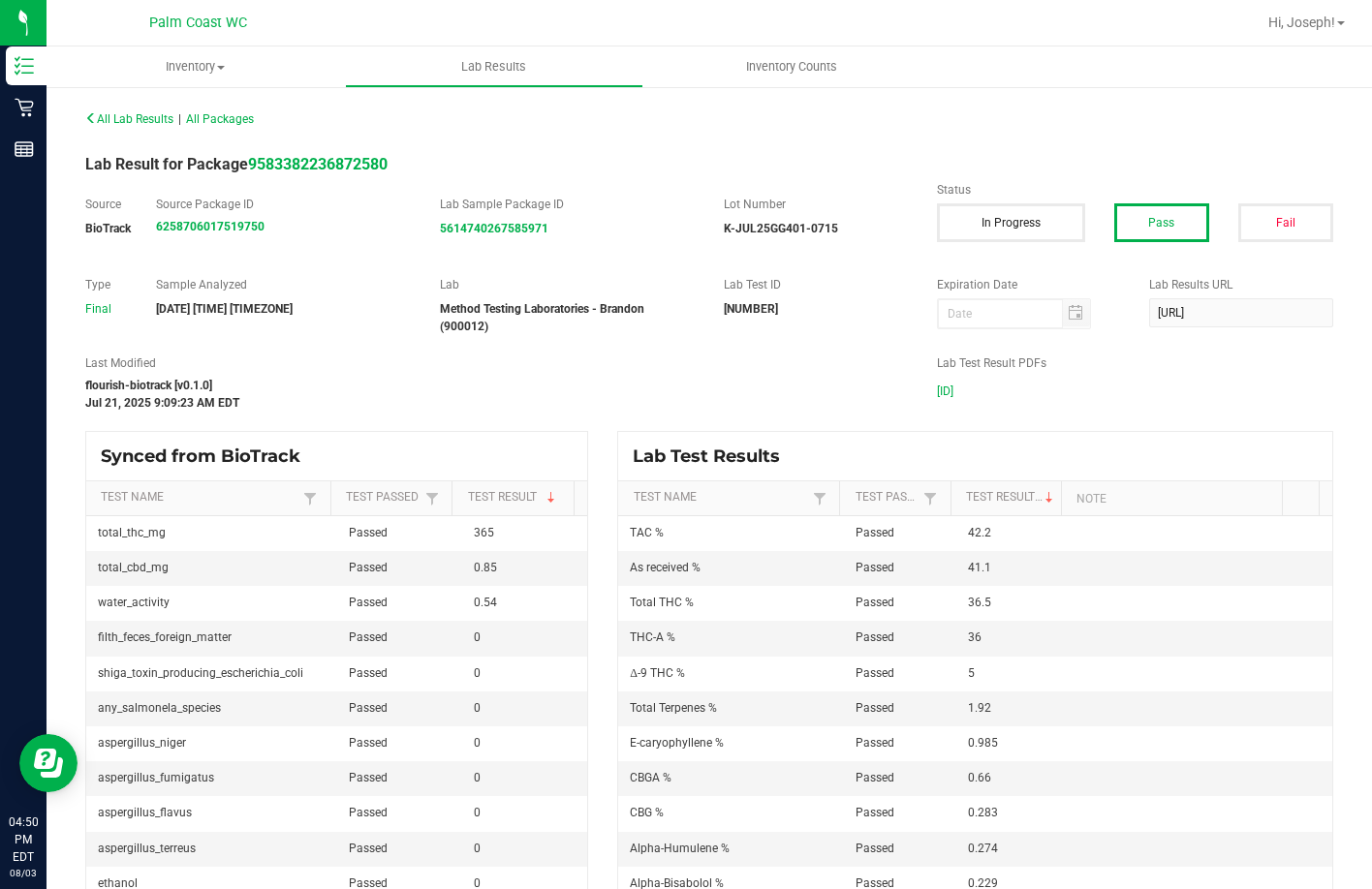 click on "[ID]" at bounding box center (945, 391) 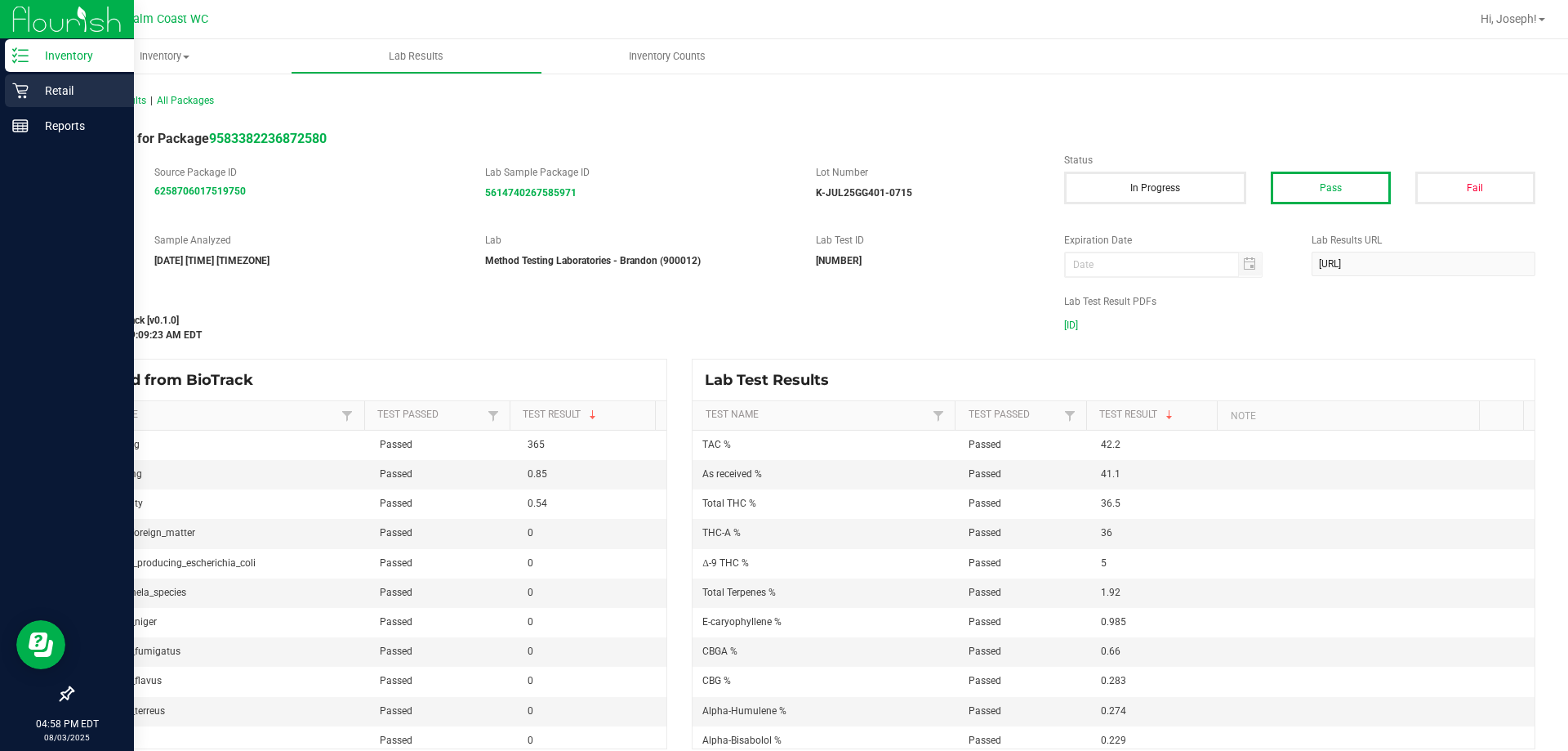 click on "Retail" at bounding box center (78, 91) 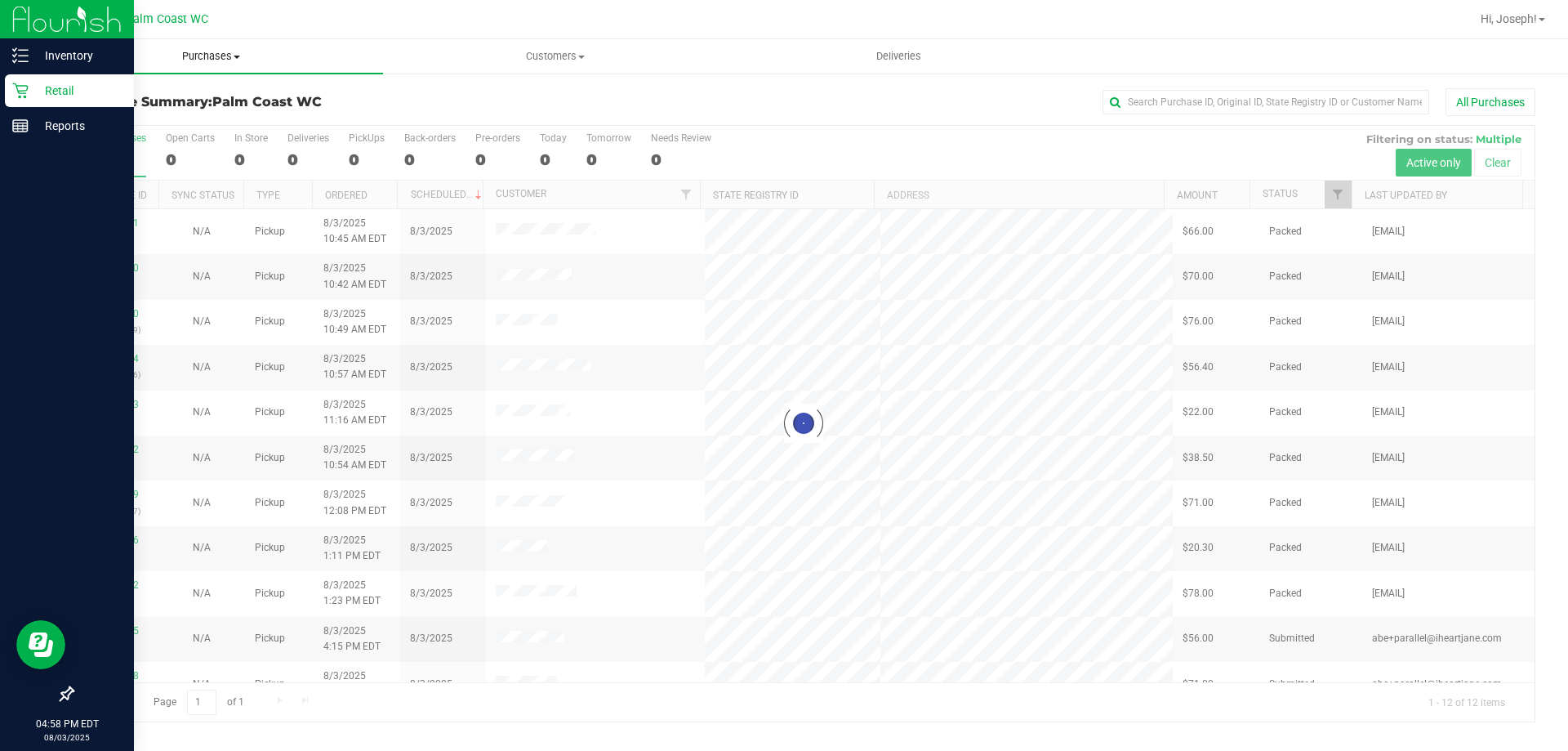 click on "Purchases
Summary of purchases
Fulfillment
All purchases" at bounding box center (211, 56) 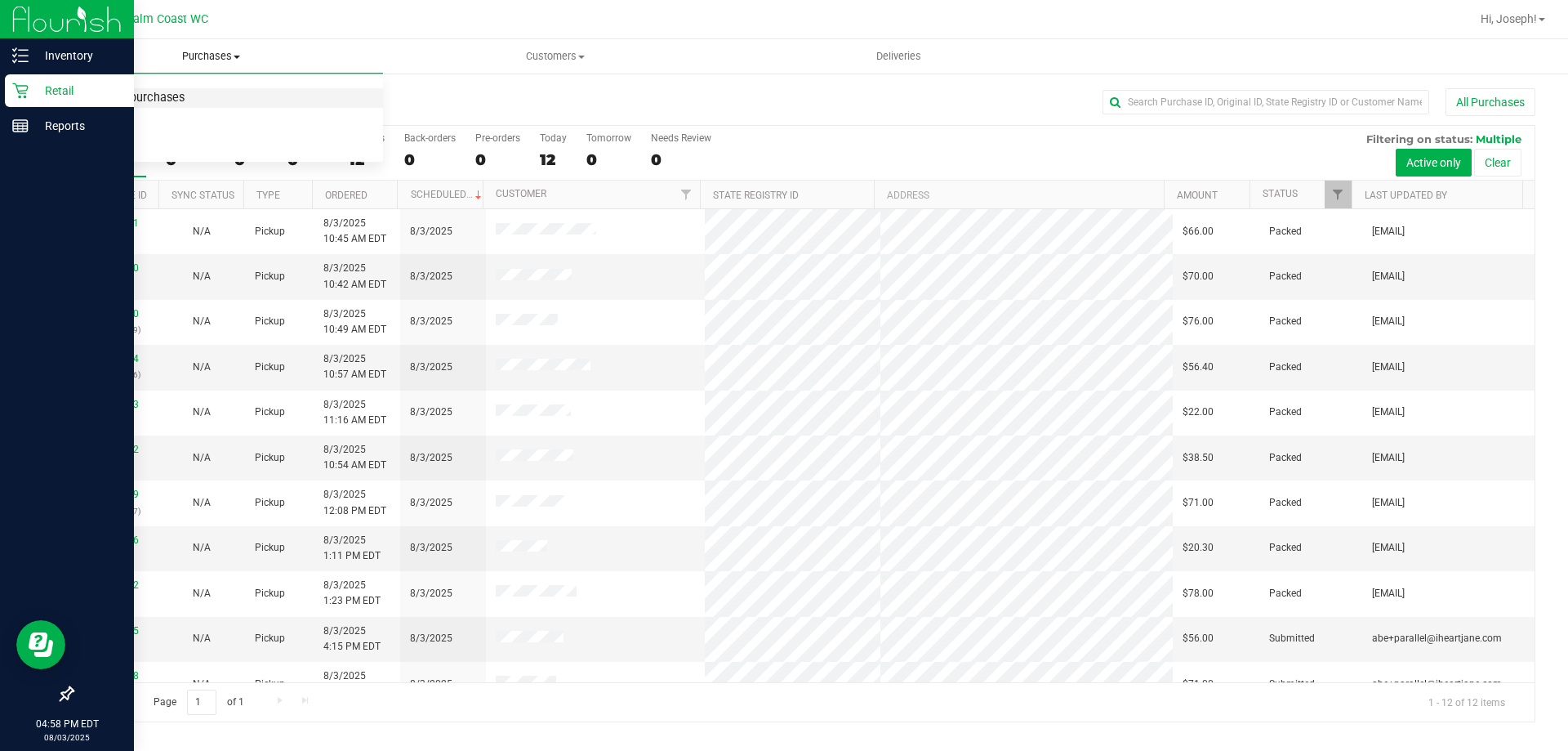 click on "Summary of purchases" at bounding box center (122, 98) 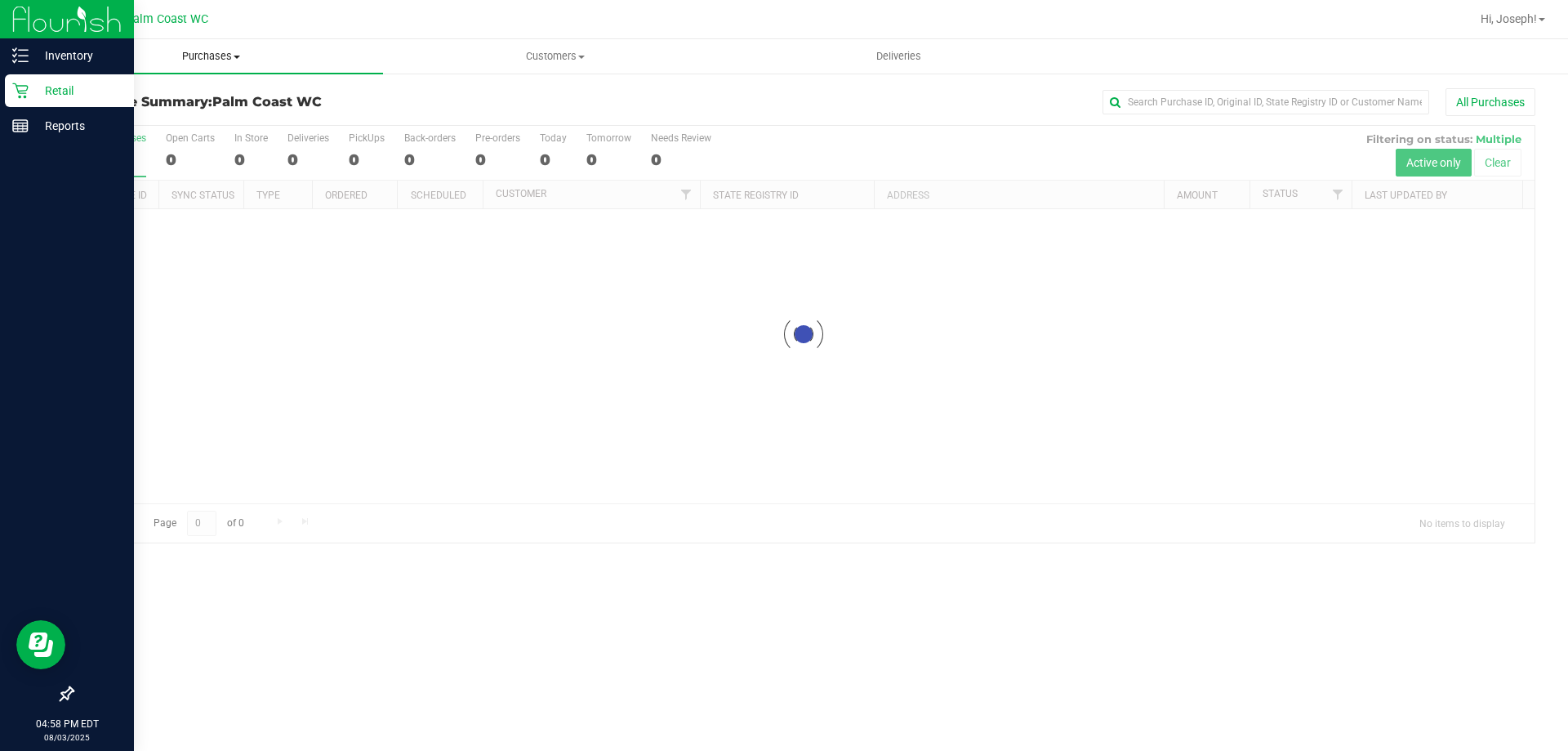click on "Purchases
Summary of purchases
Fulfillment
All purchases" at bounding box center (211, 56) 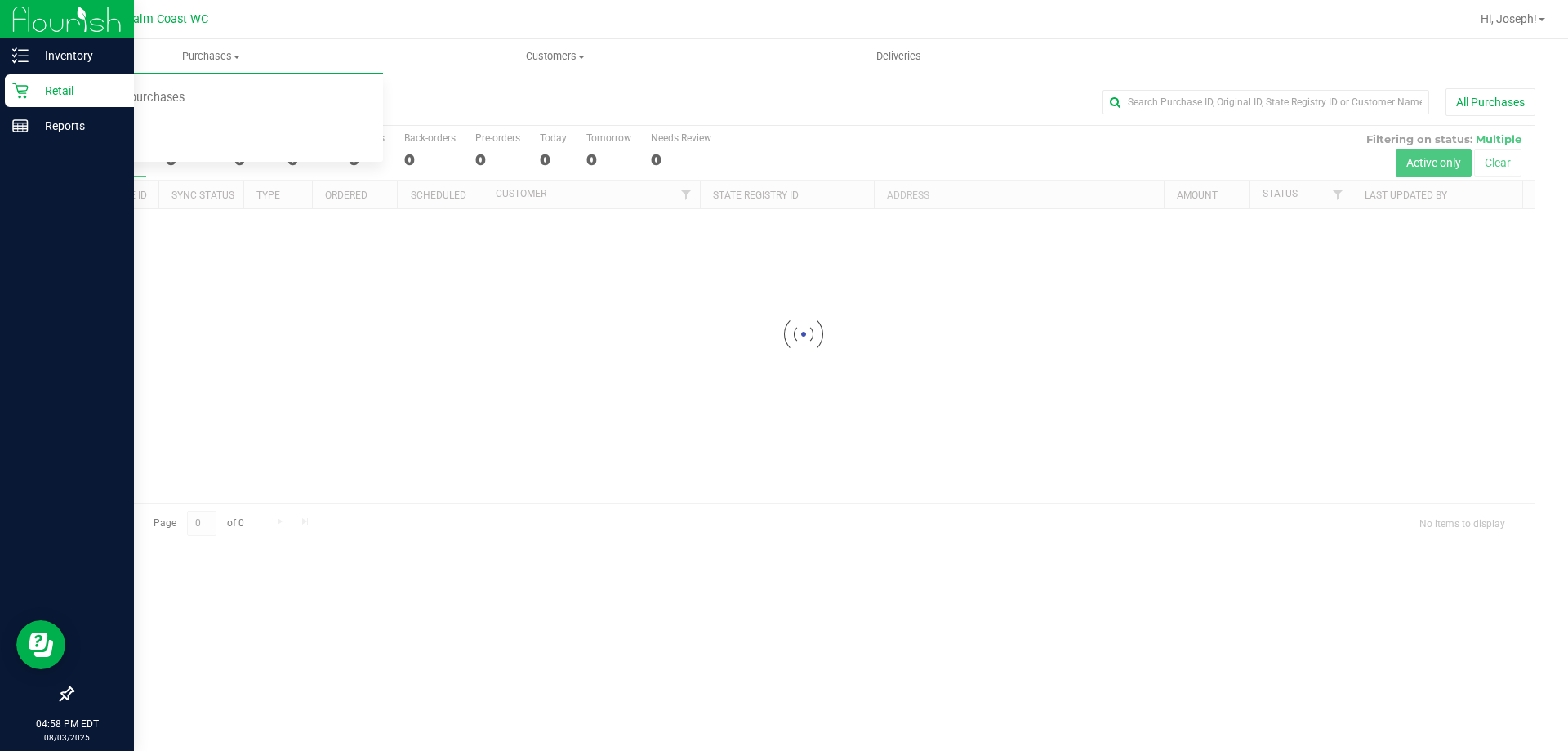 click at bounding box center [881, 19] 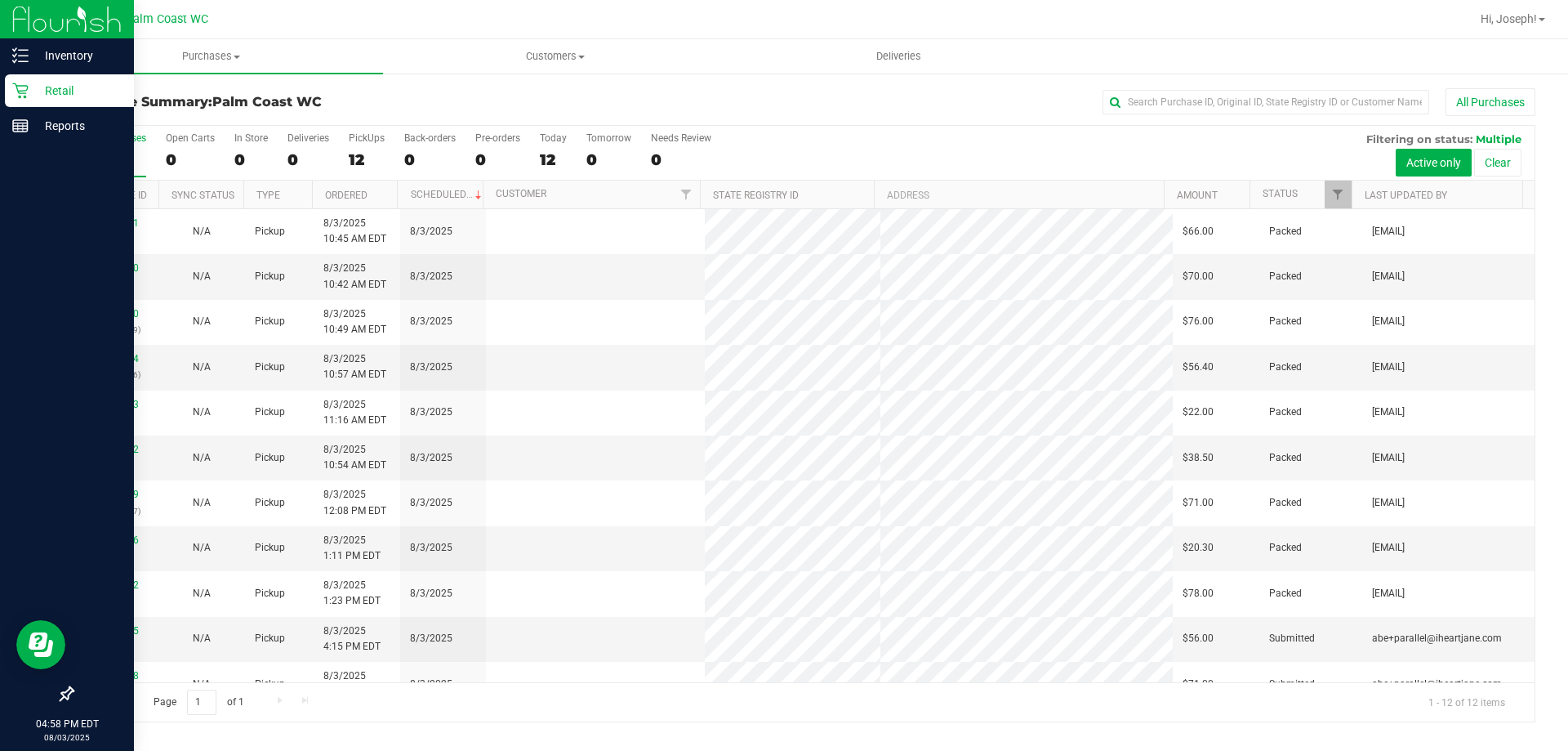 click on "Purchase Summary:
[CITY] [NAME]" at bounding box center (315, 102) 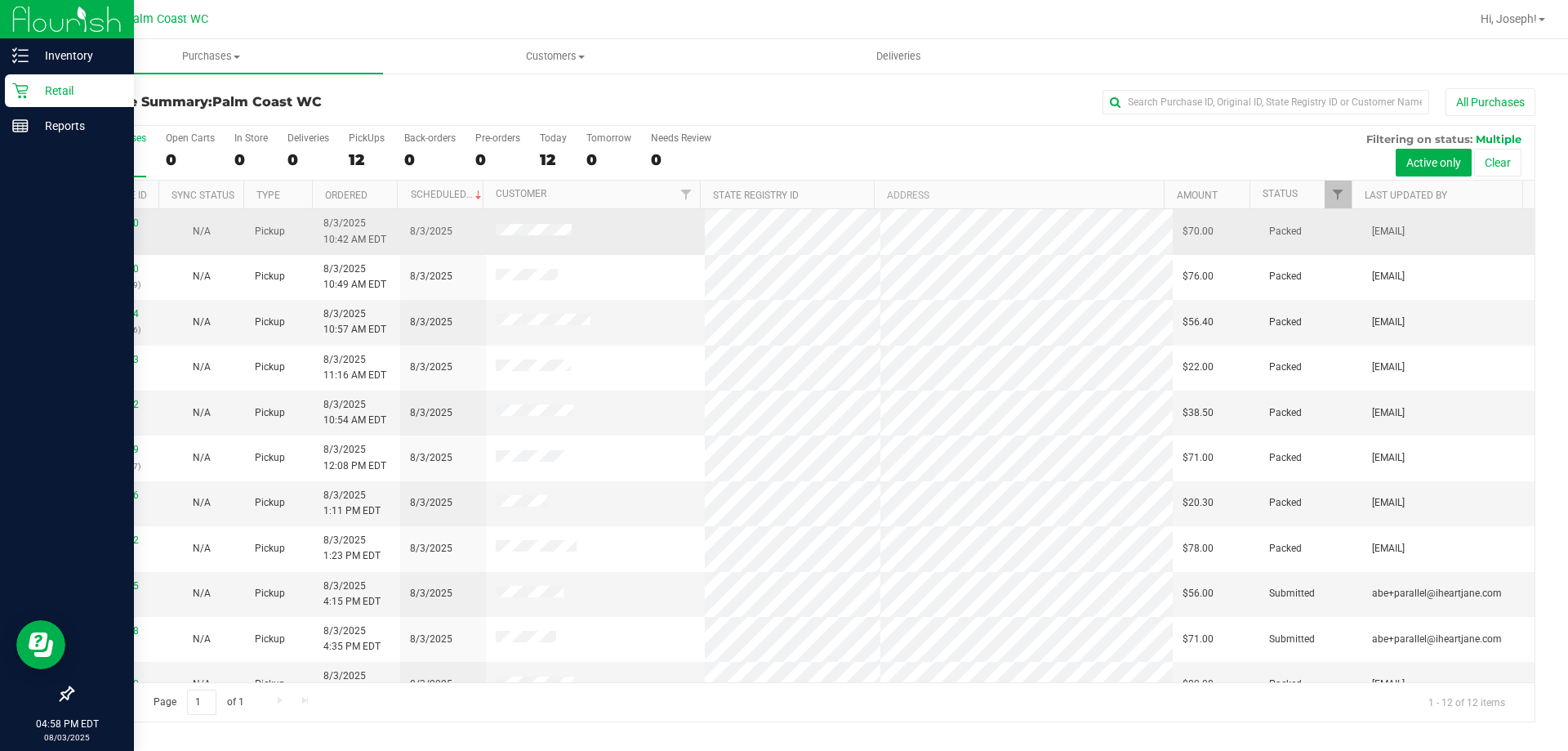 scroll, scrollTop: 69, scrollLeft: 0, axis: vertical 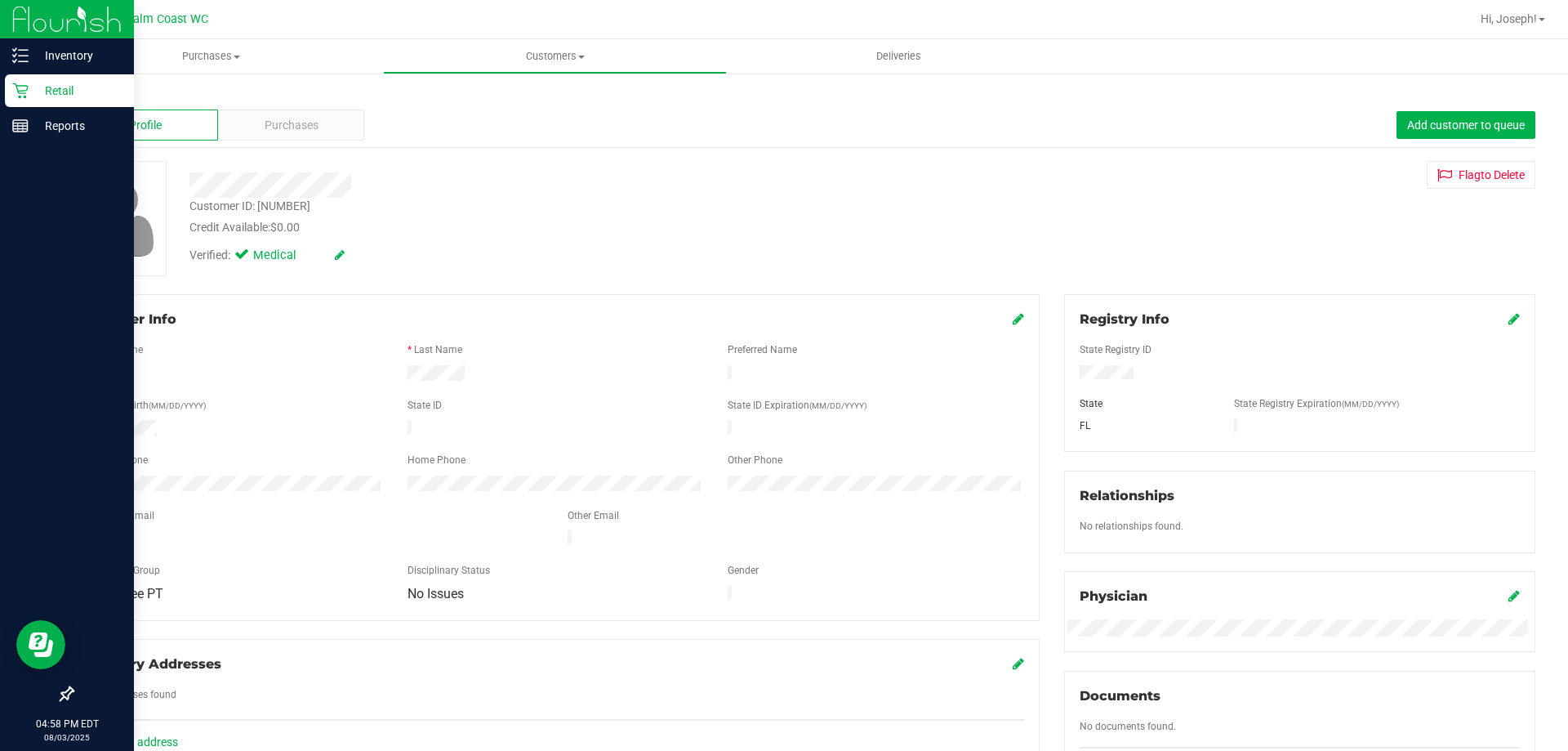 click on "Member Info
*
First Name
*
Last Name
Preferred Name
*
Date of Birth
(MM/DD/YYYY)
State ID
State ID Expiration
(MM/DD/YYYY)" at bounding box center [555, 458] 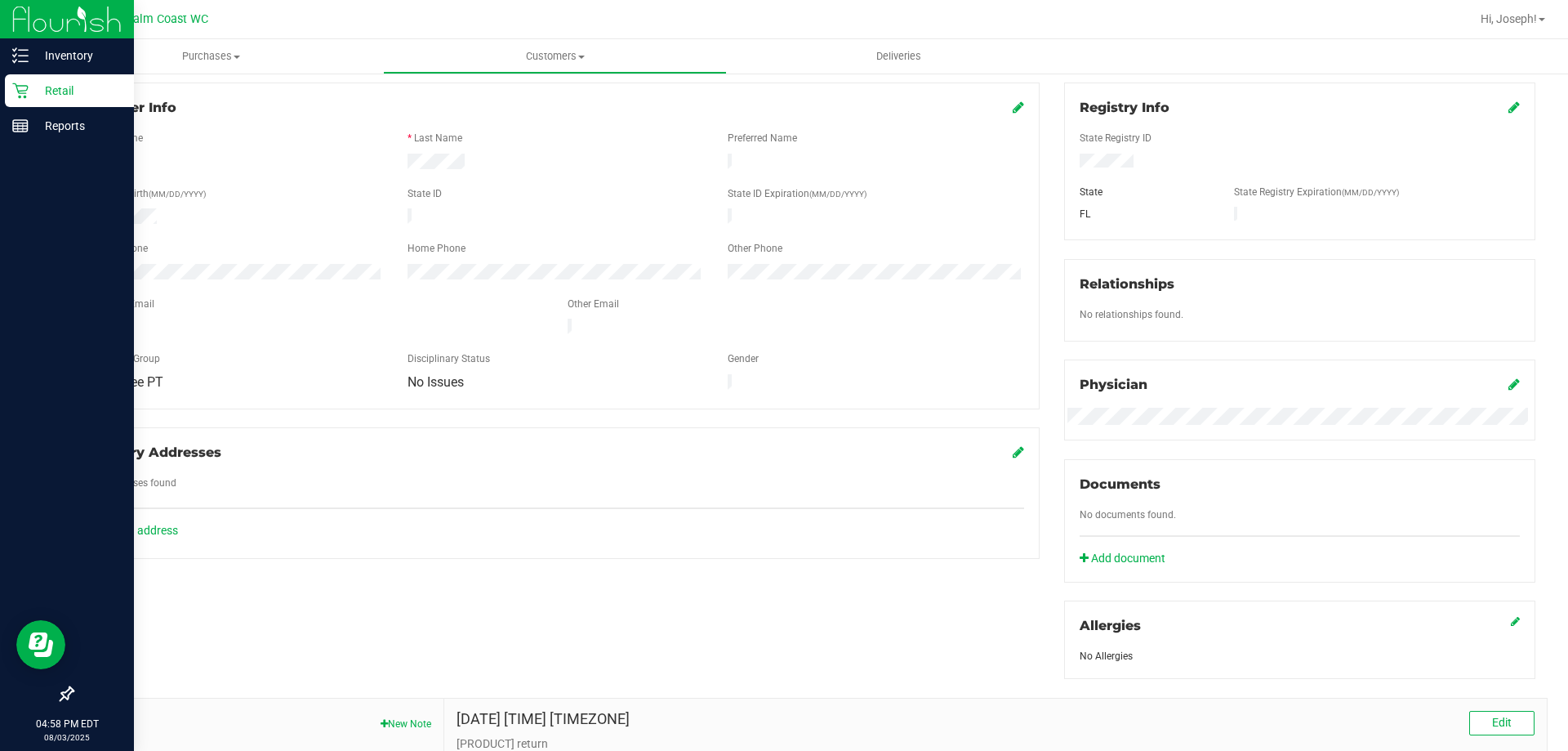 scroll, scrollTop: 327, scrollLeft: 0, axis: vertical 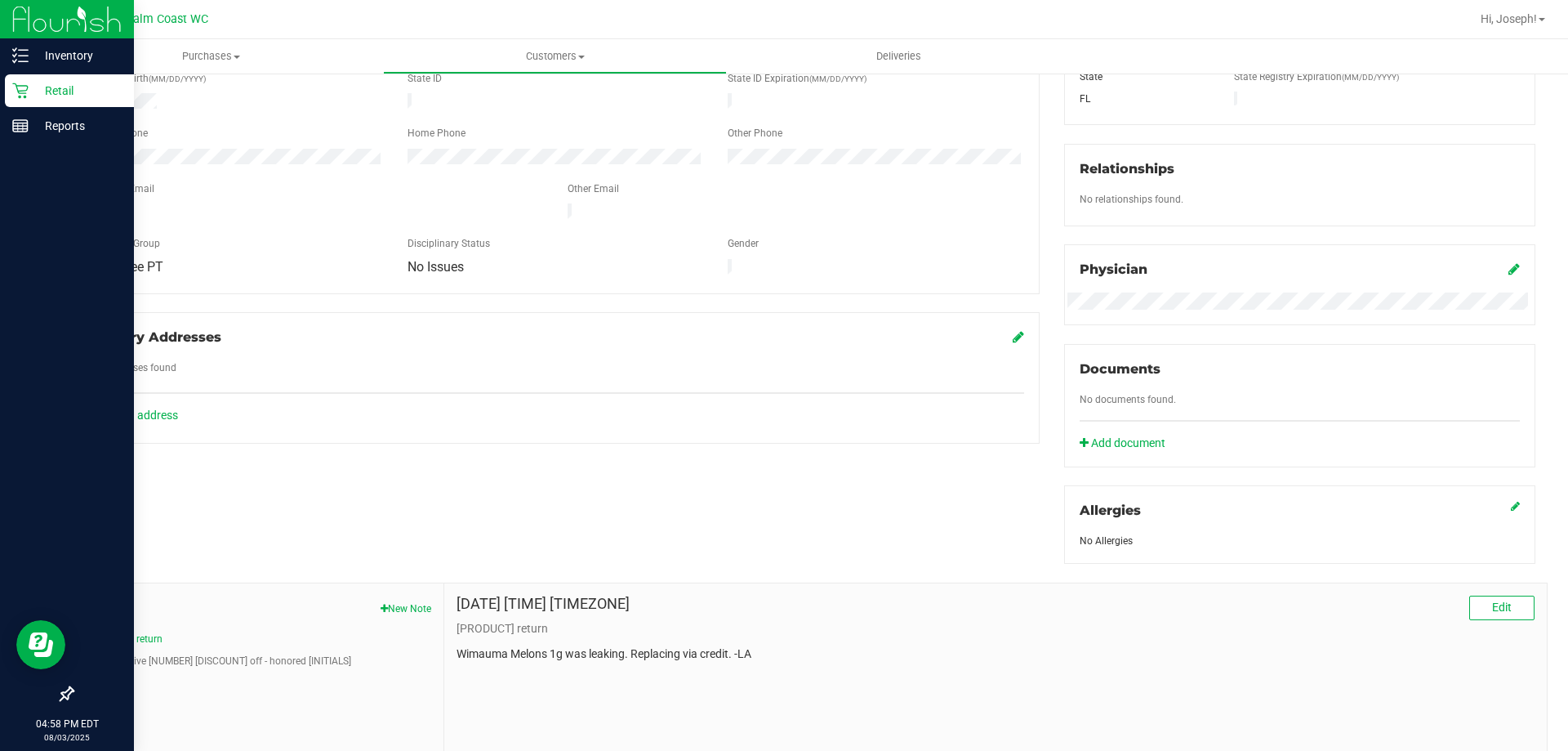 click 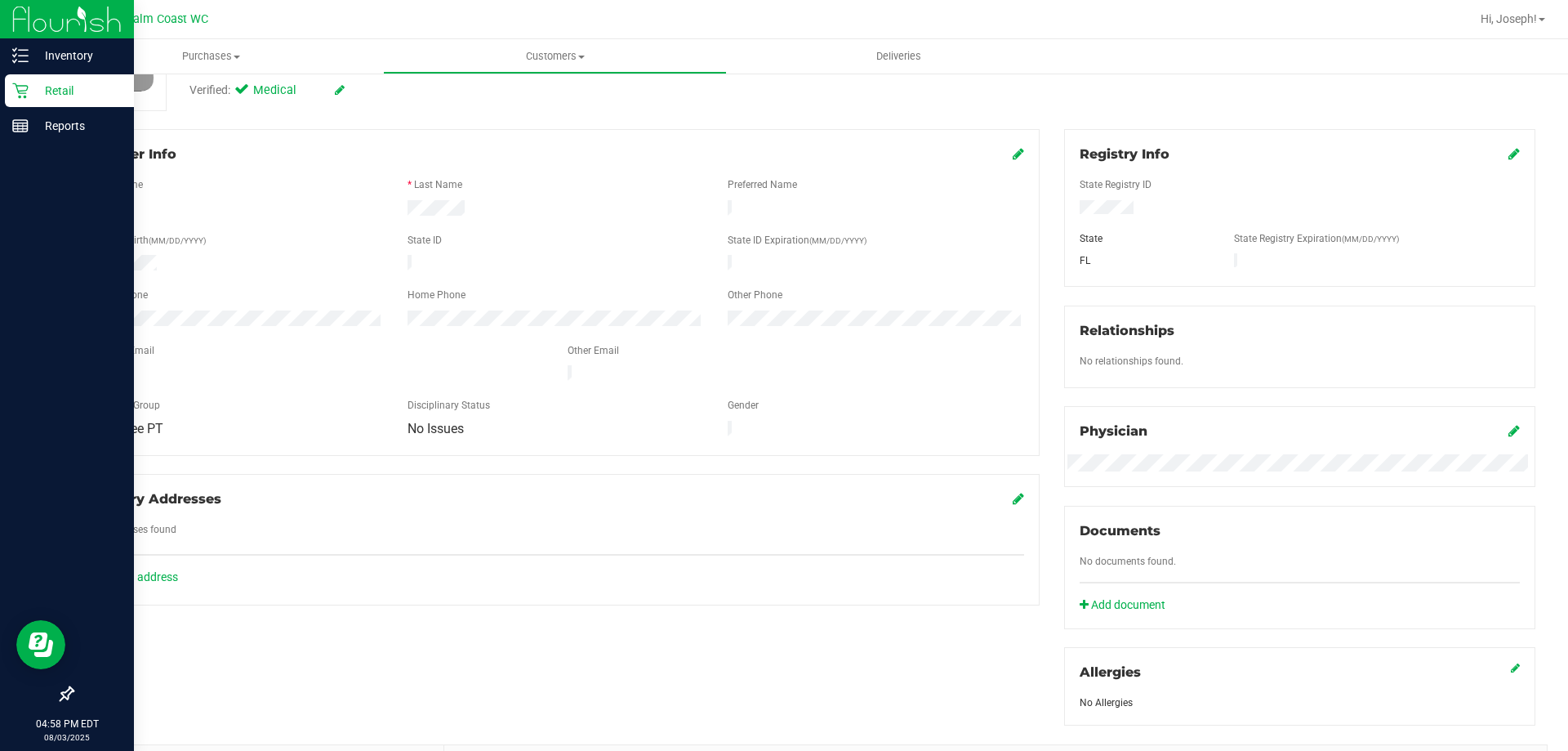 scroll, scrollTop: 163, scrollLeft: 0, axis: vertical 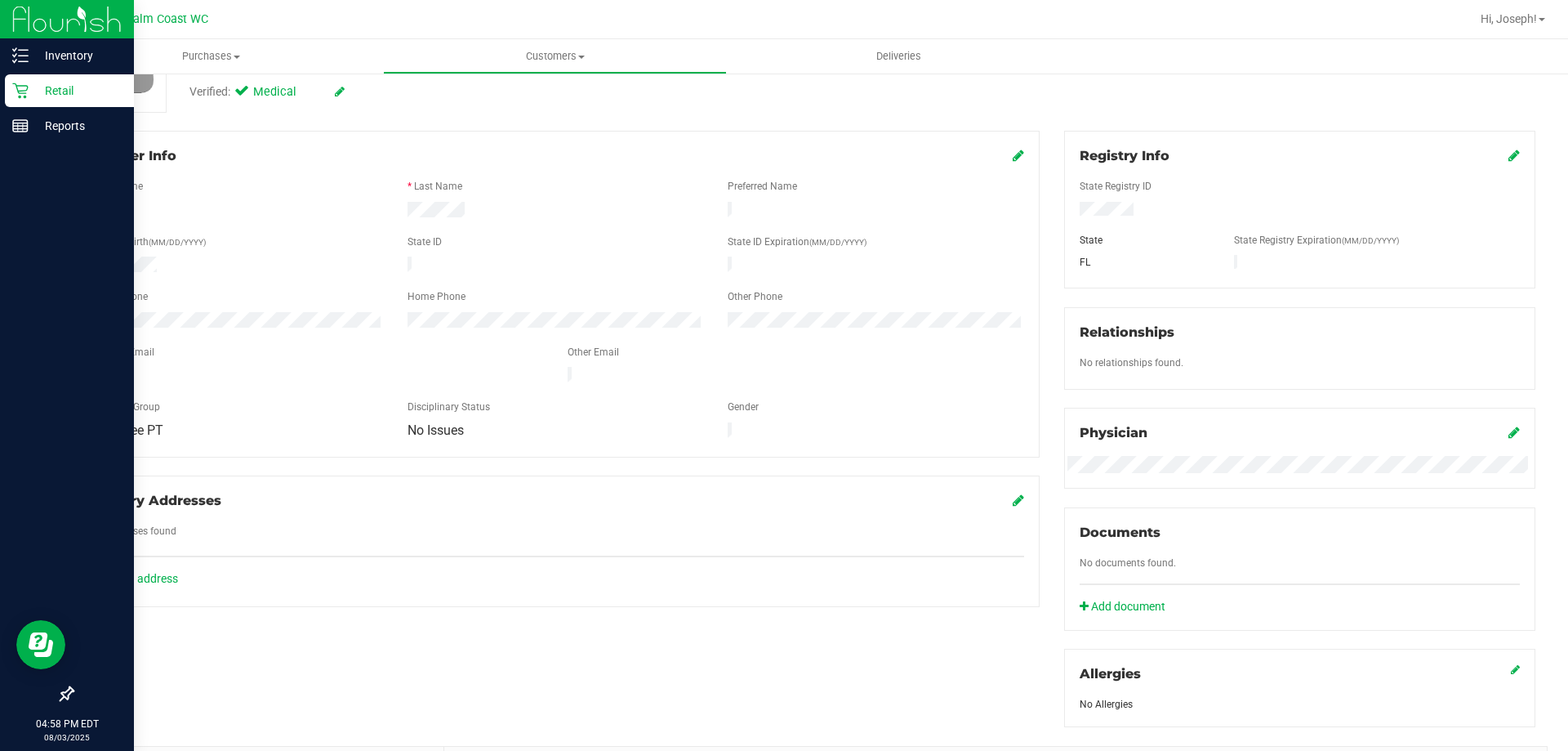 click on "Other Phone" at bounding box center [755, 297] 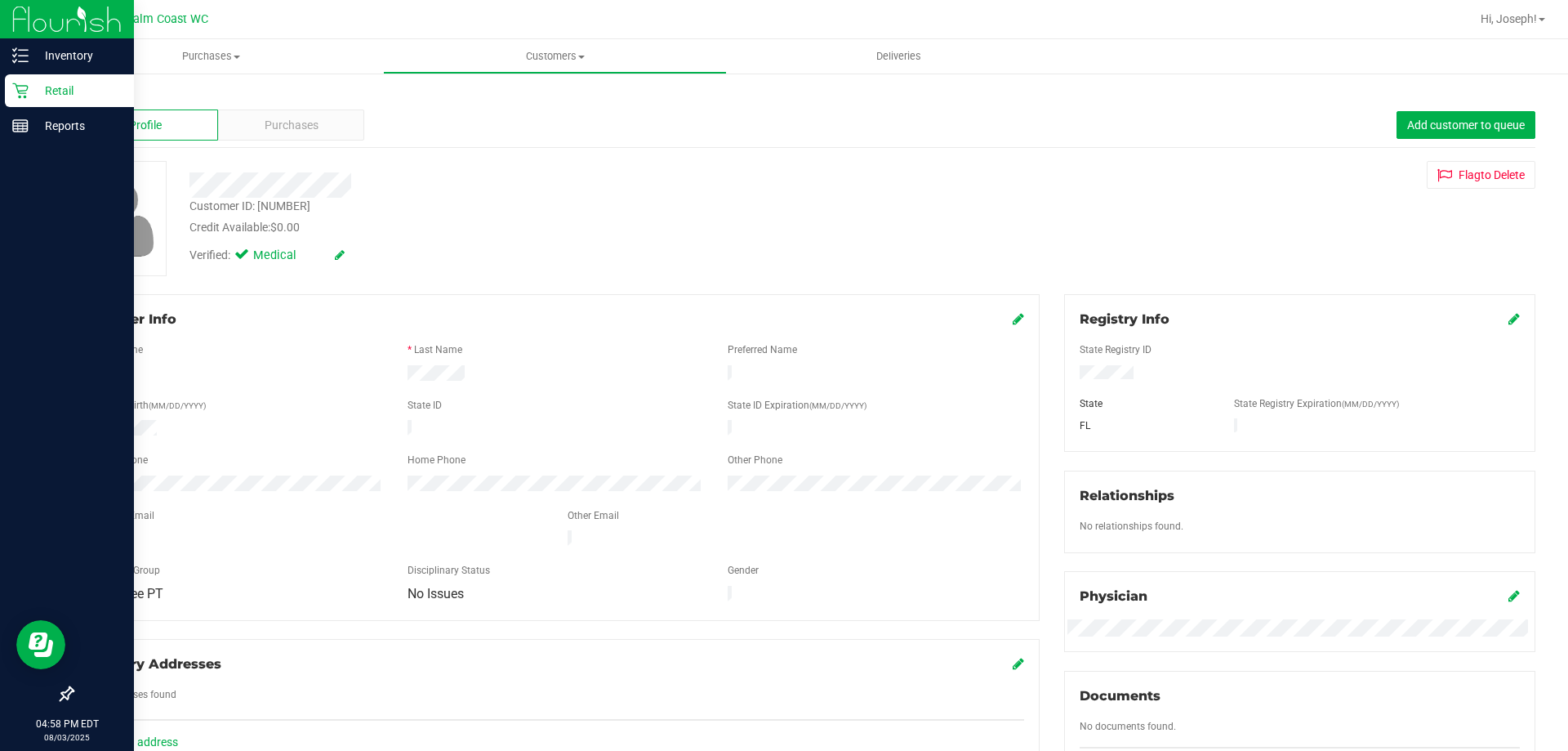 click at bounding box center (549, 185) 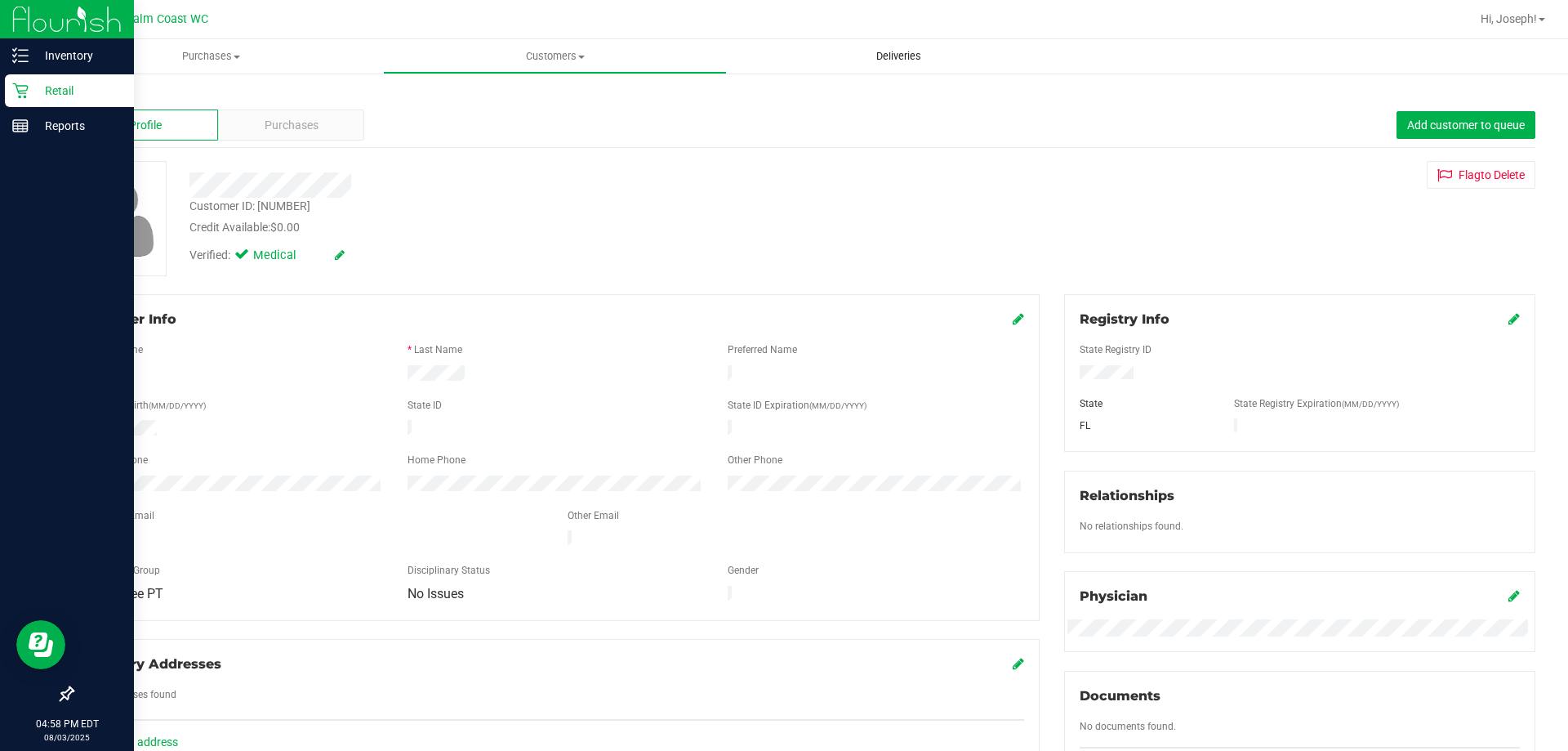 click on "Deliveries" at bounding box center (898, 56) 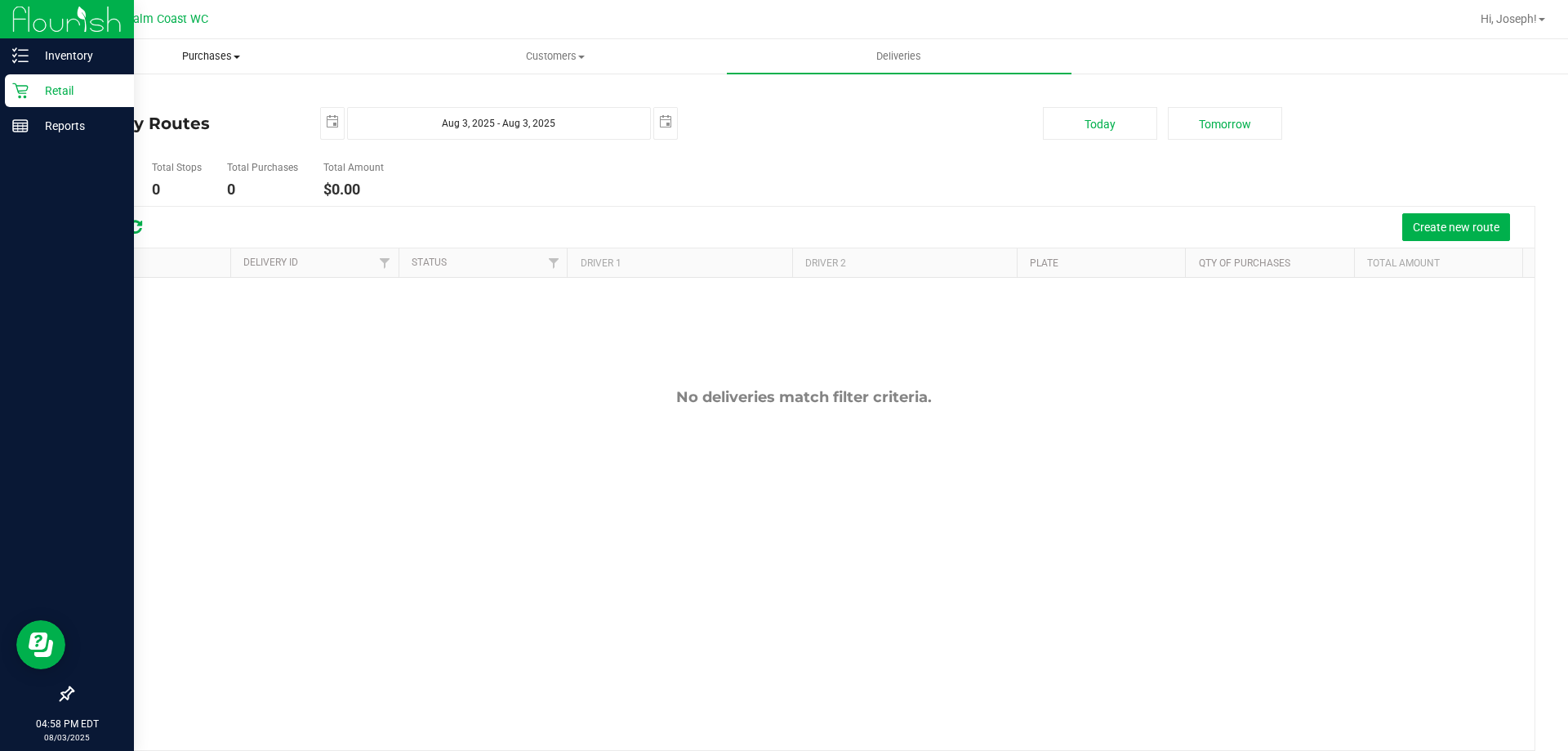 click on "Purchases" at bounding box center (211, 56) 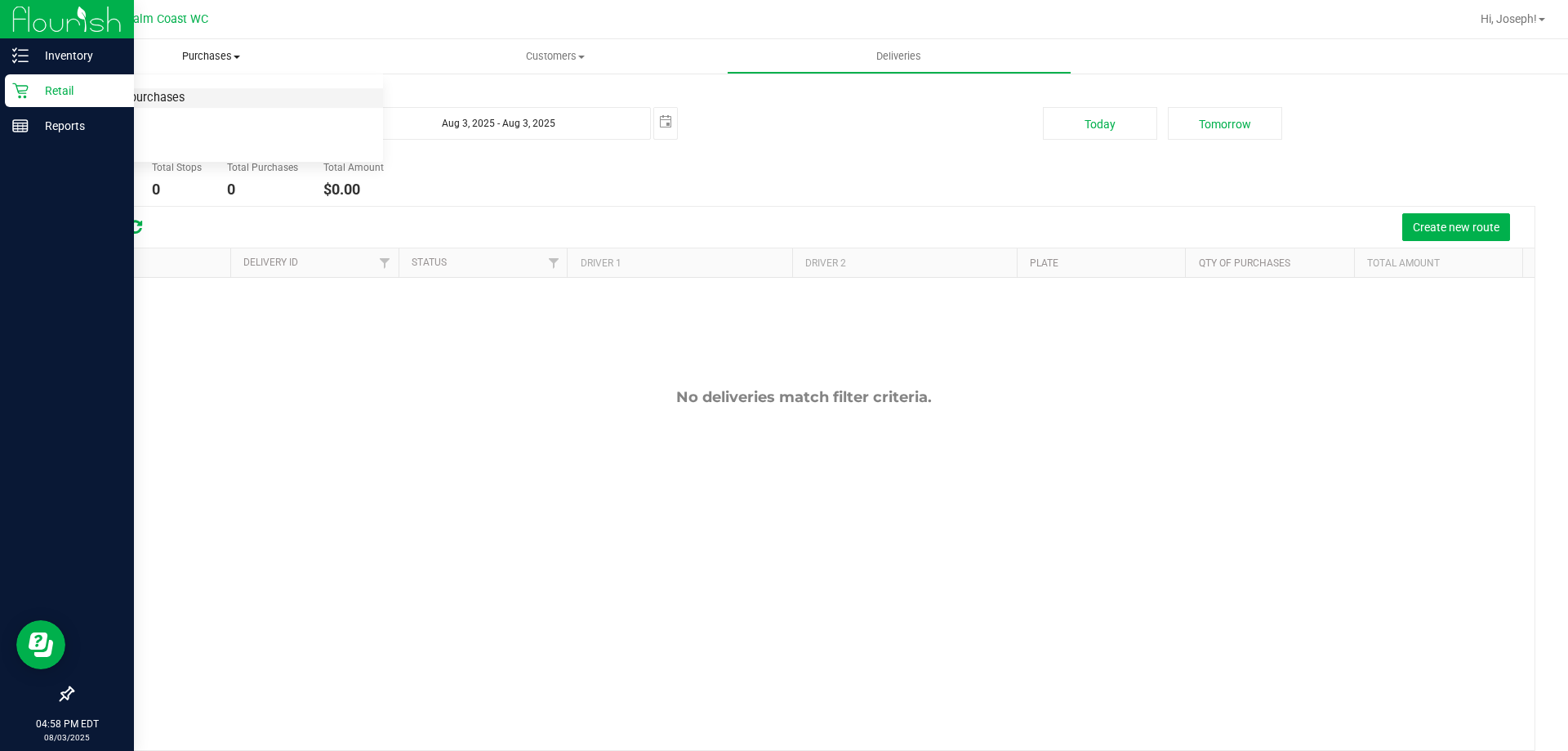 click on "Summary of purchases" at bounding box center [122, 98] 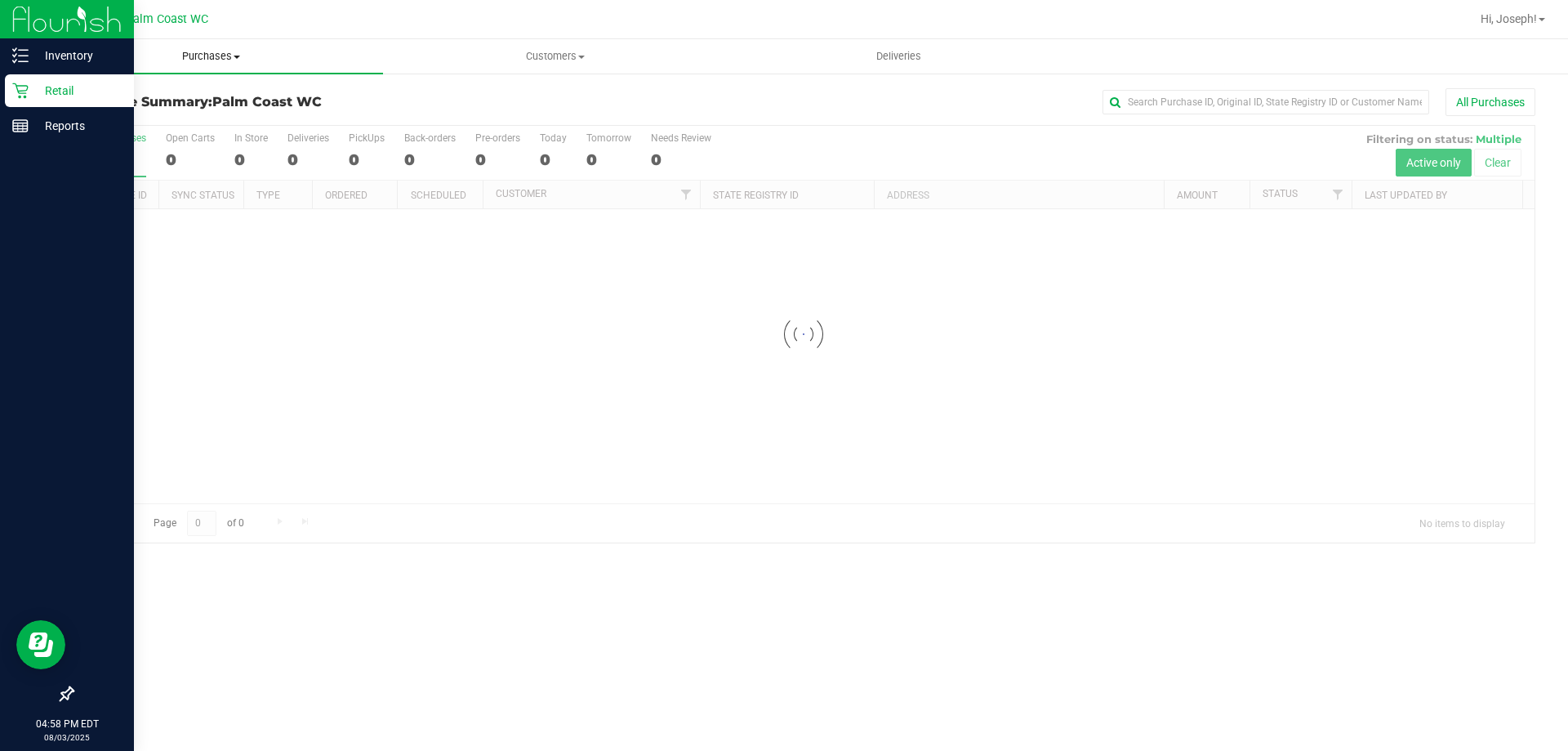 click on "Purchases" at bounding box center (211, 56) 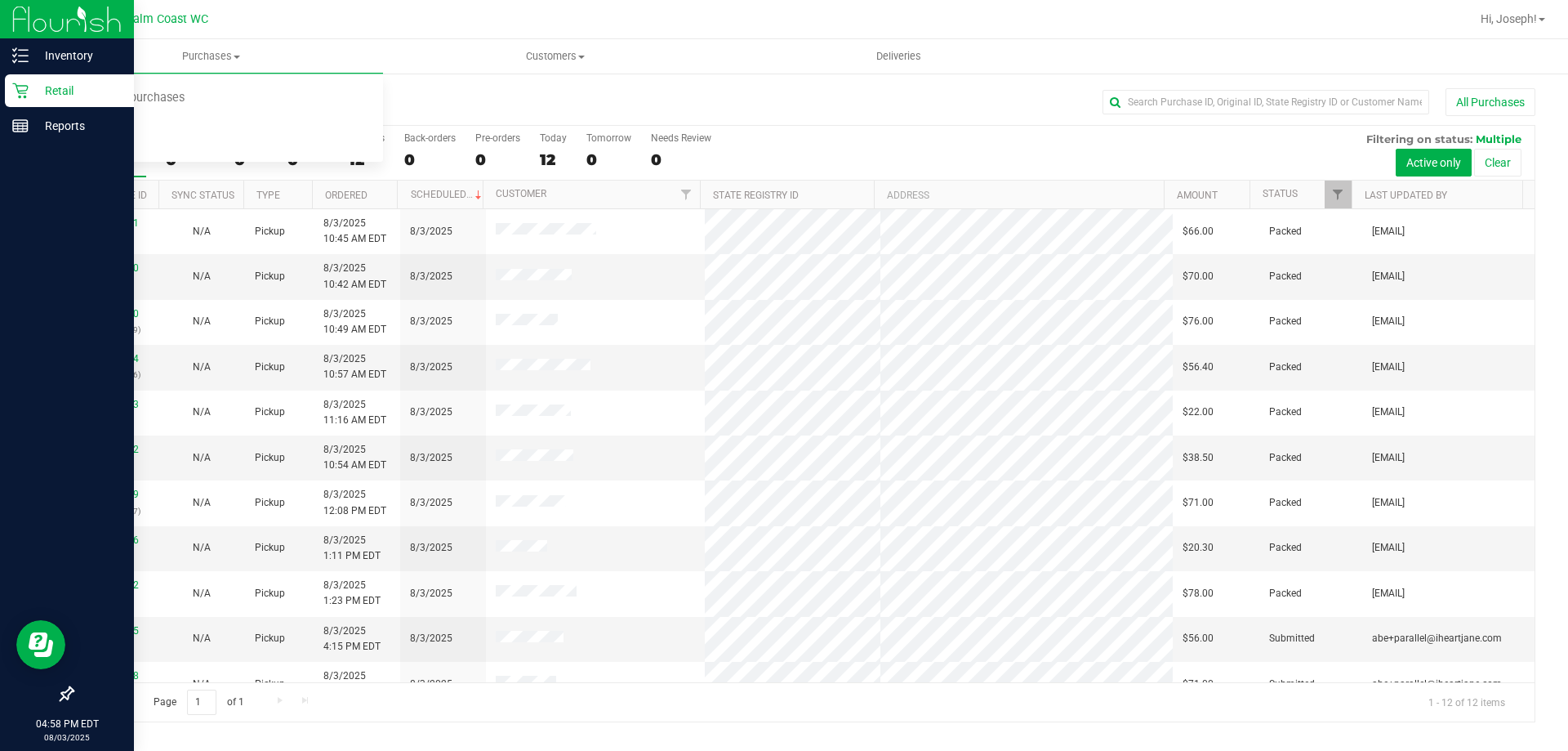 click on "All Purchases" at bounding box center [1047, 102] 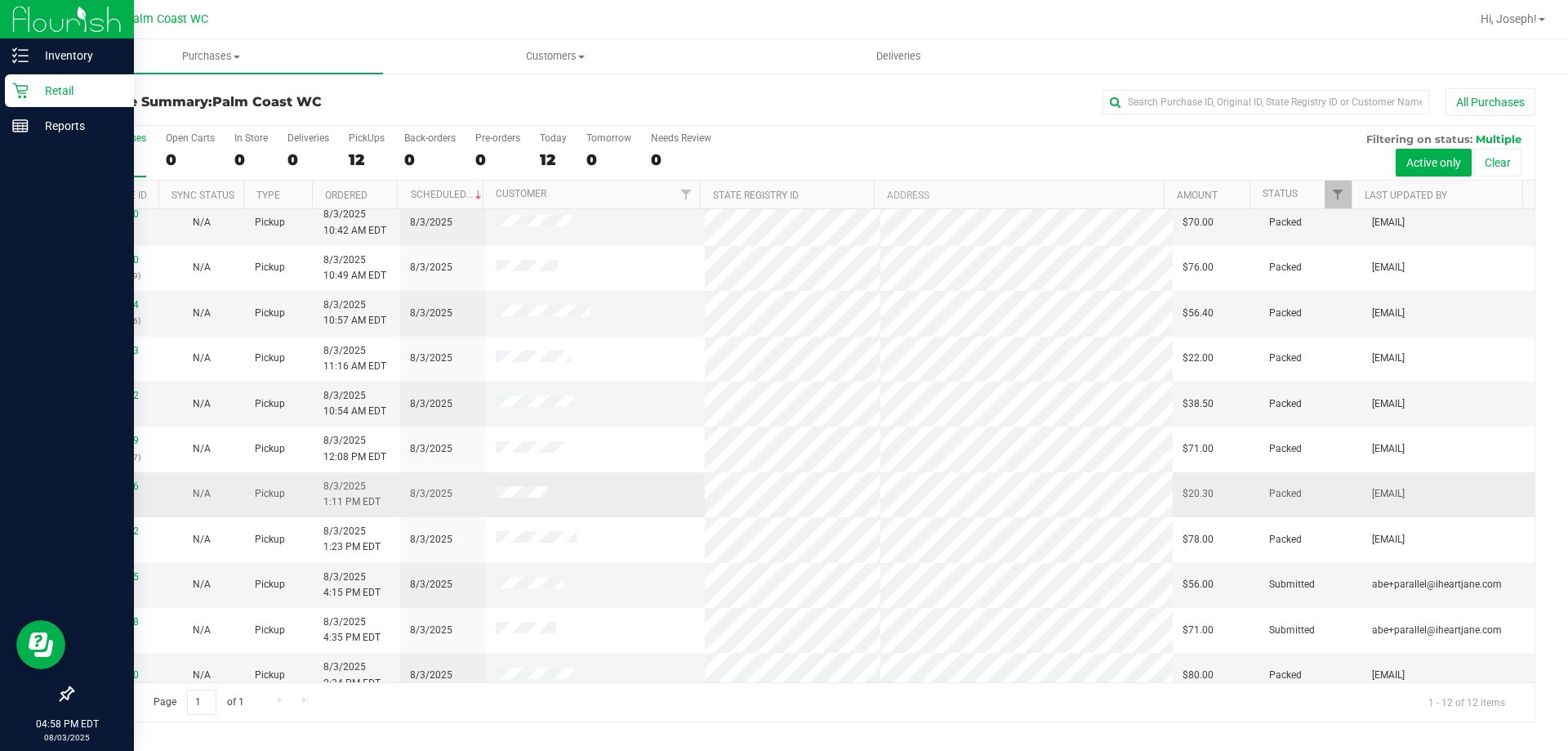 scroll, scrollTop: 69, scrollLeft: 0, axis: vertical 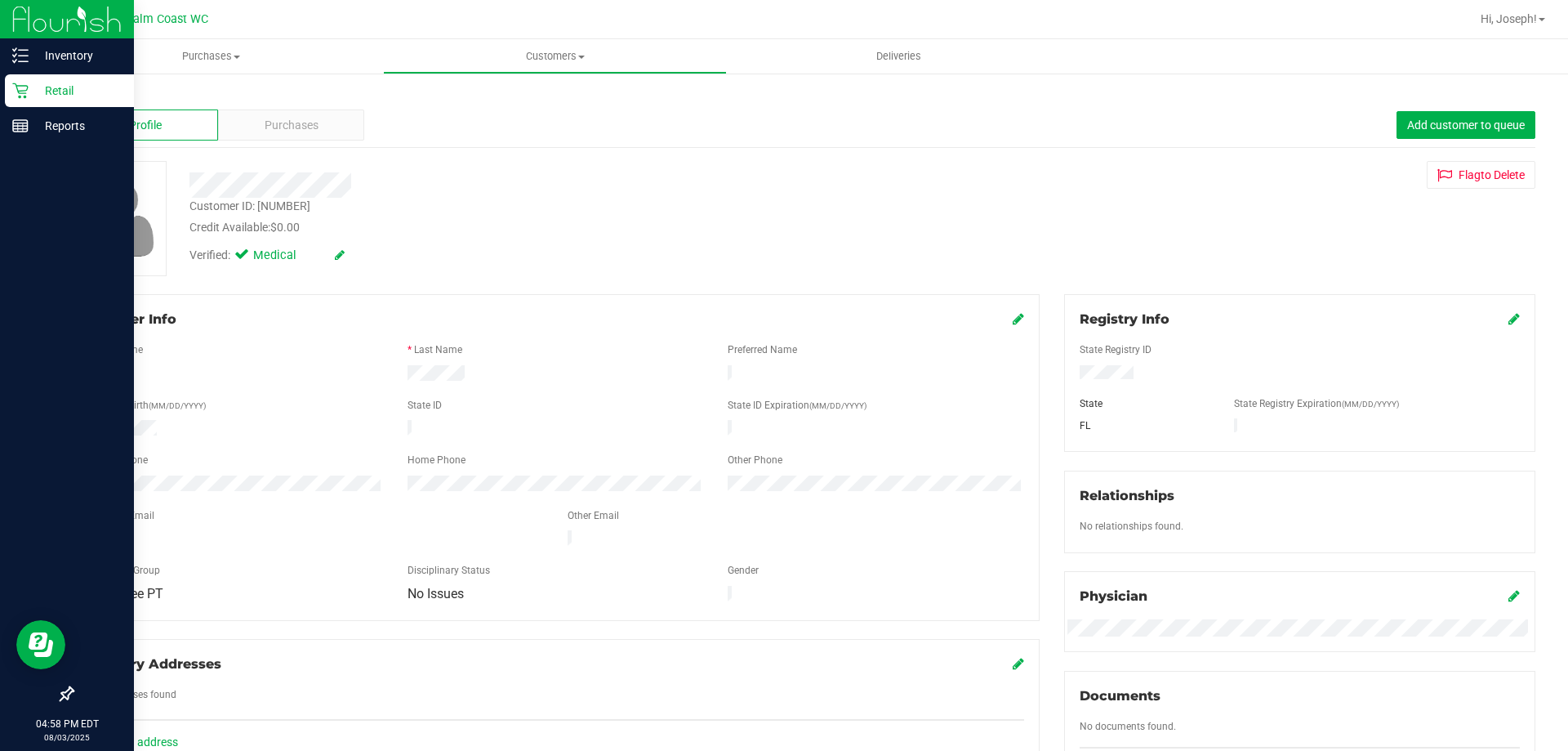 click on "Back" at bounding box center (86, 96) 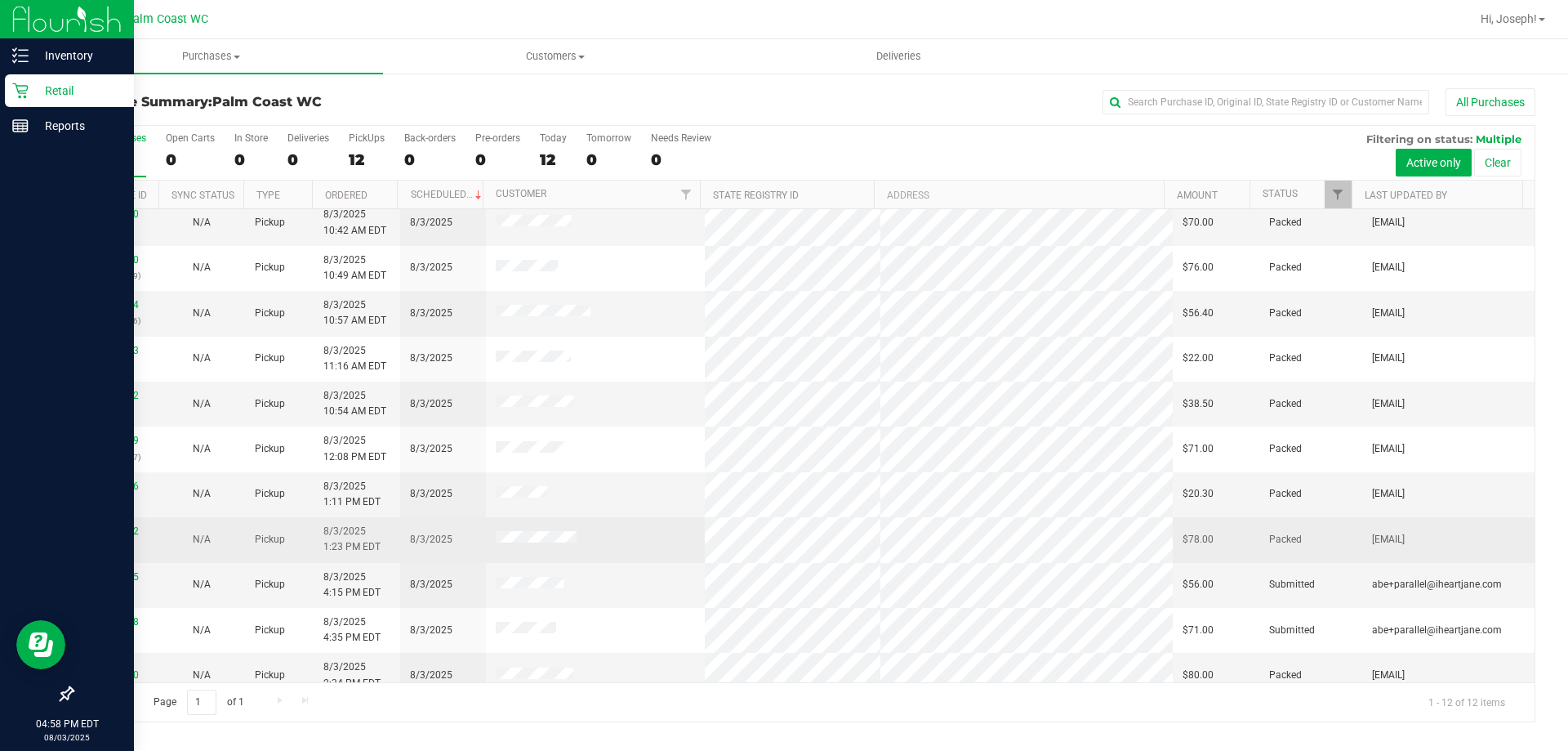 scroll, scrollTop: 69, scrollLeft: 0, axis: vertical 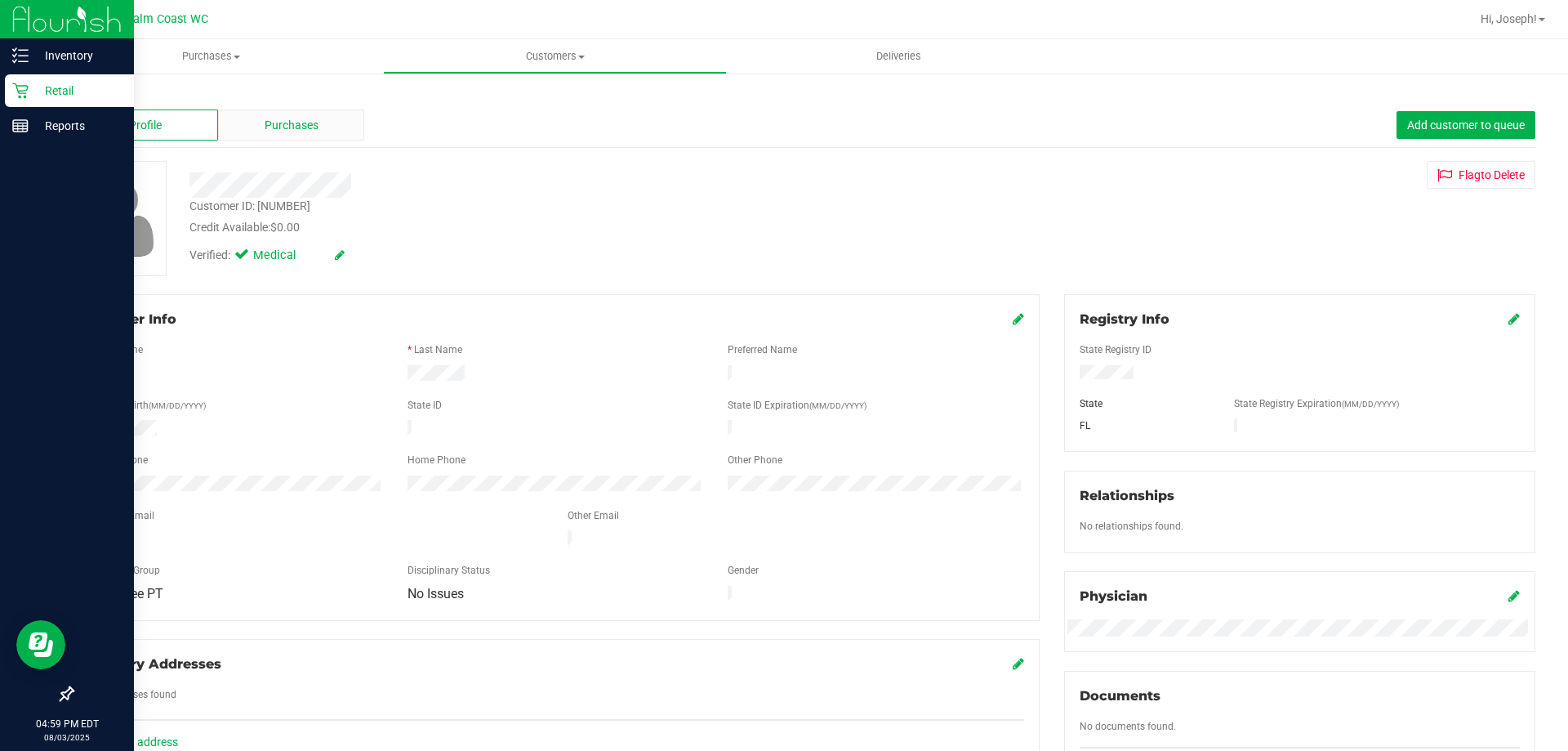 click on "Purchases" at bounding box center (291, 125) 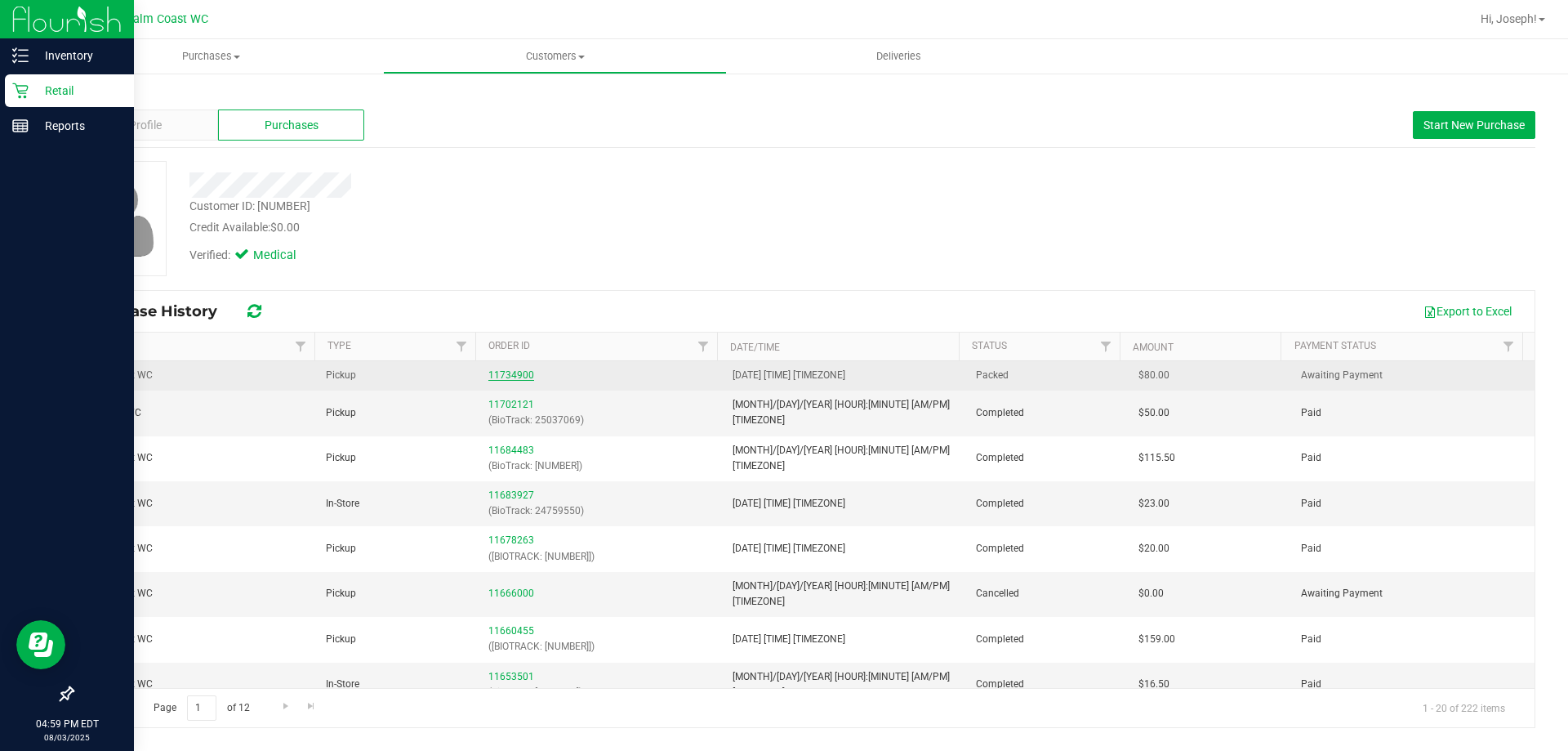 click on "11734900" at bounding box center [511, 375] 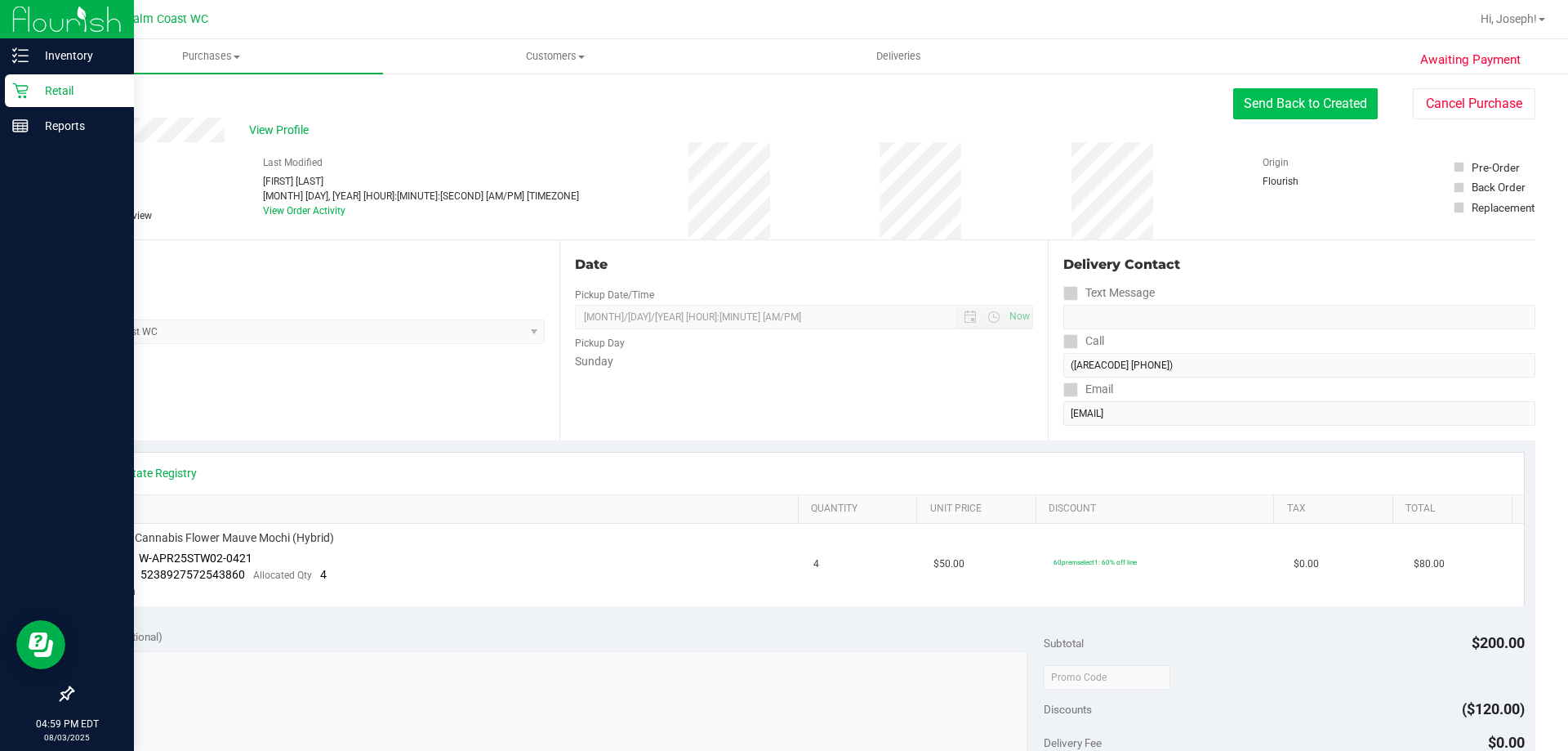 click on "Send Back to Created" at bounding box center [1305, 104] 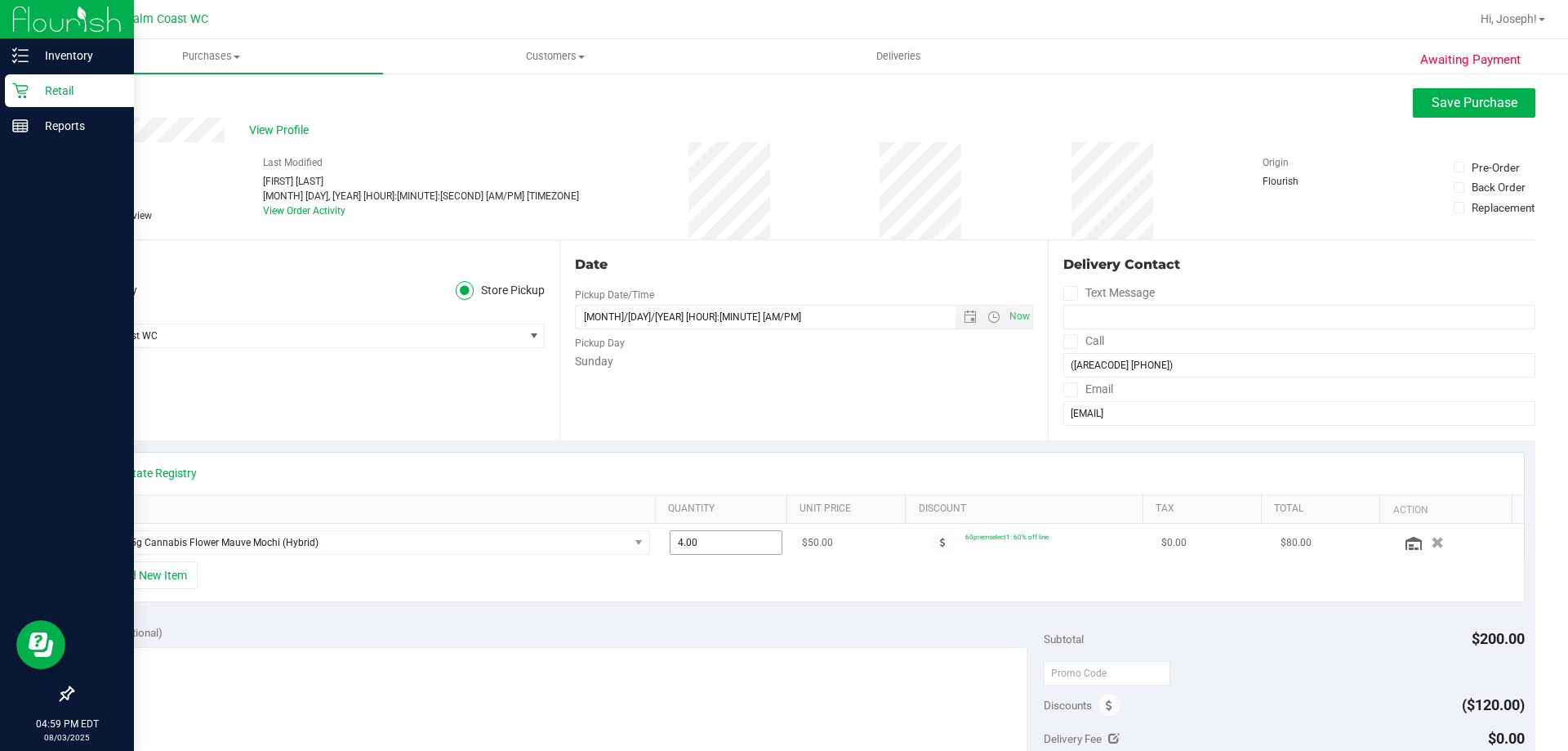 click on "4.00 4" at bounding box center [726, 543] 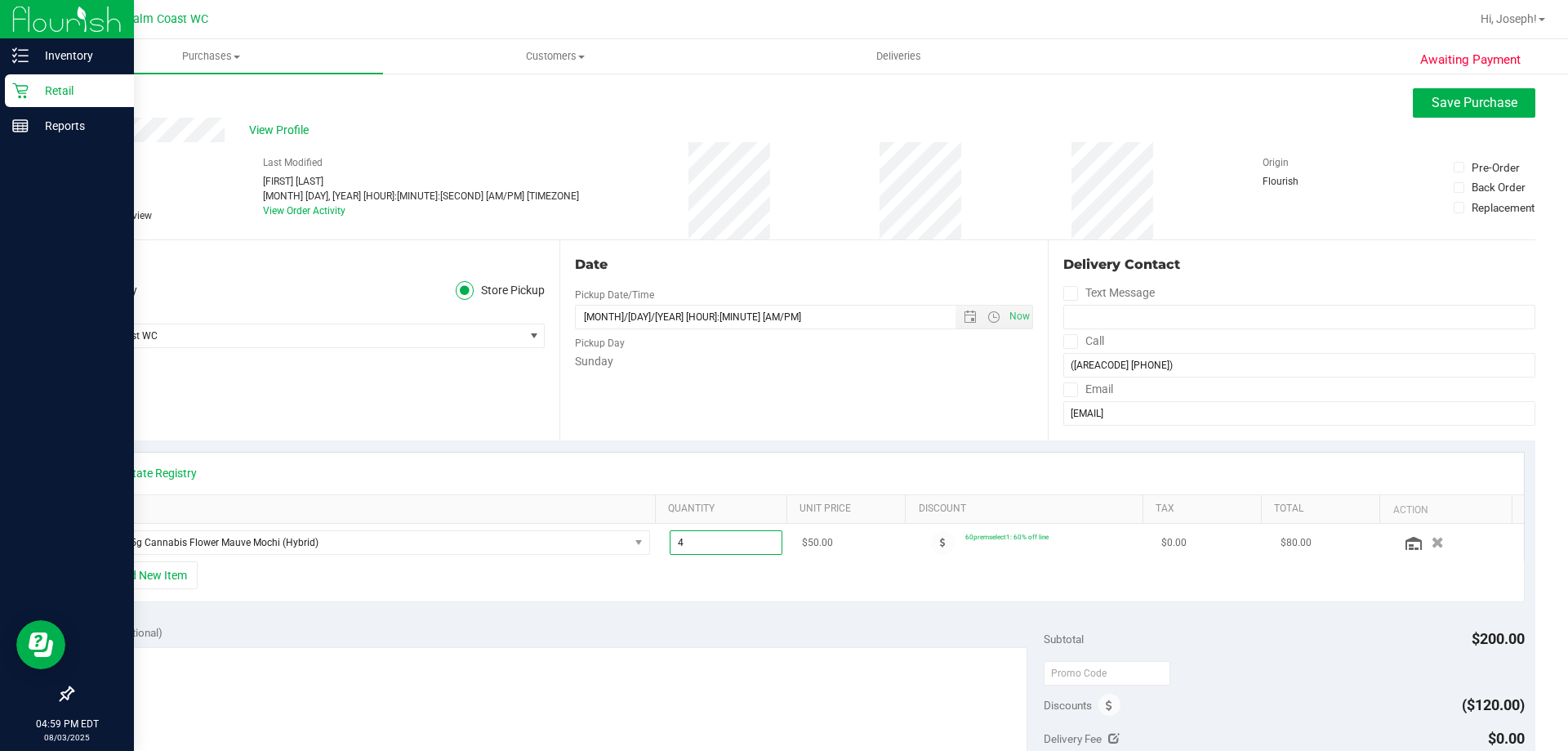 click on "4" at bounding box center [726, 543] 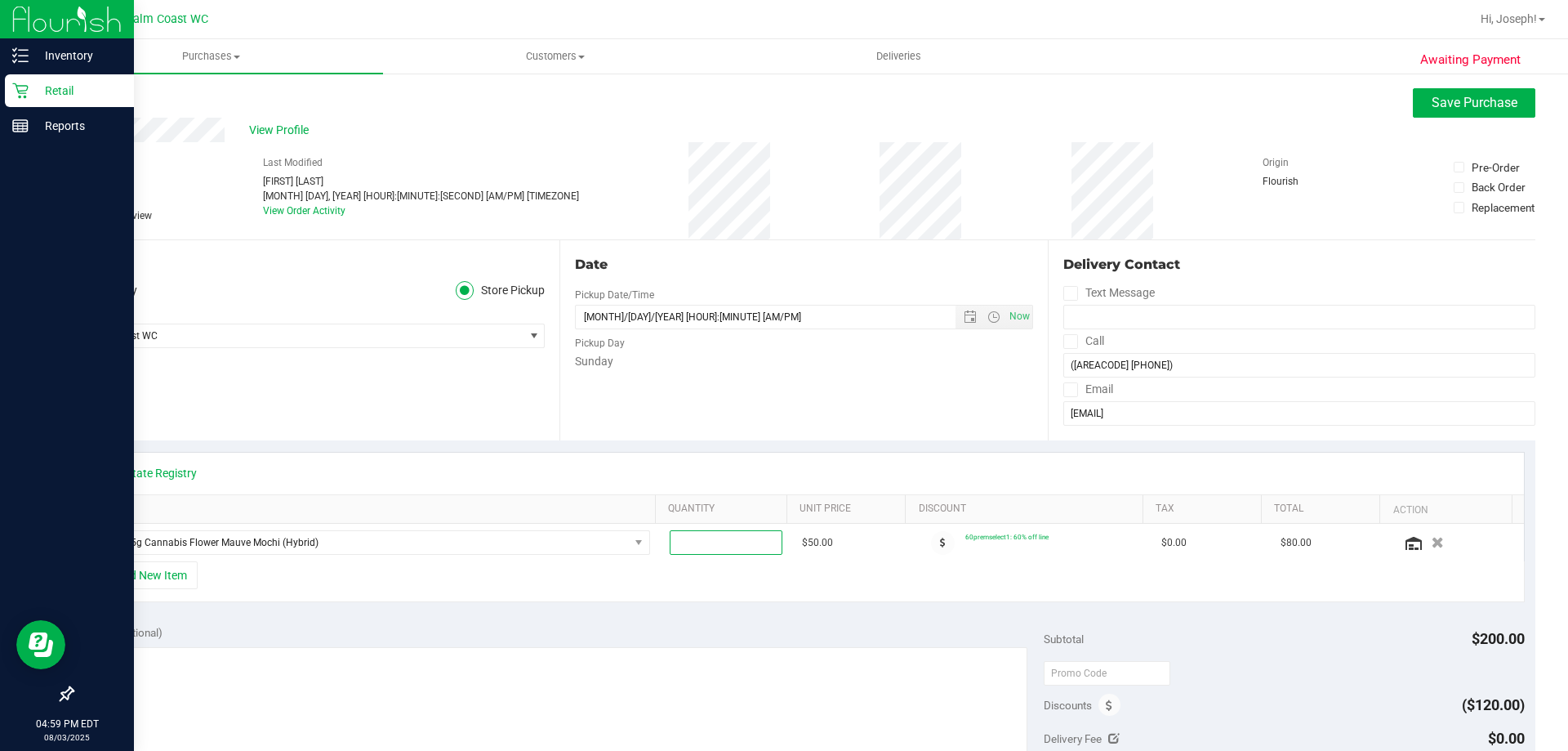 type on "8" 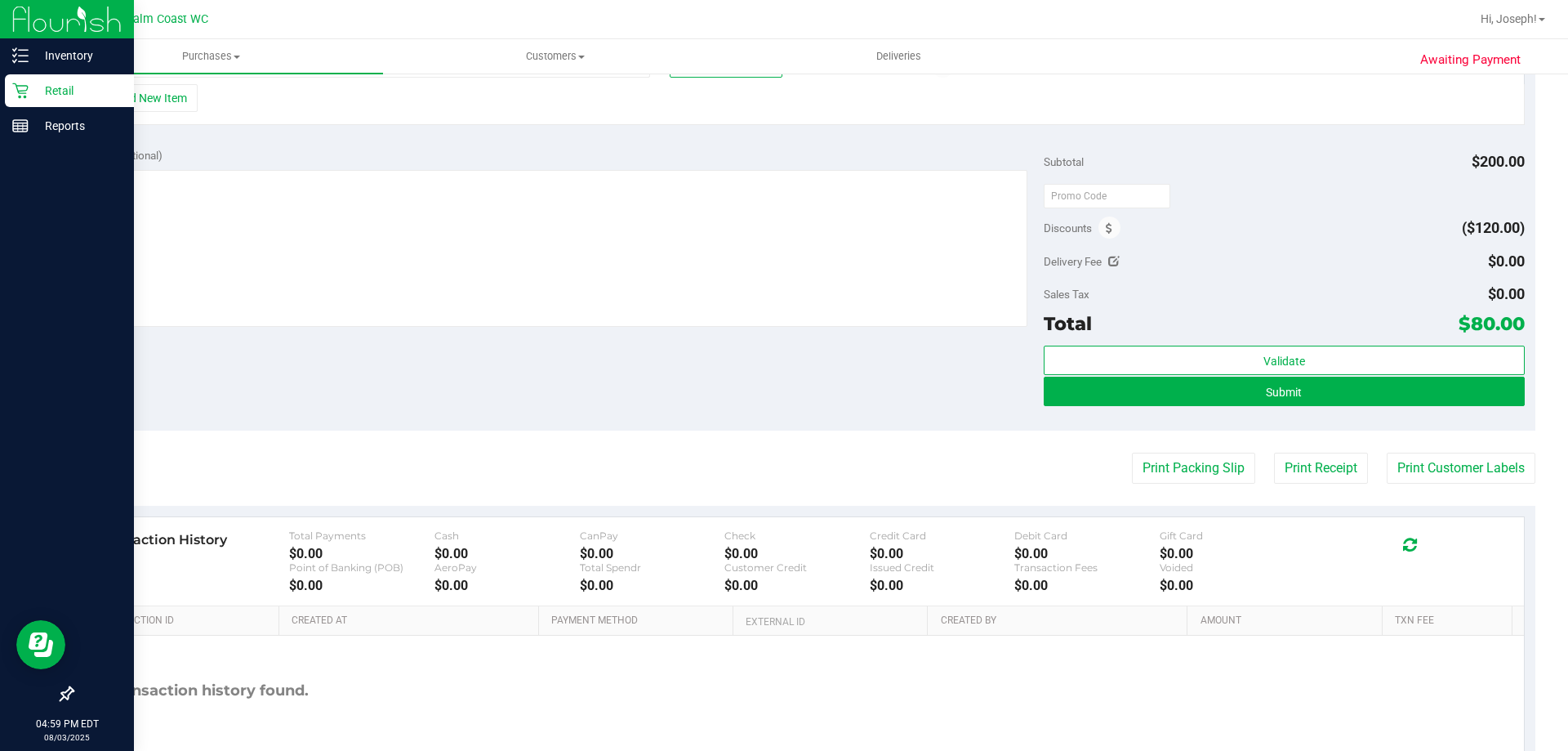 scroll, scrollTop: 0, scrollLeft: 0, axis: both 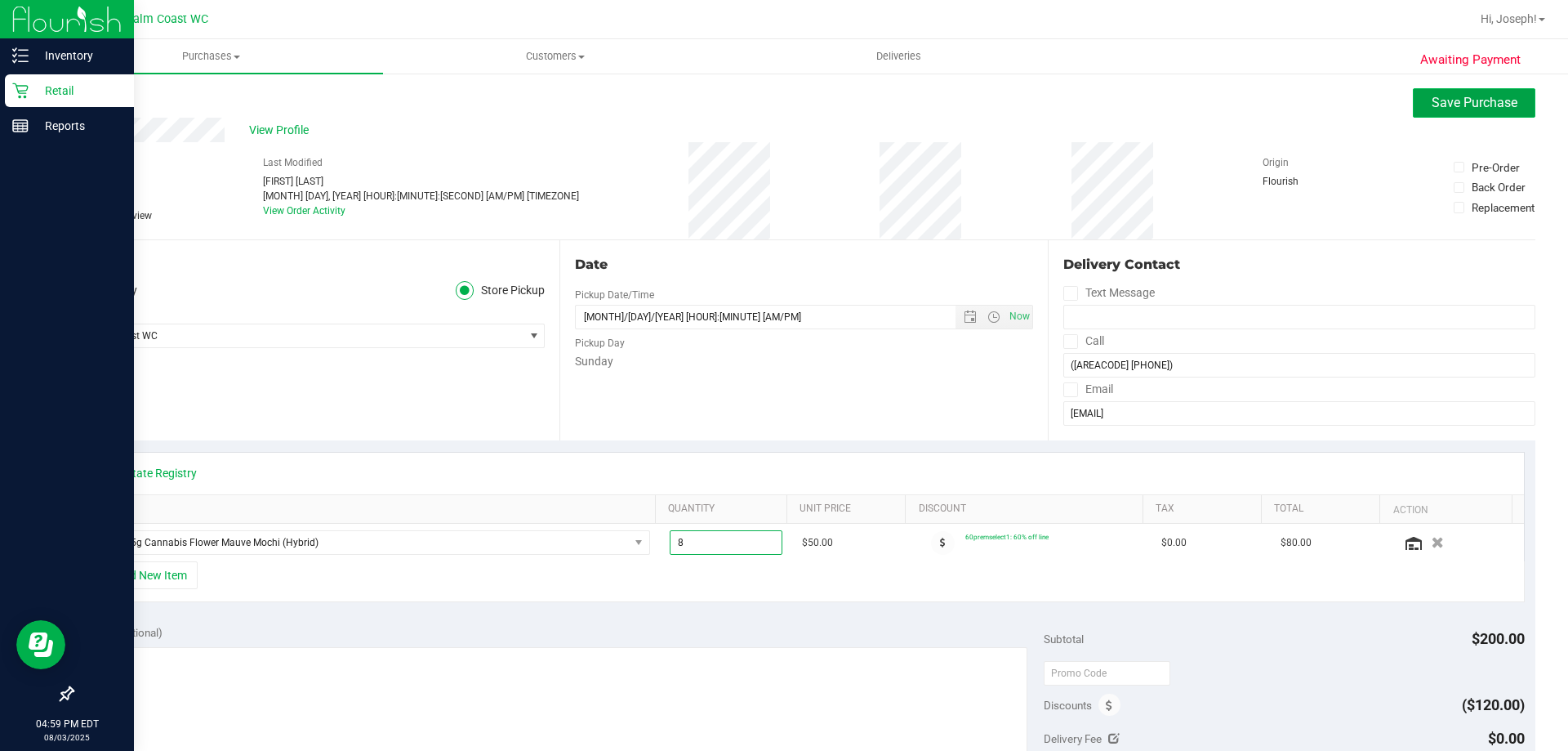 type on "8.00" 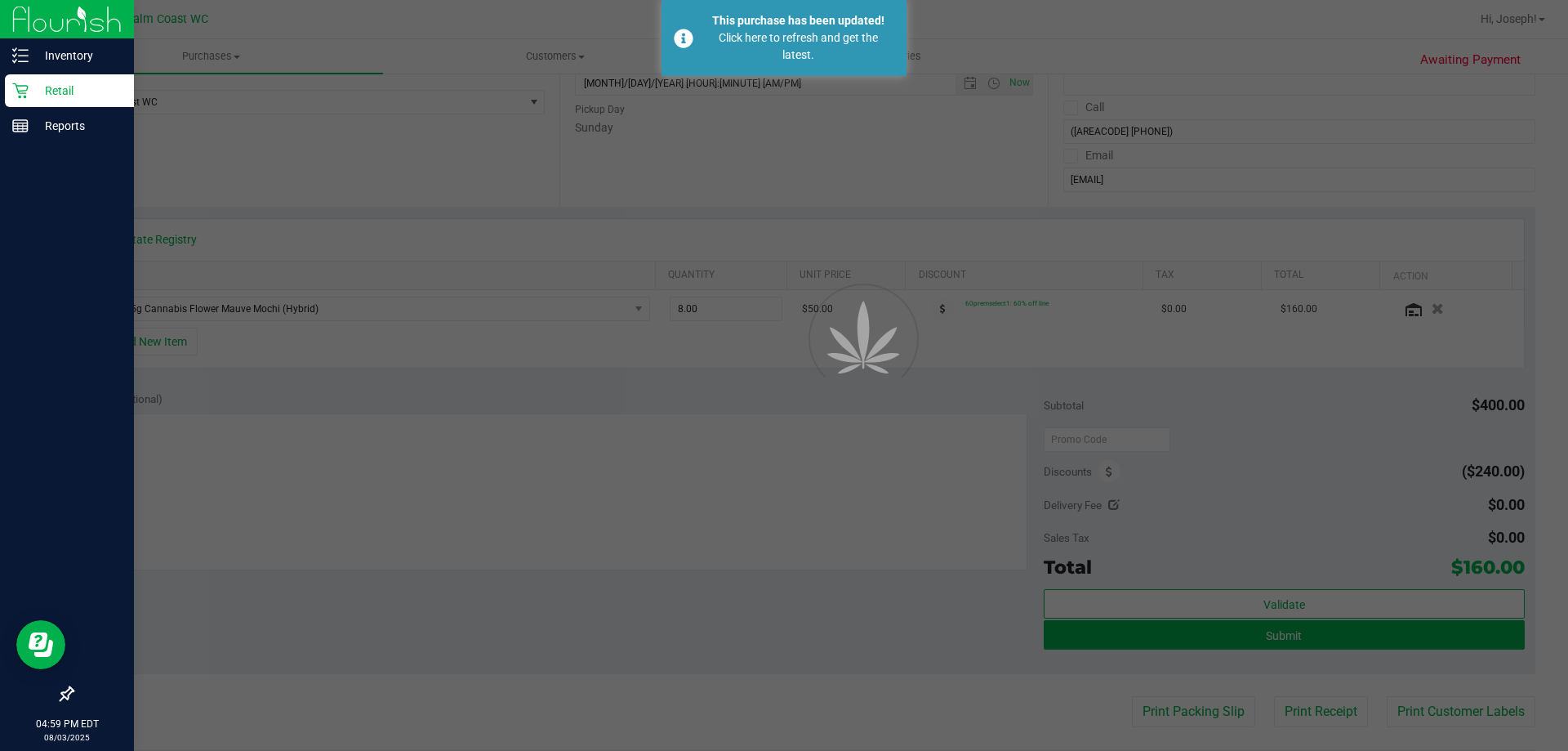 scroll, scrollTop: 327, scrollLeft: 0, axis: vertical 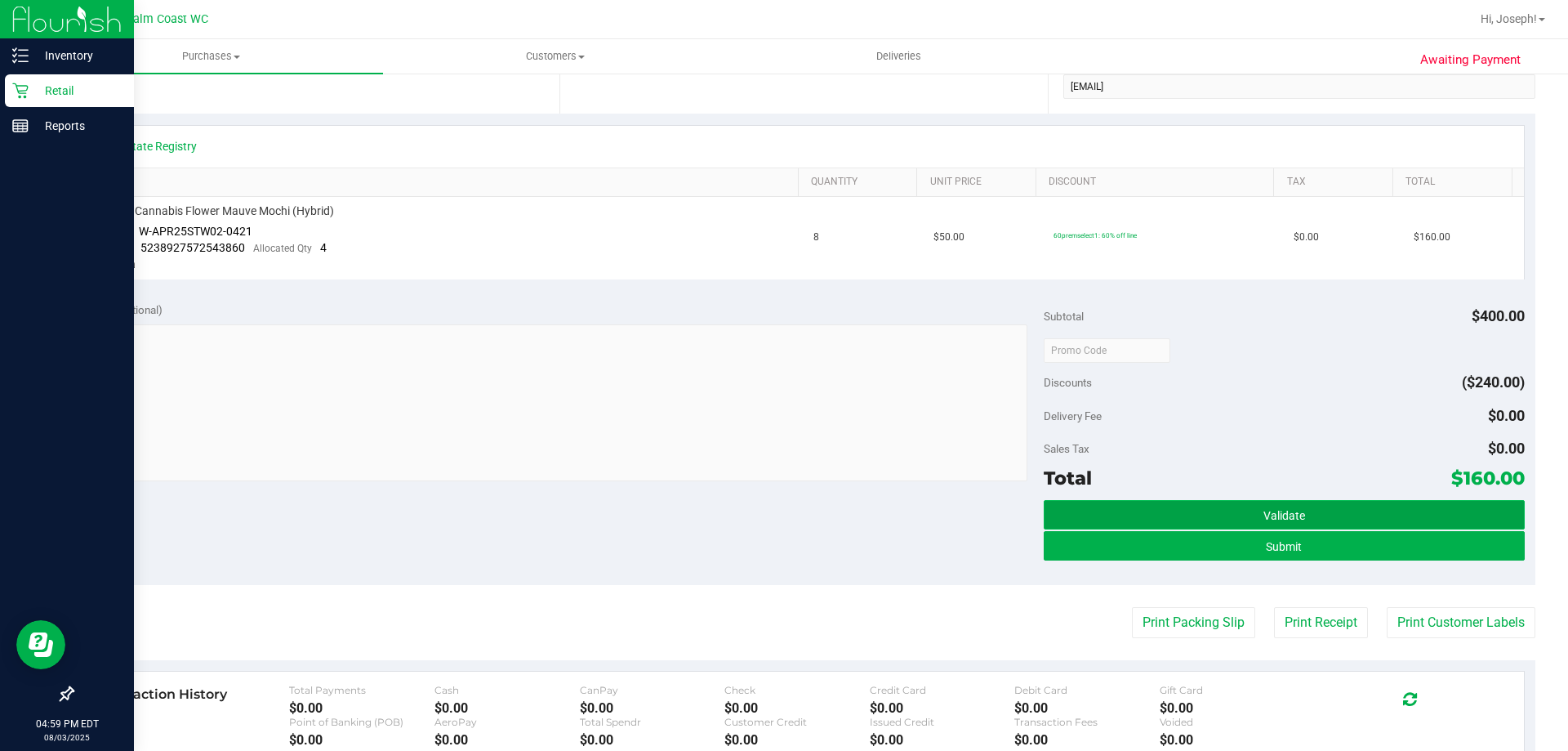 click on "Validate" at bounding box center (1284, 515) 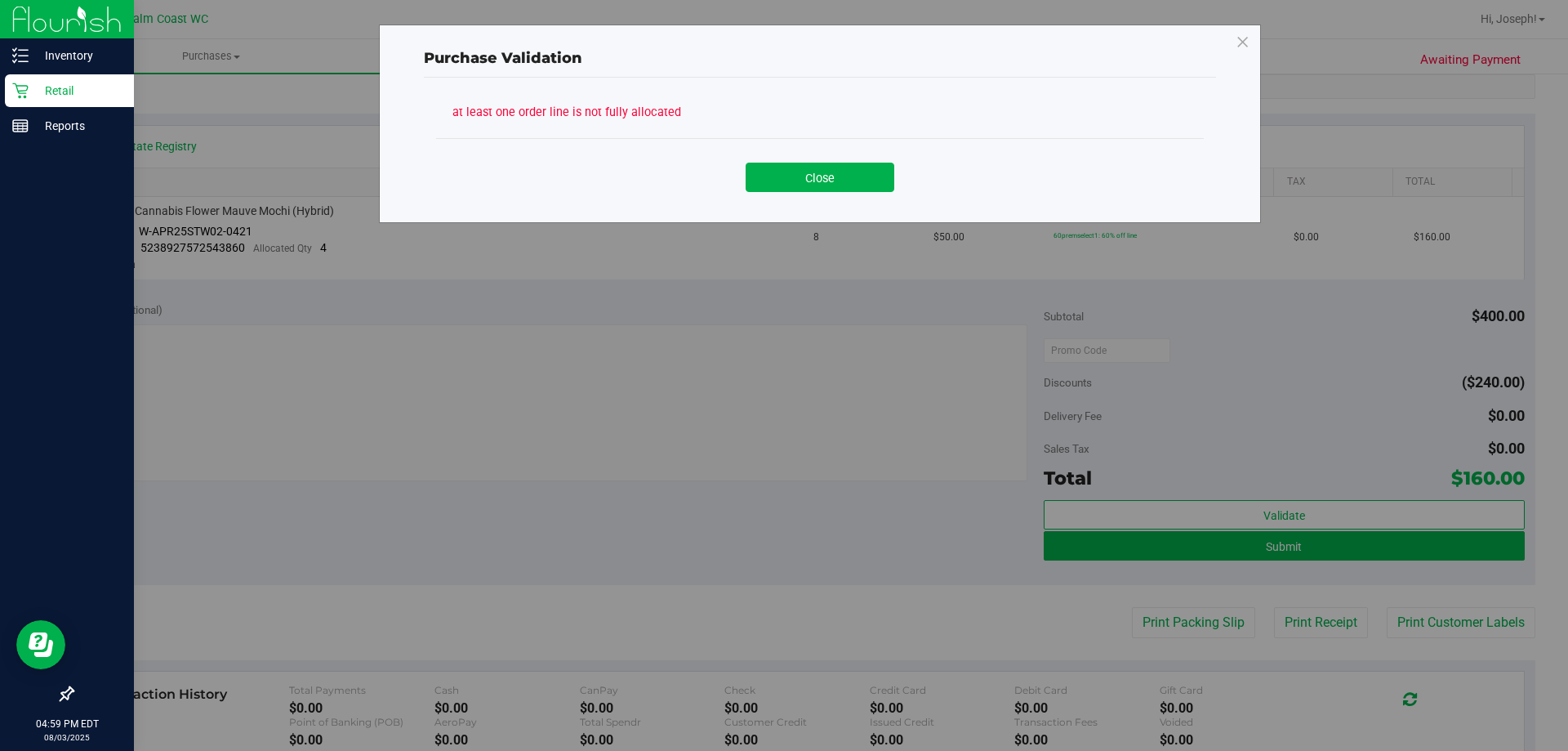 click on "Close" at bounding box center [820, 172] 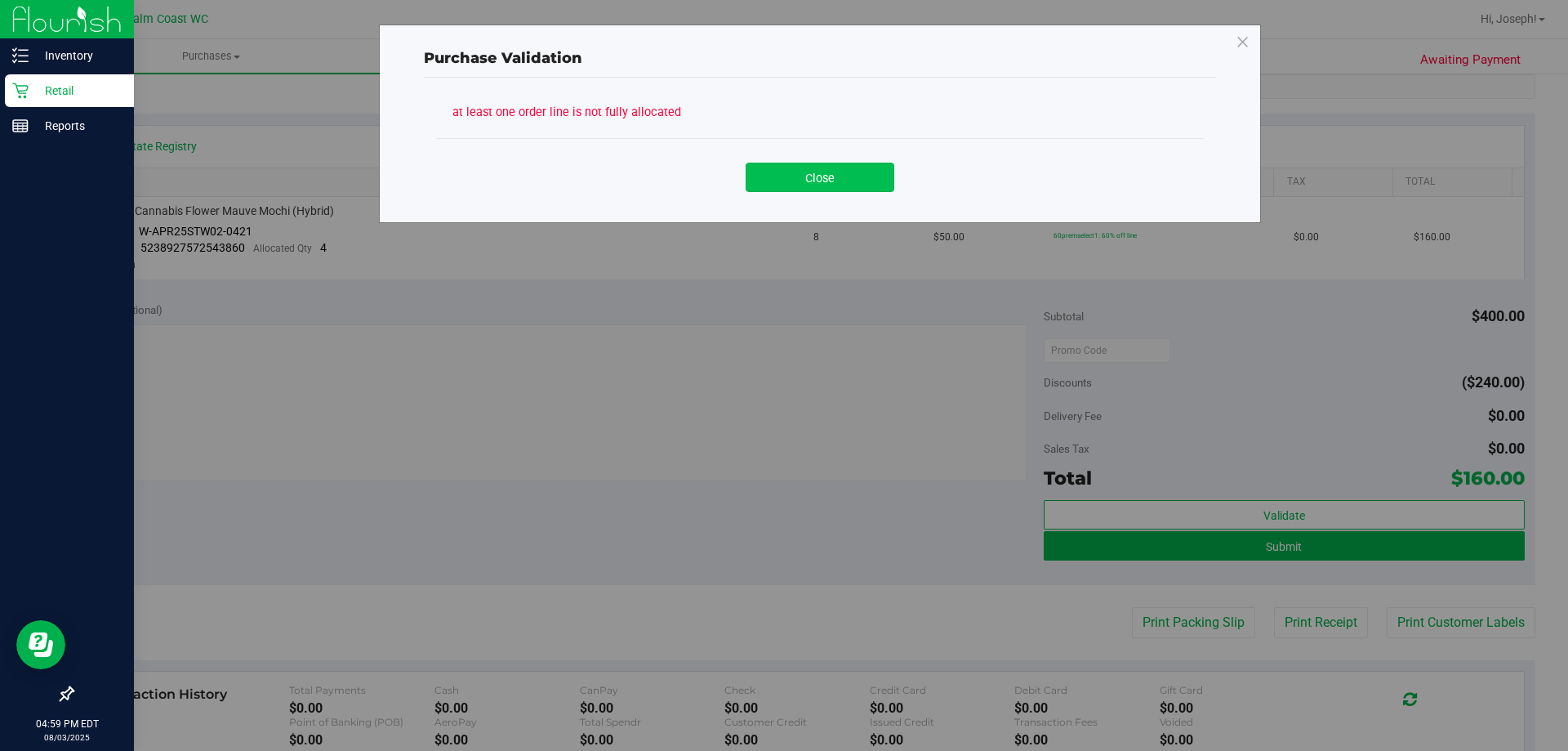 click on "Close" at bounding box center (820, 177) 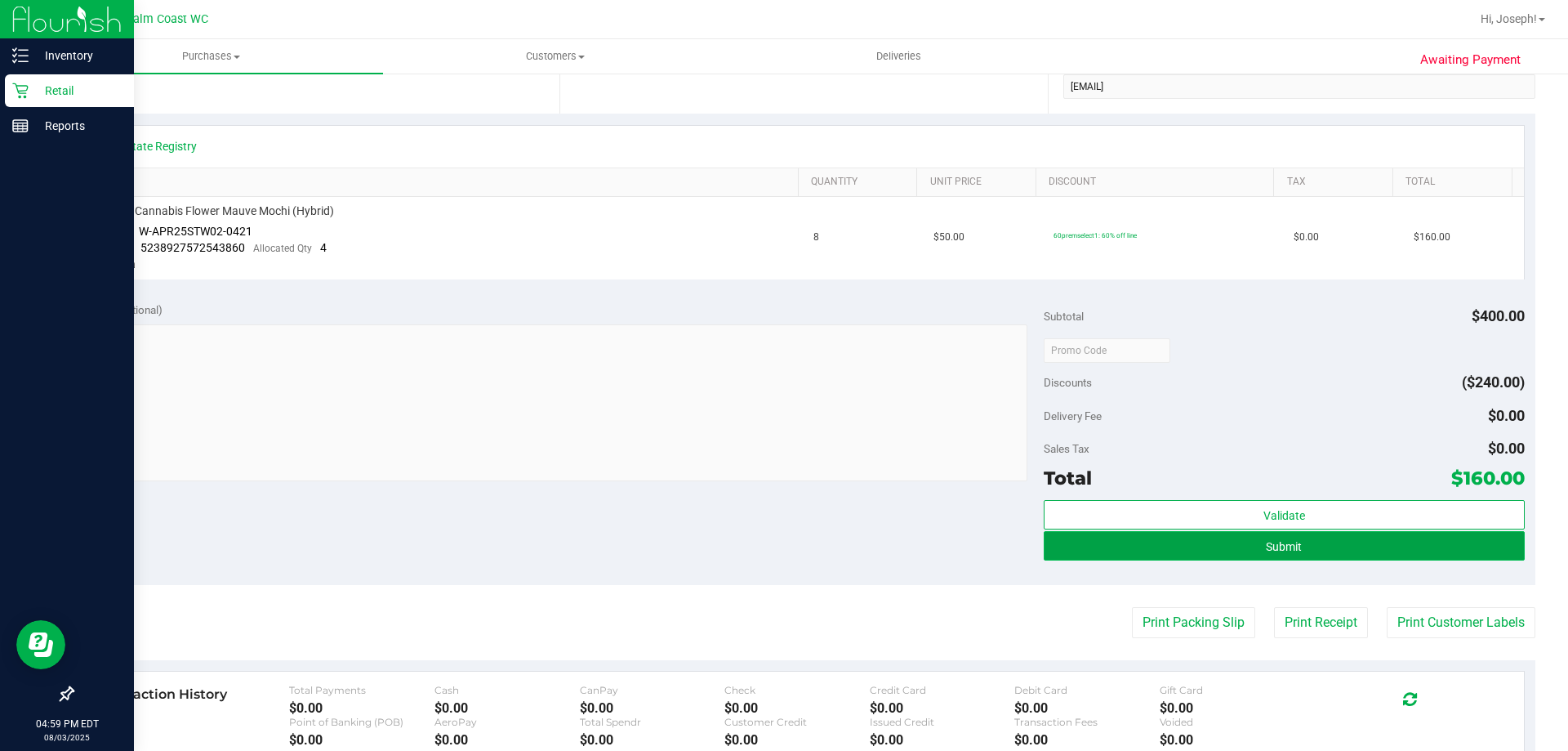 click on "Submit" at bounding box center [1284, 546] 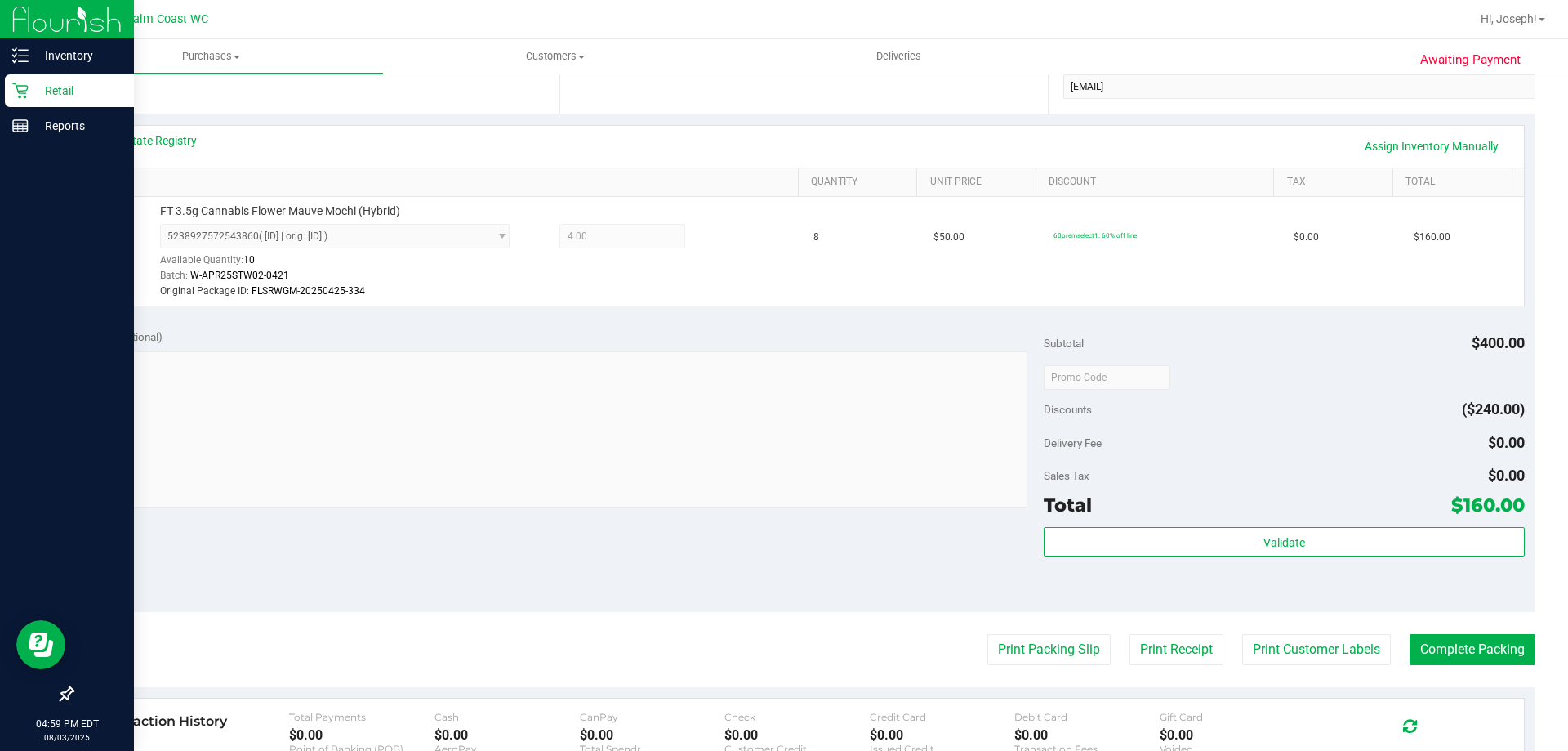 click on "Validate" at bounding box center [1284, 564] 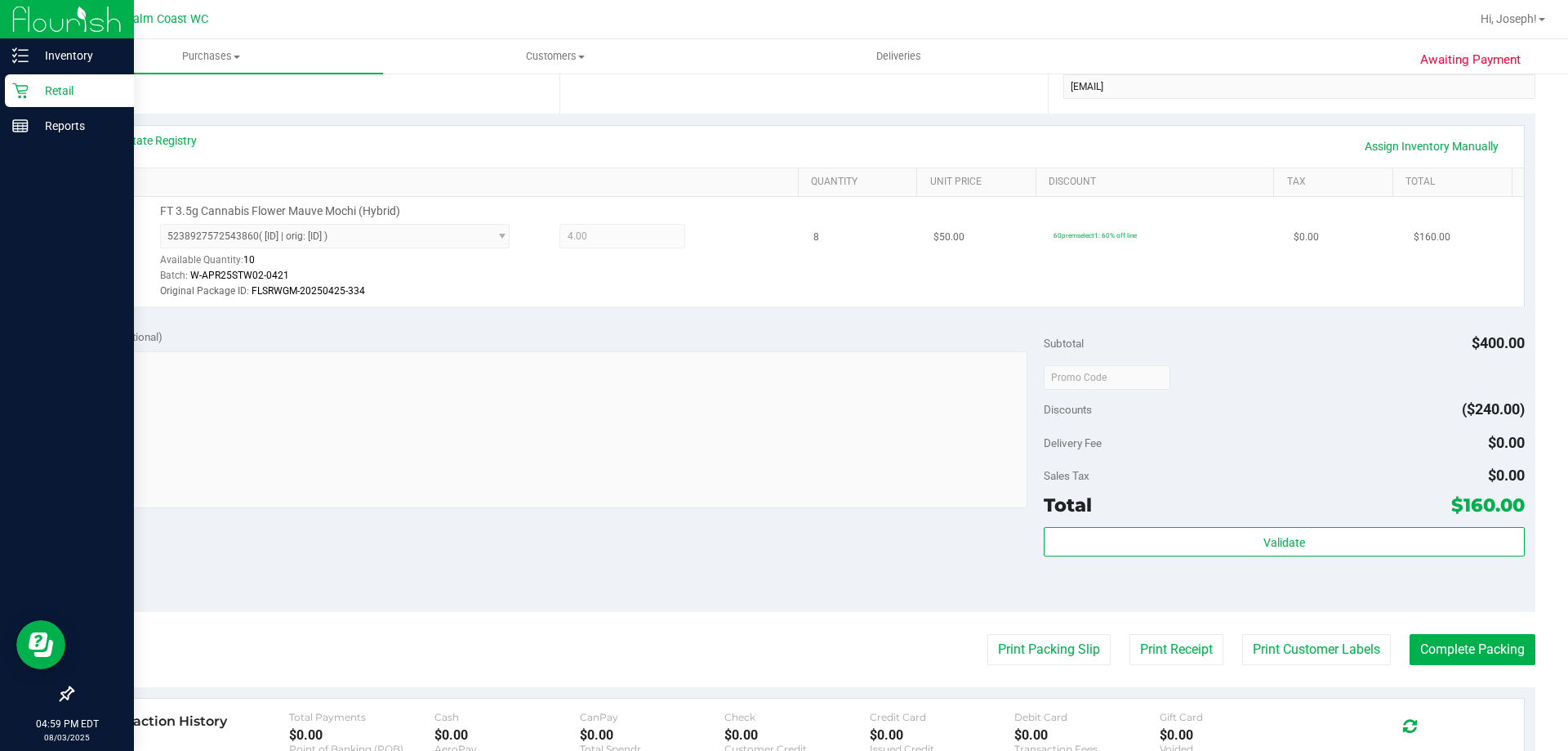 click on "60premselect1:
60%
off
line" at bounding box center (1164, 252) 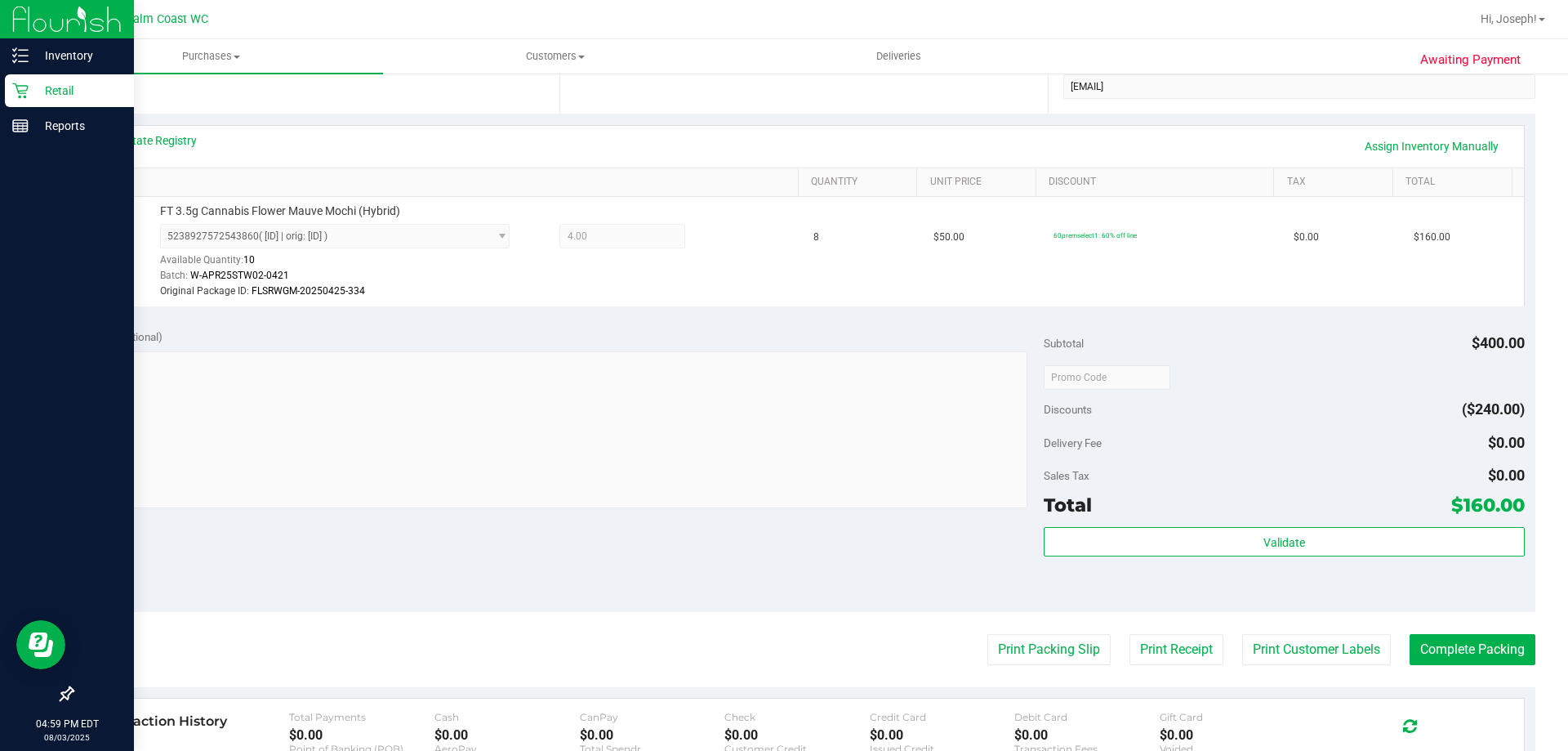 click on "View State Registry
Assign Inventory Manually" at bounding box center (804, 146) 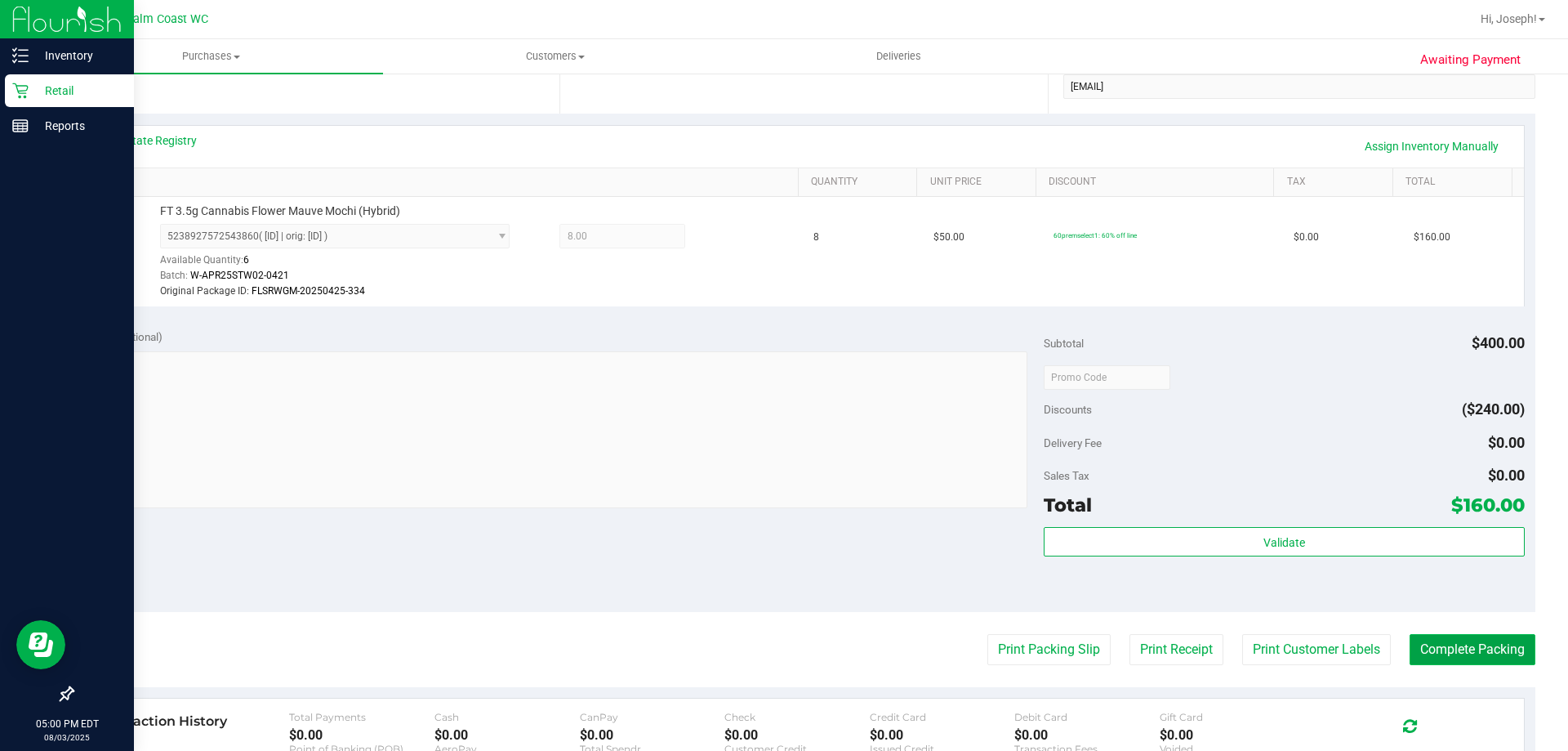 click on "Complete Packing" at bounding box center (1472, 650) 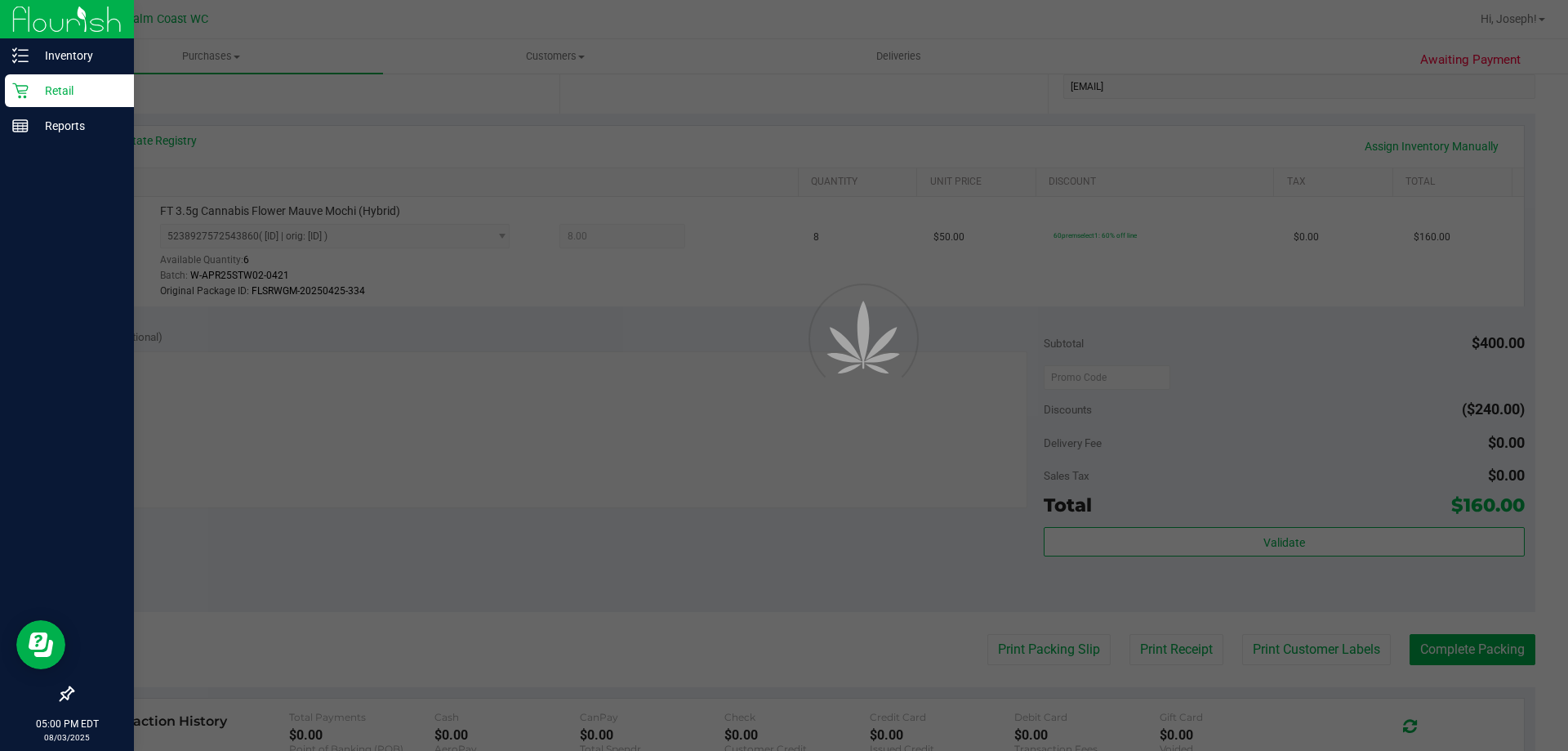 scroll, scrollTop: 0, scrollLeft: 0, axis: both 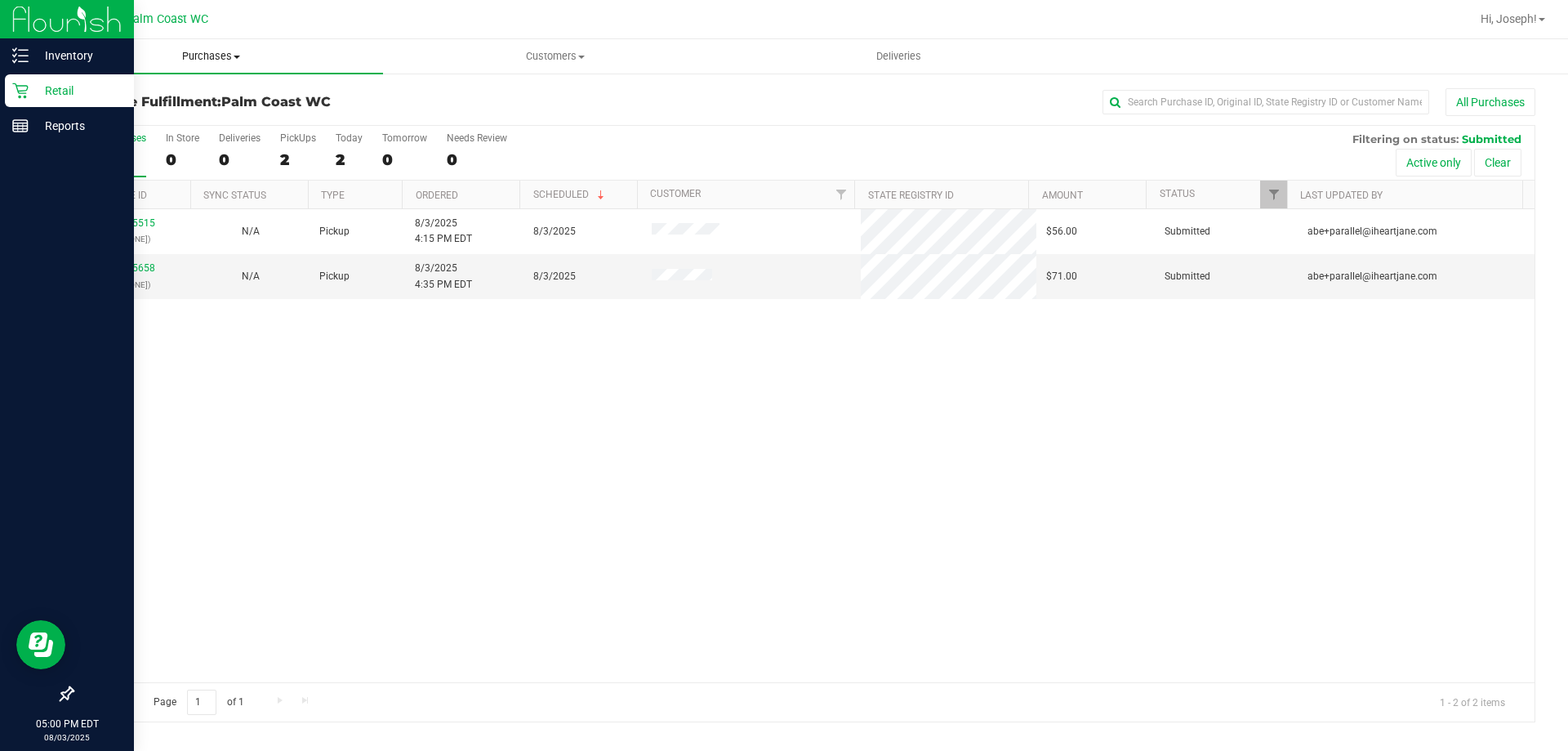 click on "Purchases" at bounding box center (211, 56) 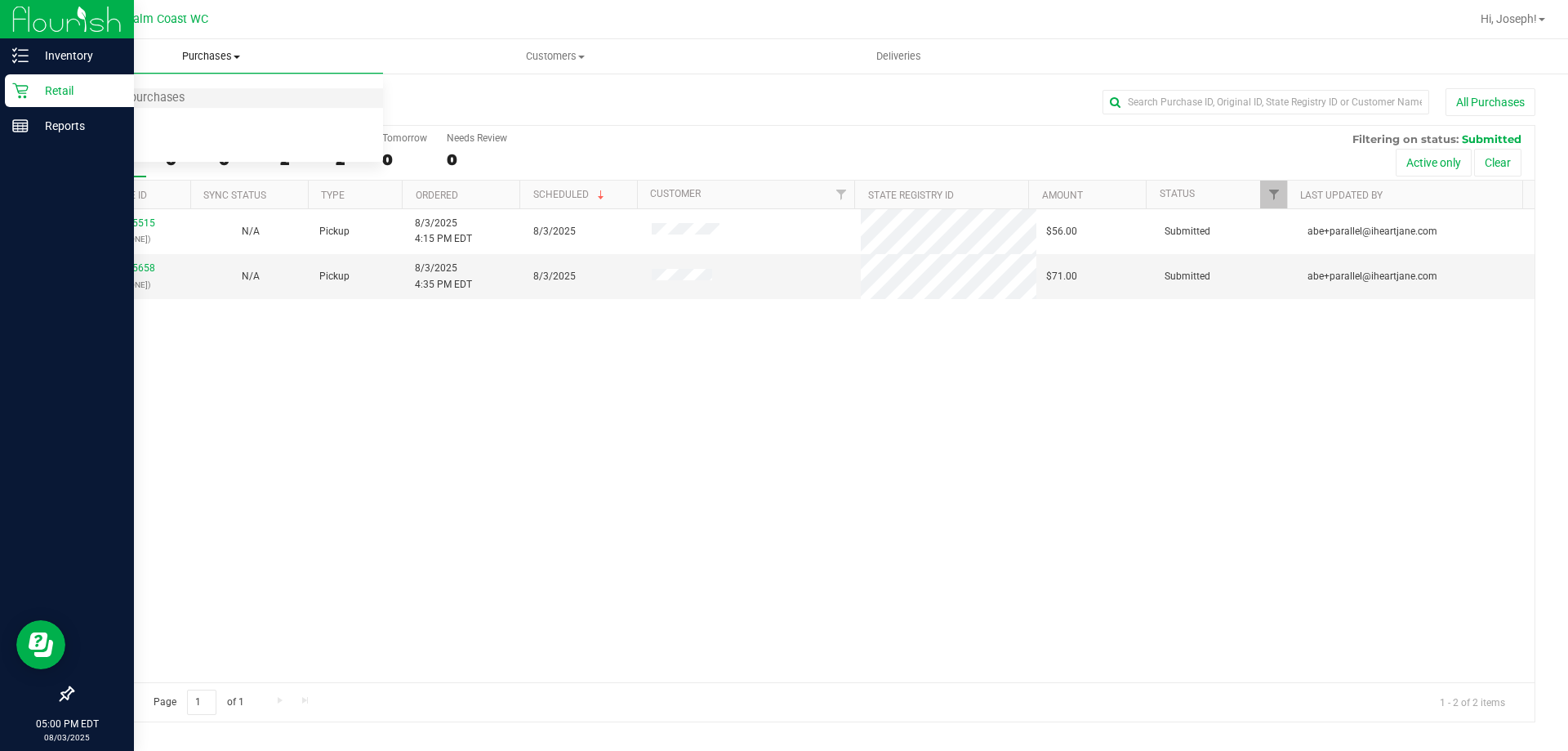 click on "Summary of purchases" at bounding box center (211, 99) 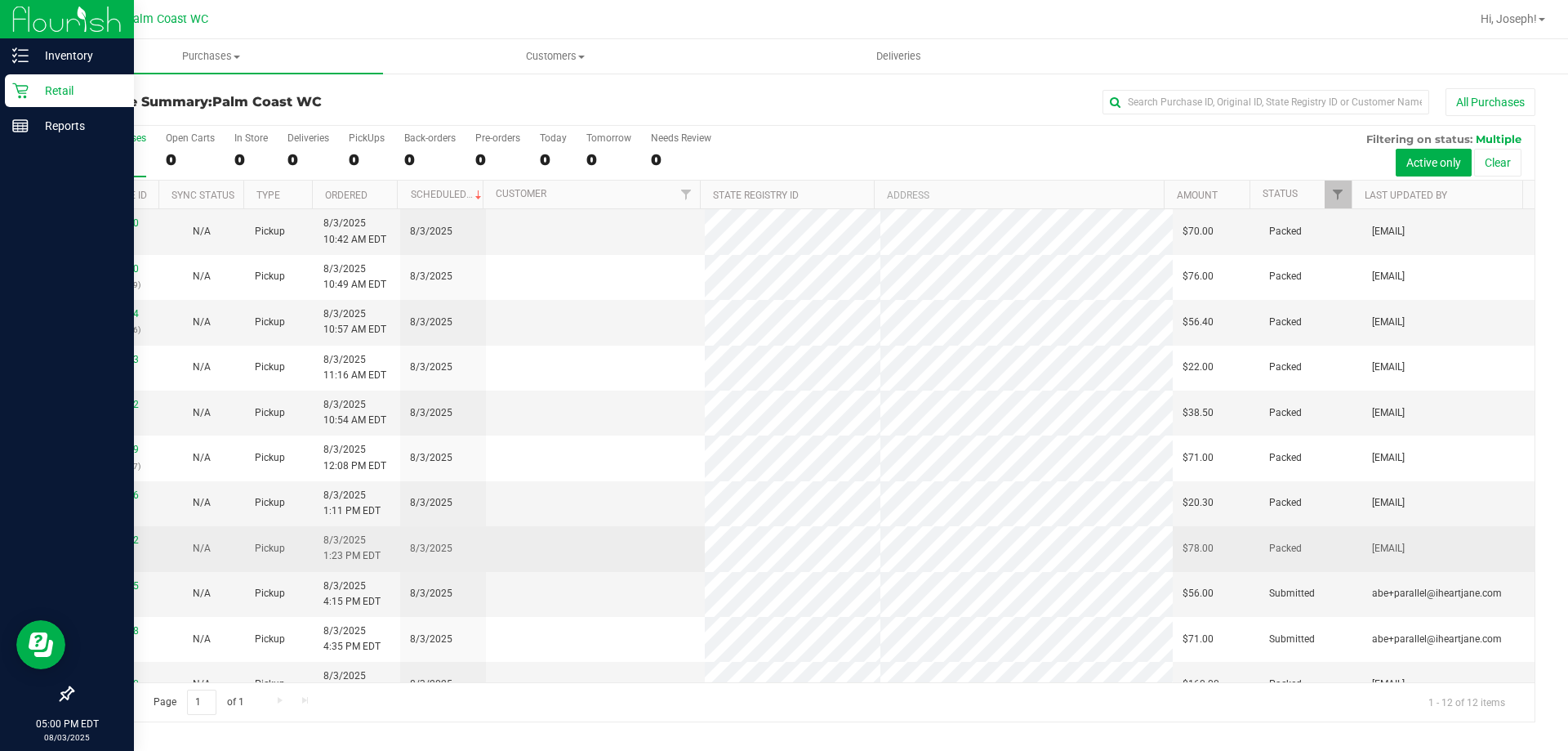 scroll, scrollTop: 69, scrollLeft: 0, axis: vertical 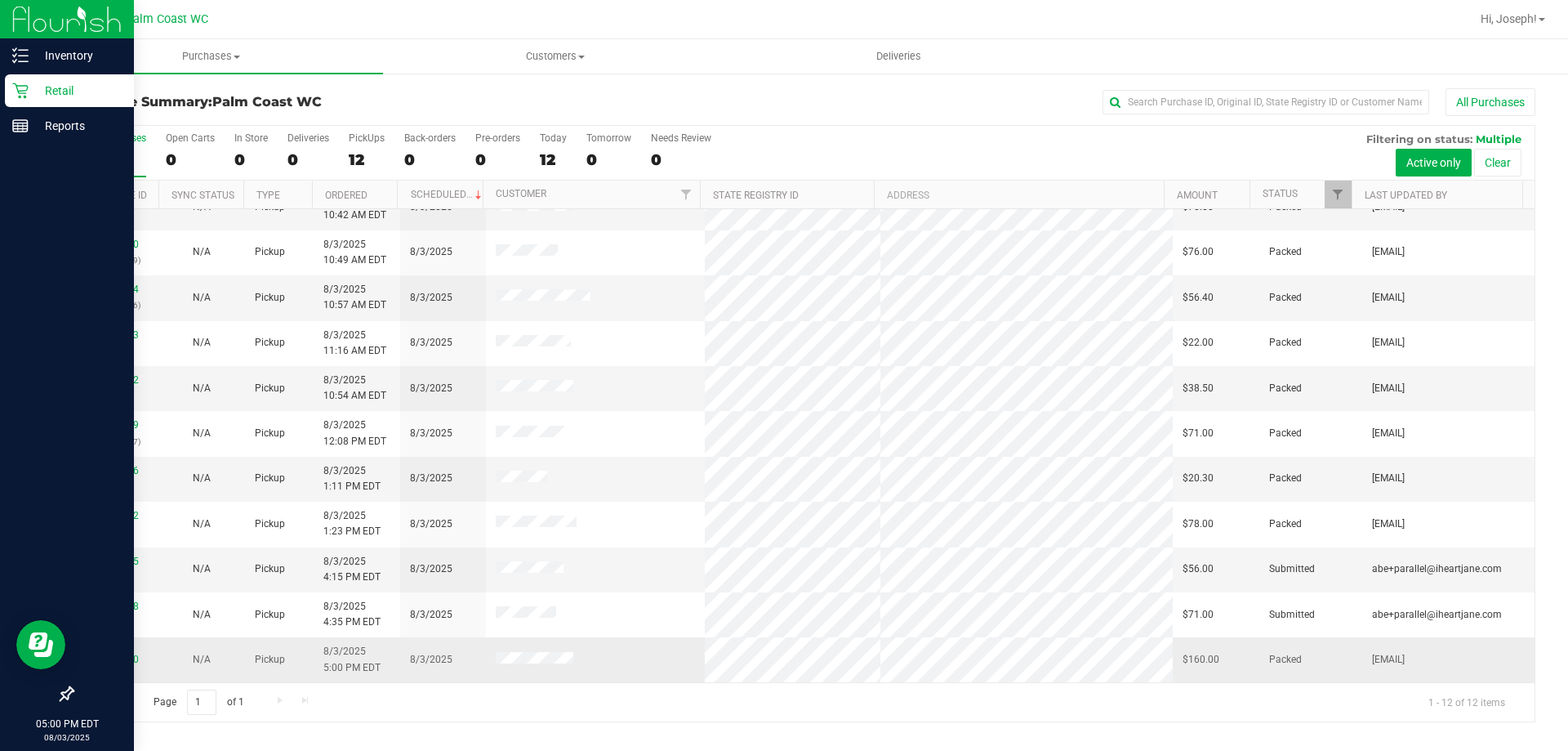 click at bounding box center [534, 660] 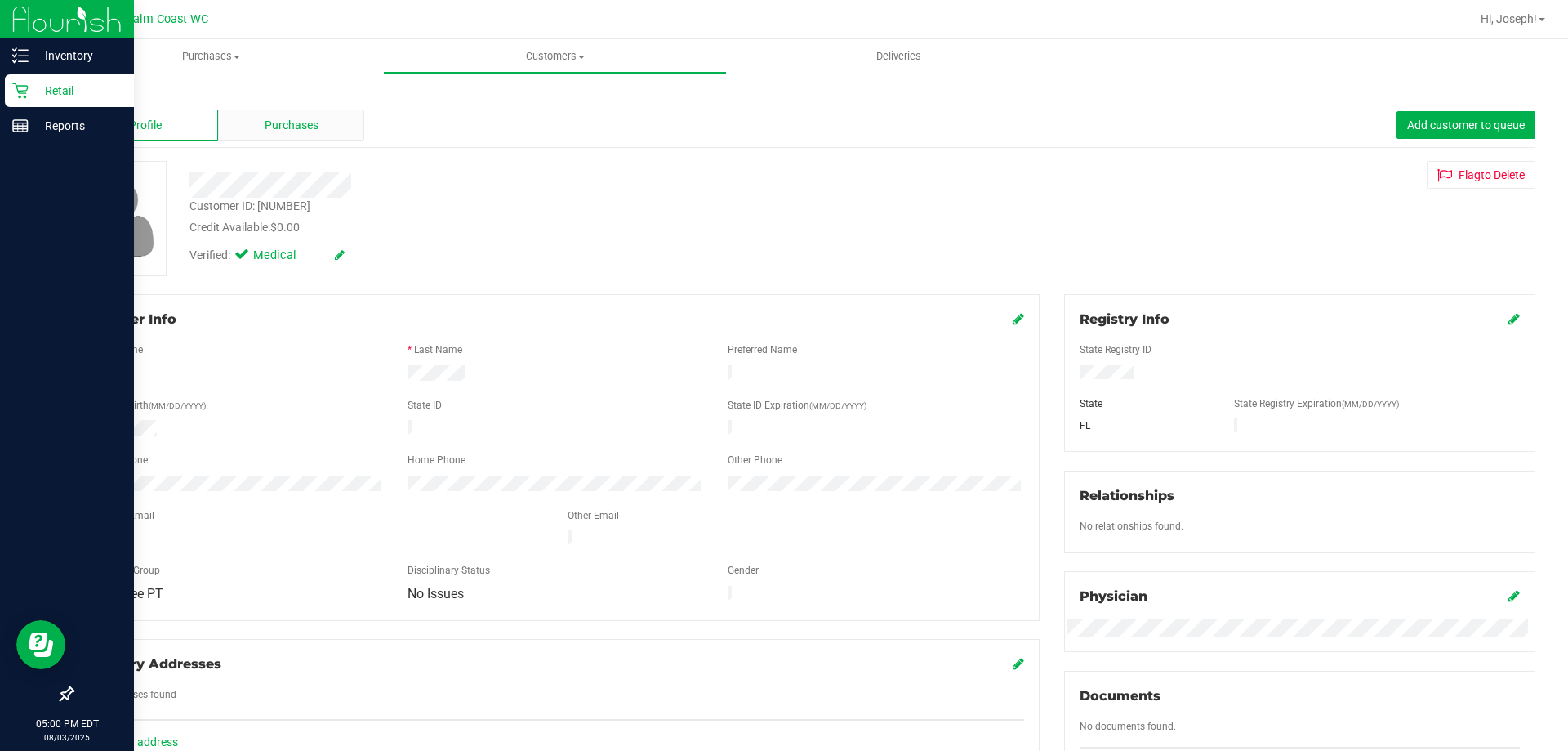 click on "Purchases" at bounding box center [291, 125] 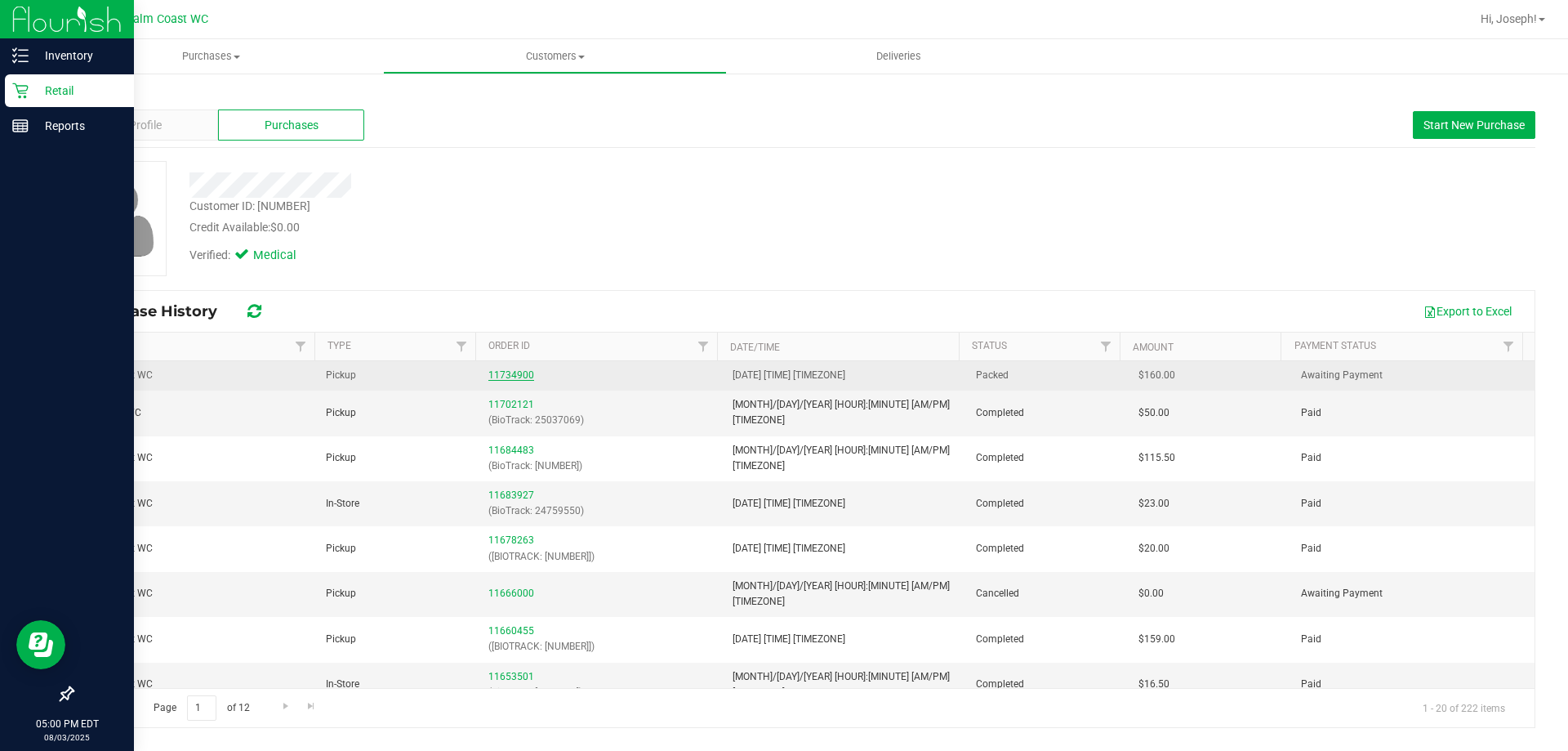 click on "11734900" at bounding box center (511, 375) 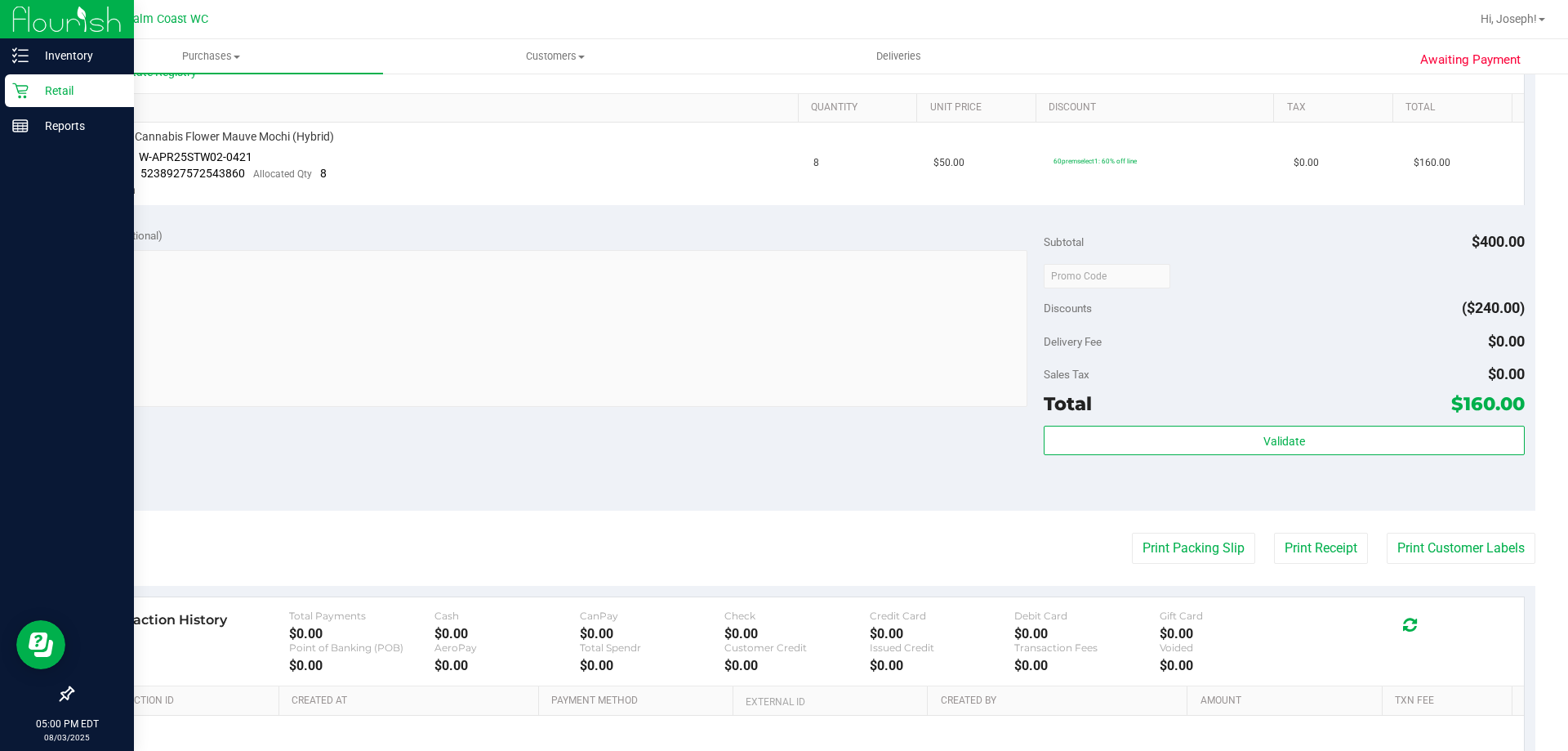 scroll, scrollTop: 574, scrollLeft: 0, axis: vertical 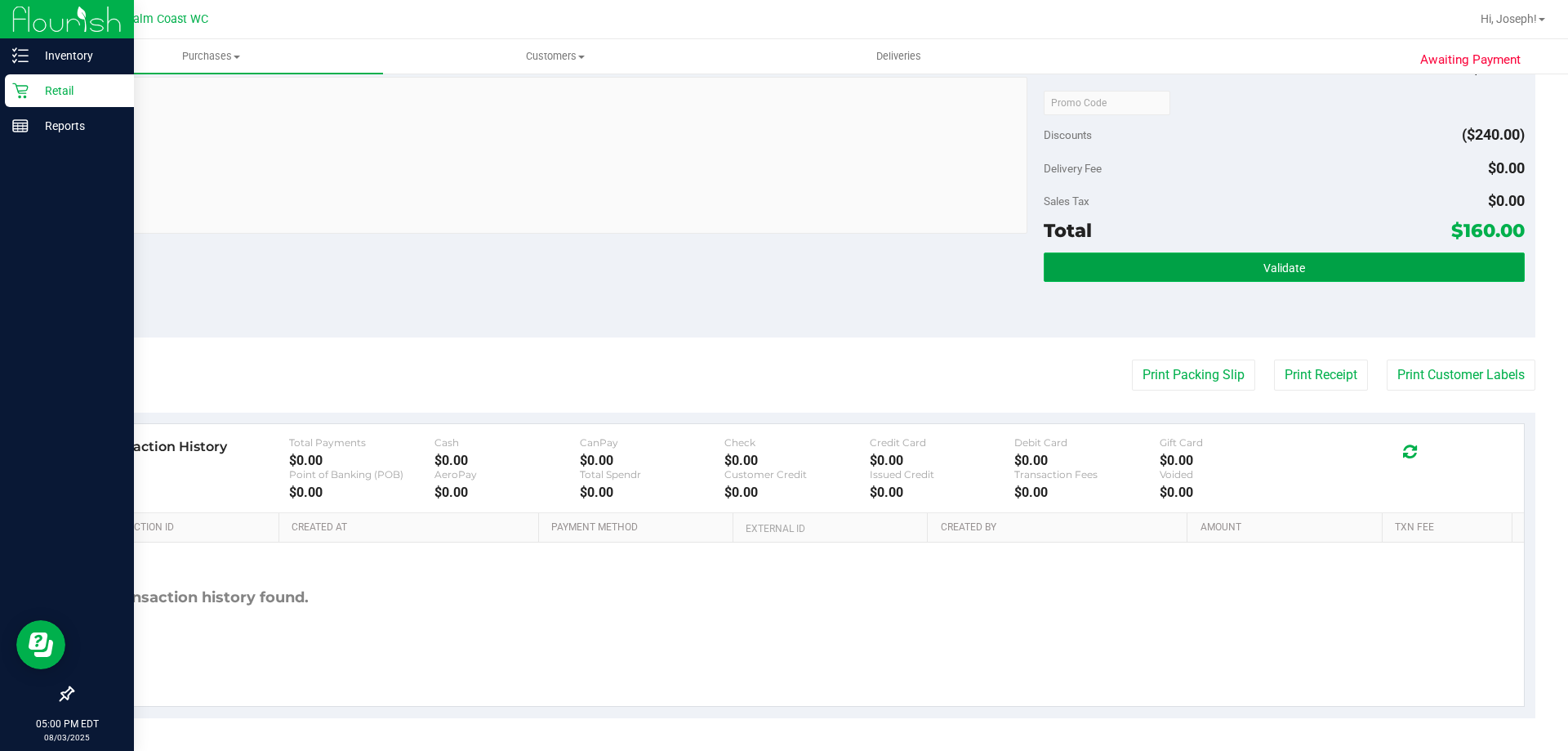 click on "Validate" at bounding box center [1284, 267] 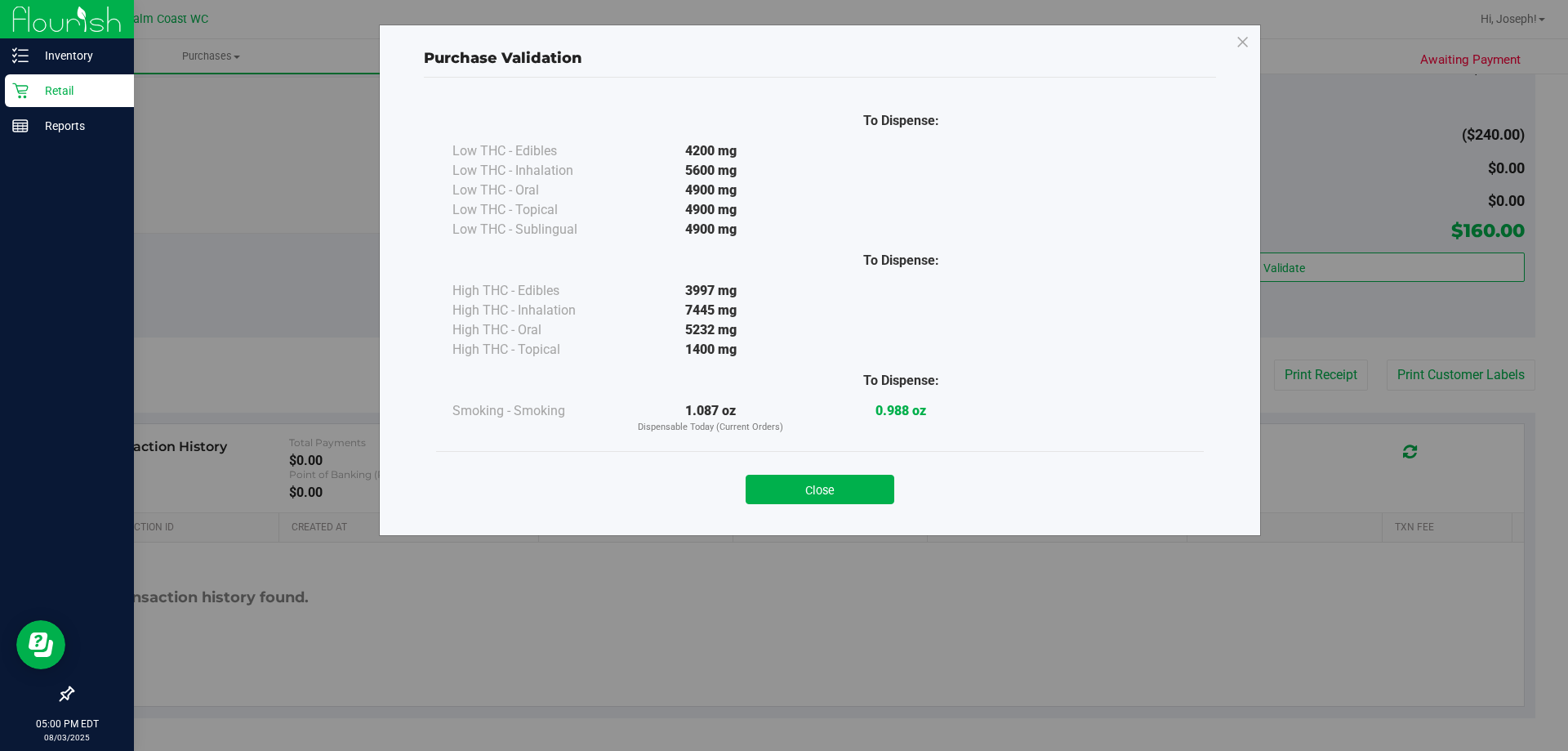 click on "Close" at bounding box center [820, 489] 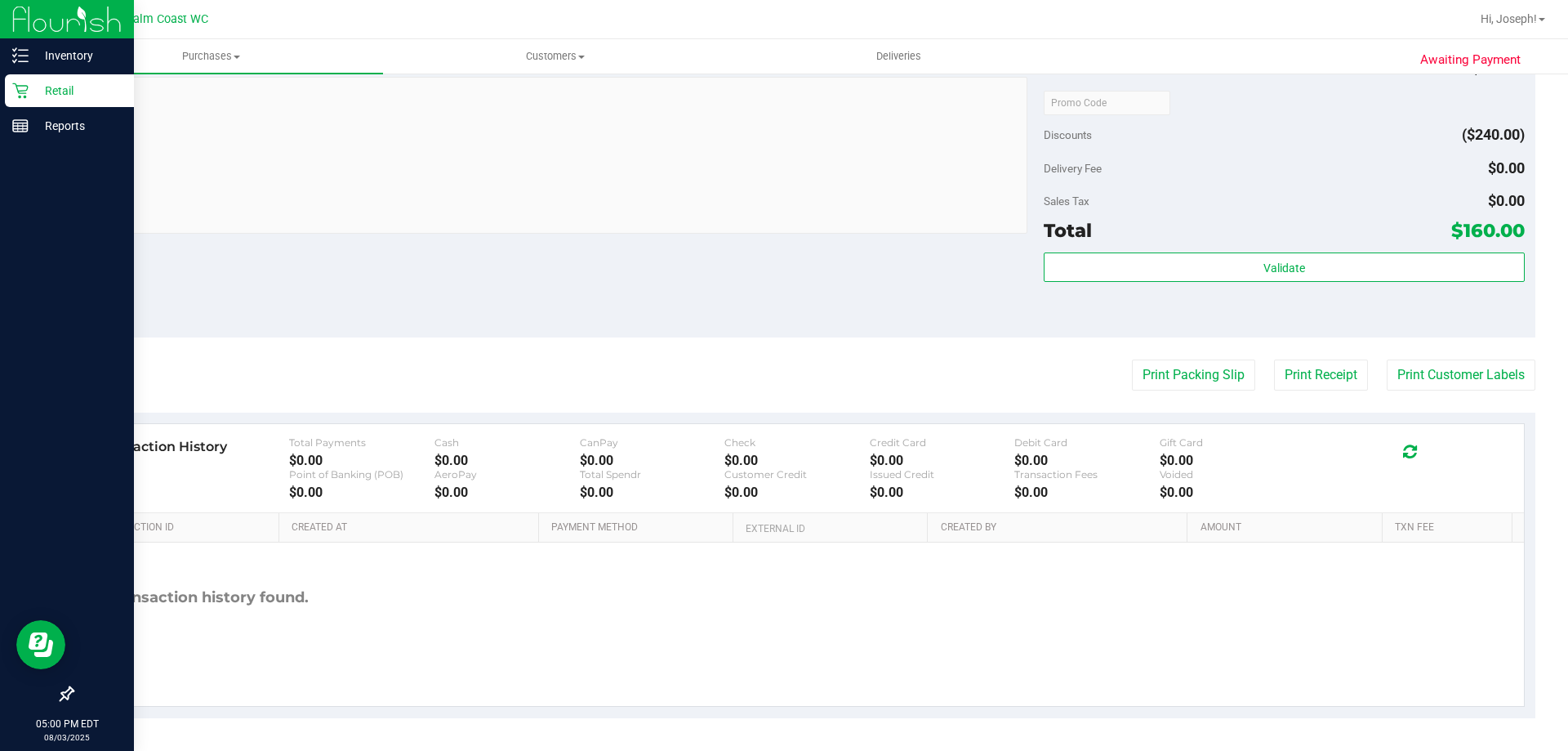 click on "Retail" at bounding box center [69, 91] 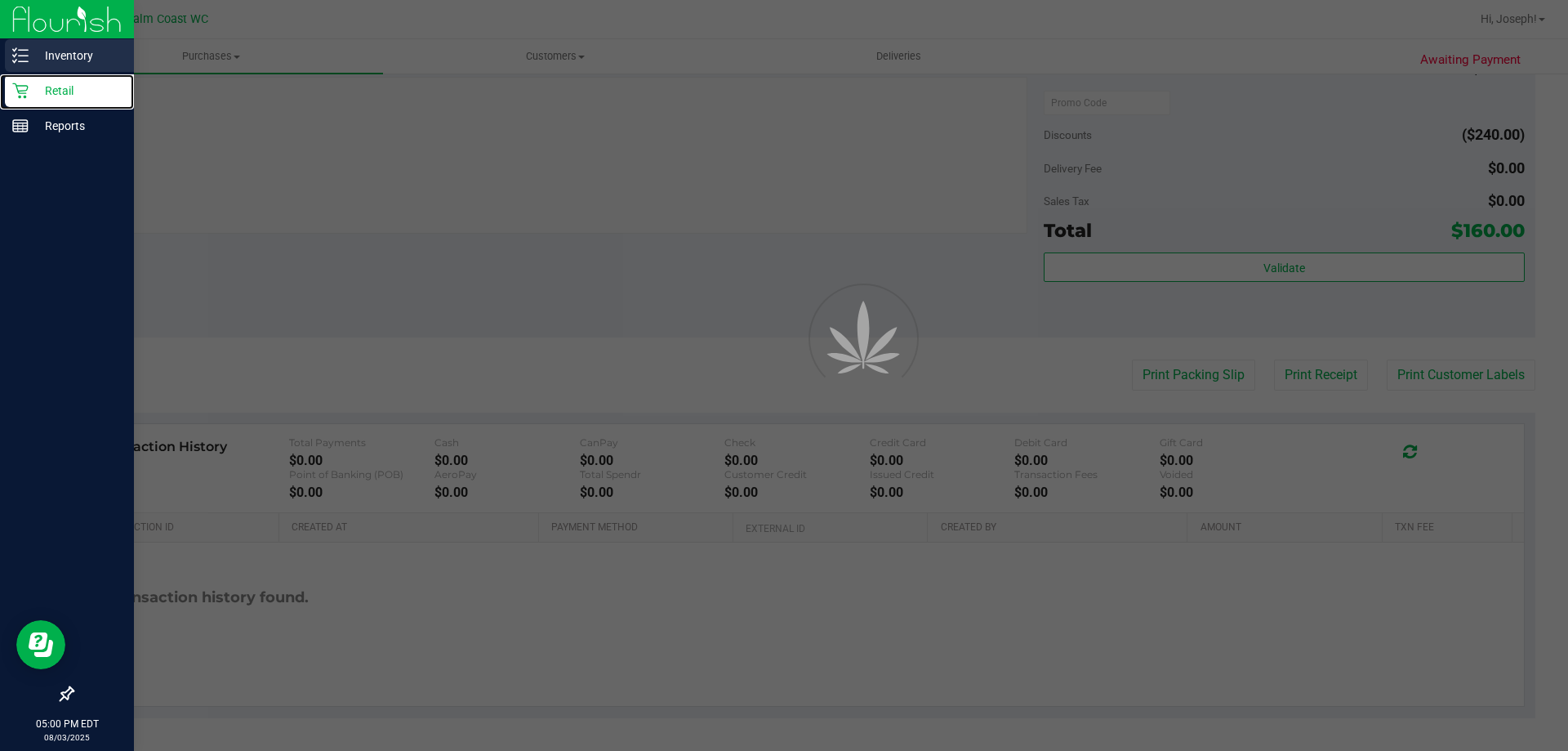 scroll, scrollTop: 0, scrollLeft: 0, axis: both 